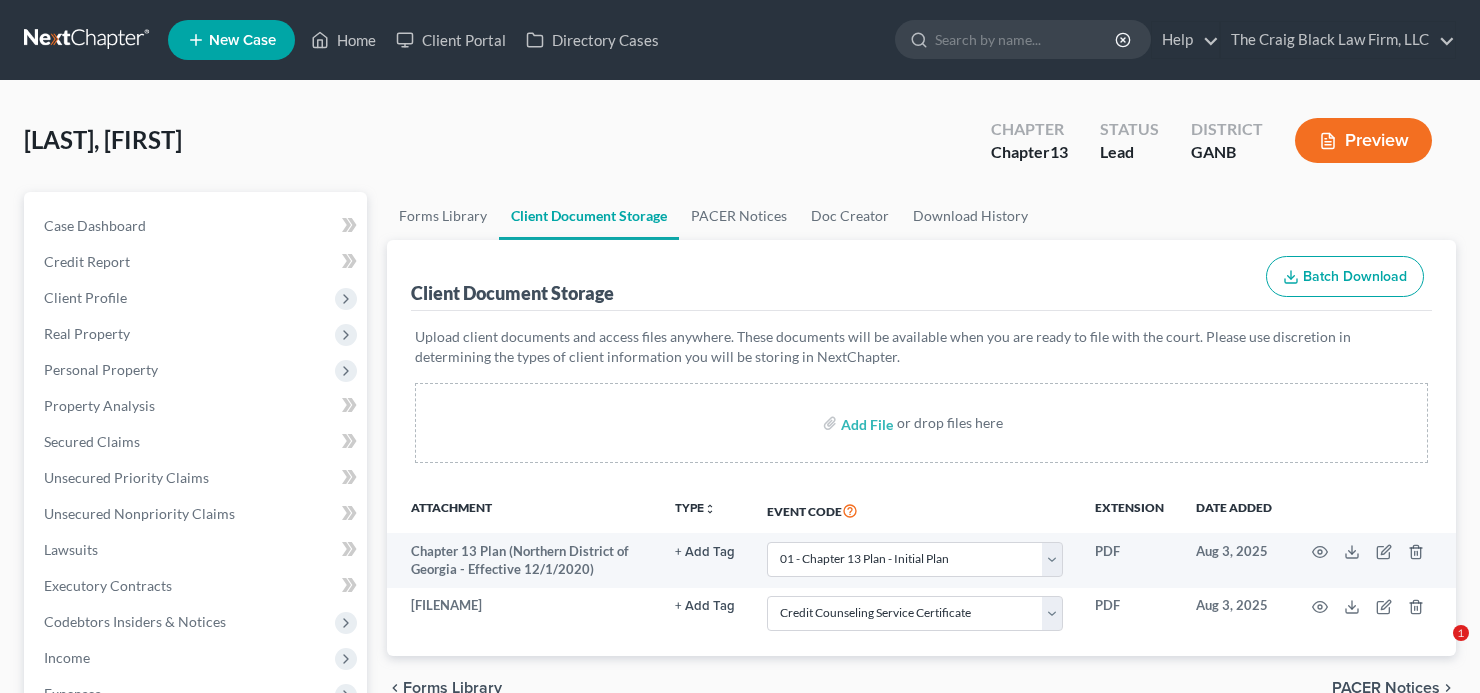 select on "0" 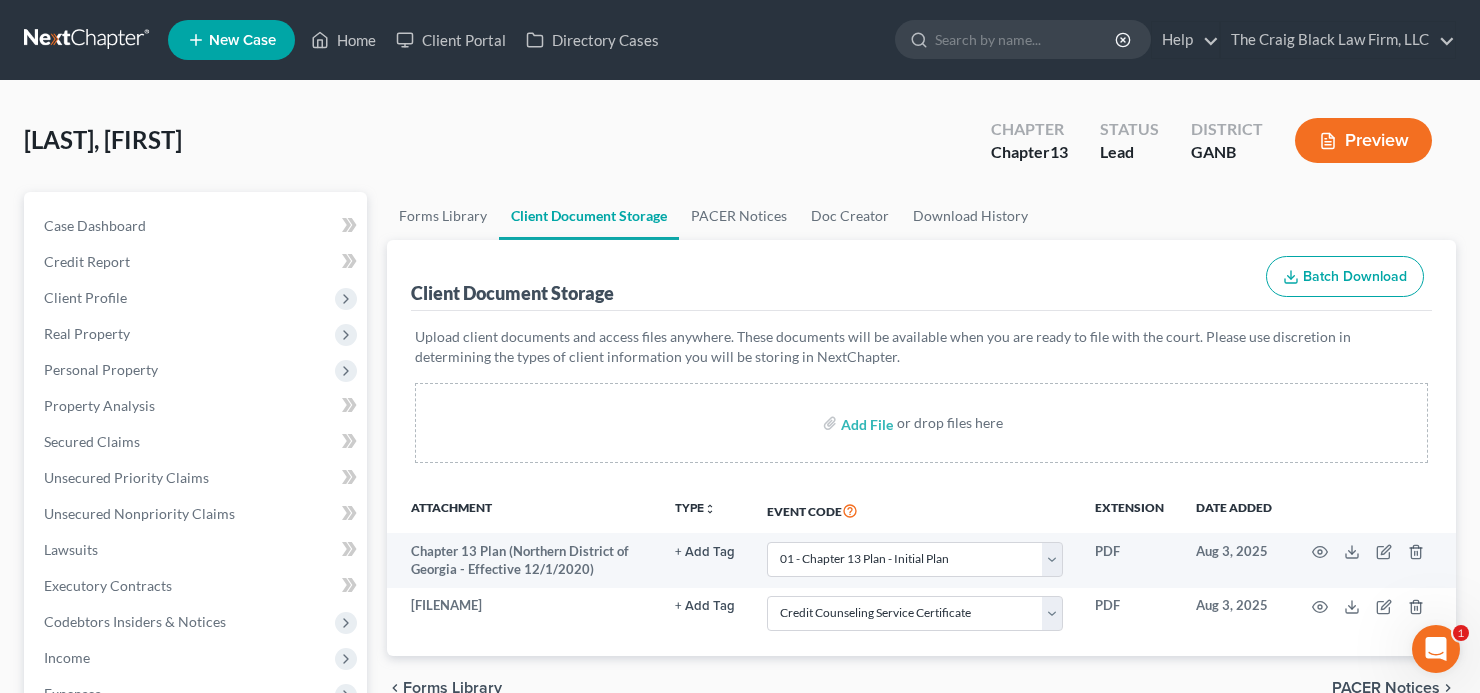 scroll, scrollTop: 0, scrollLeft: 0, axis: both 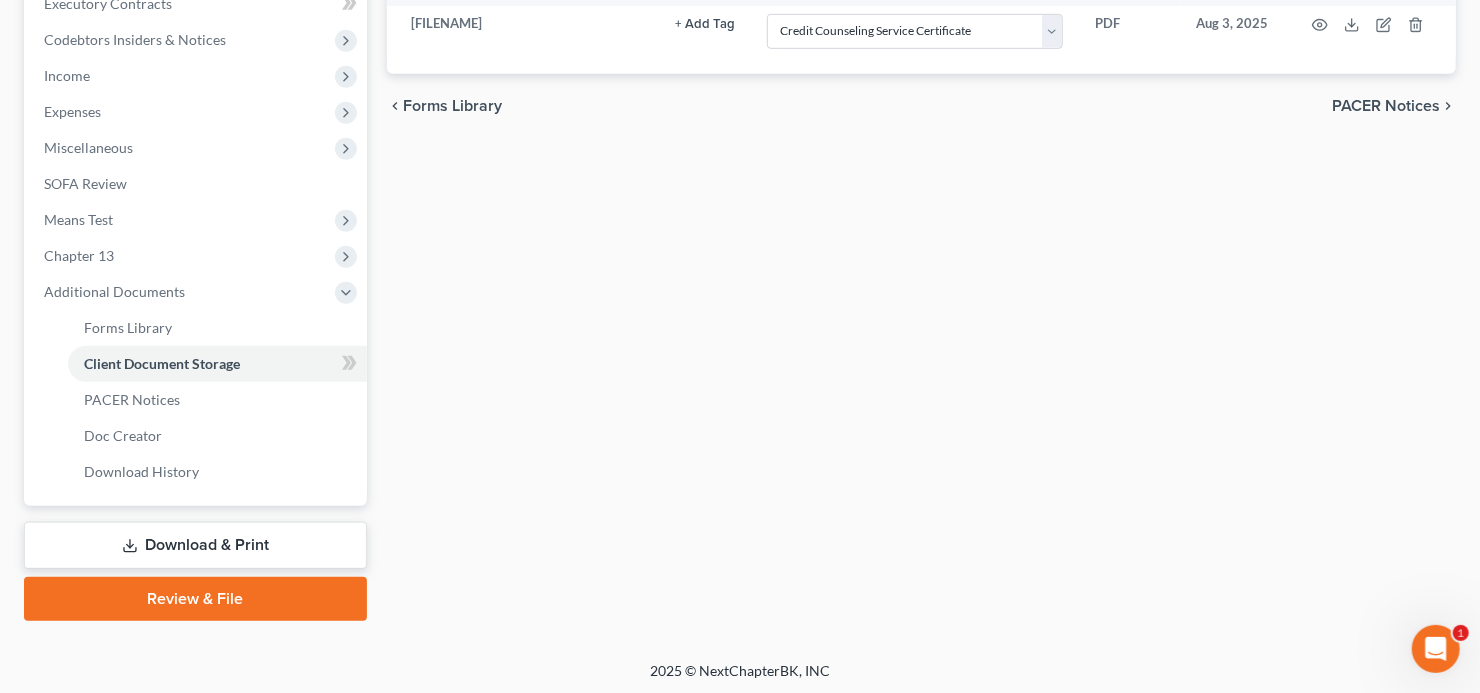 click on "Review & File" at bounding box center [195, 599] 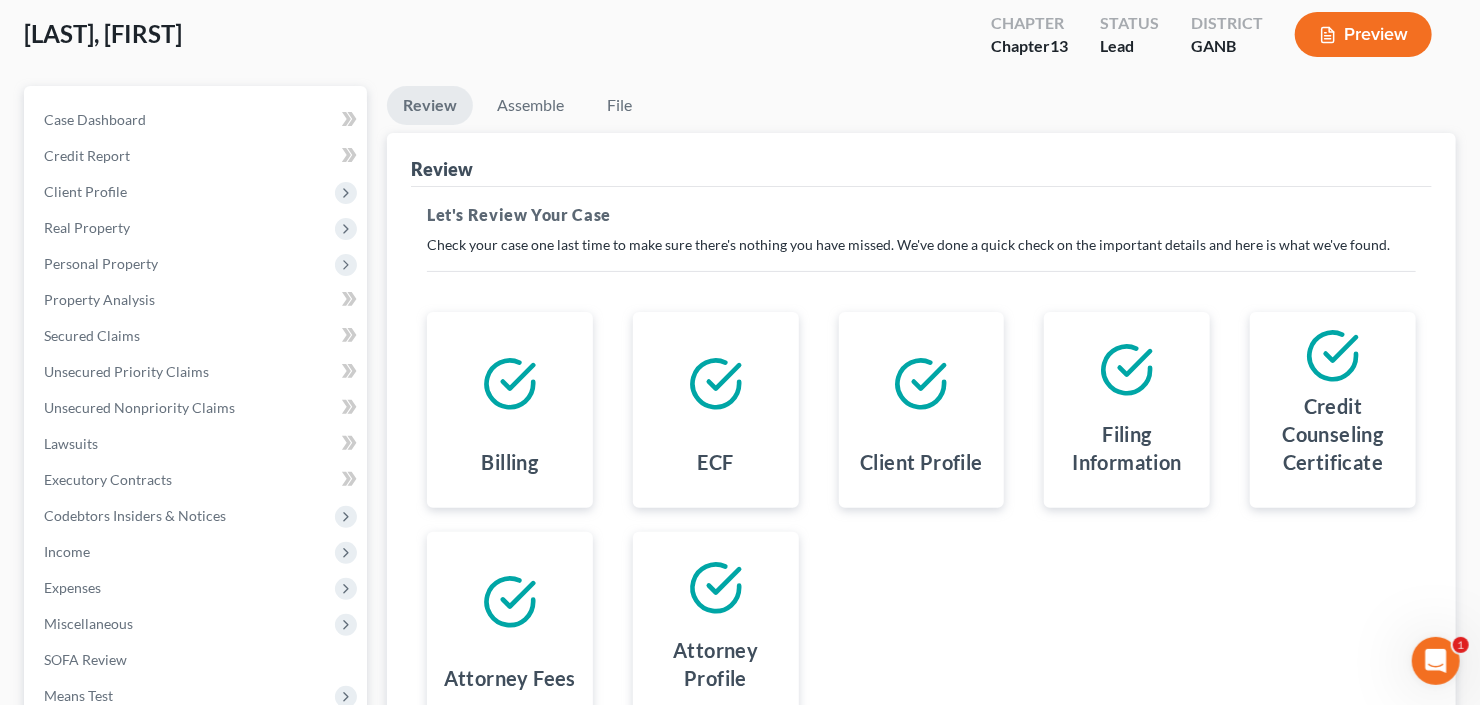scroll, scrollTop: 0, scrollLeft: 0, axis: both 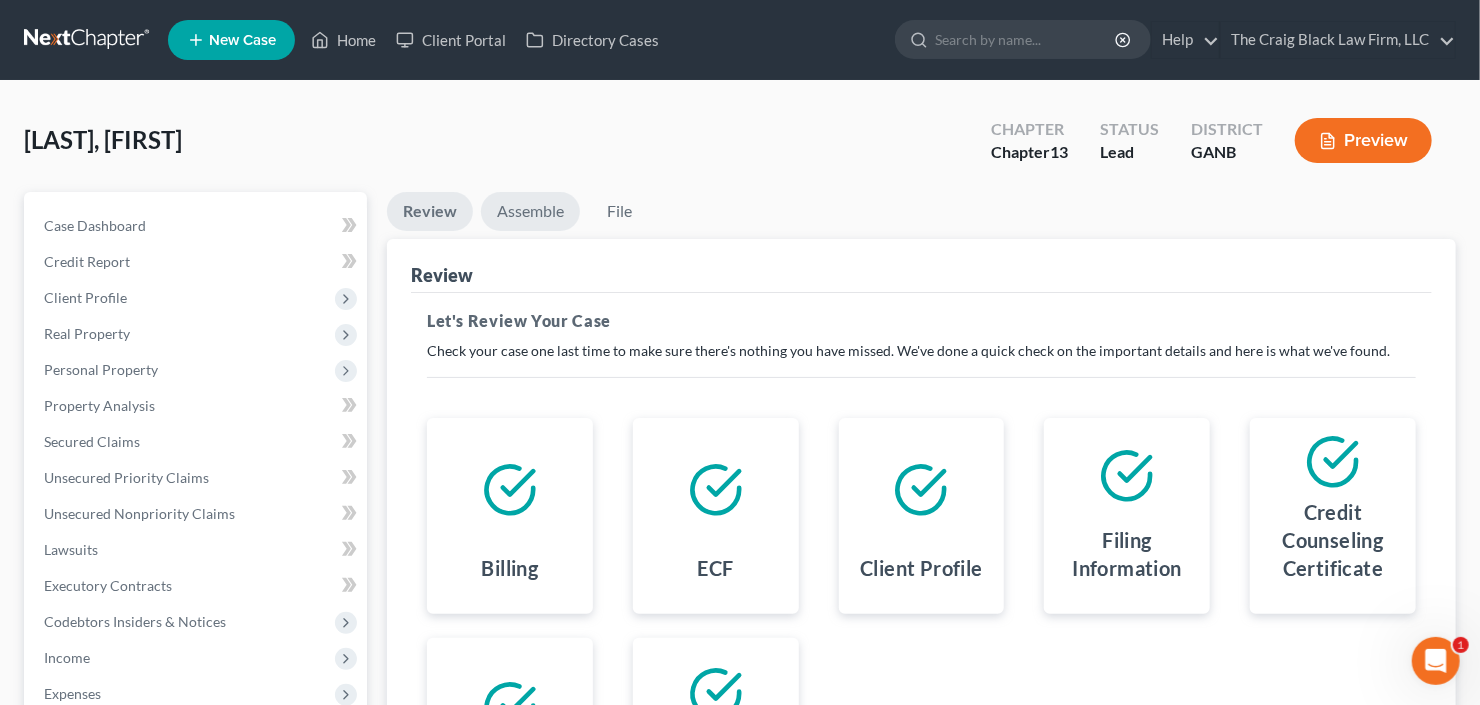 click on "Assemble" at bounding box center (530, 211) 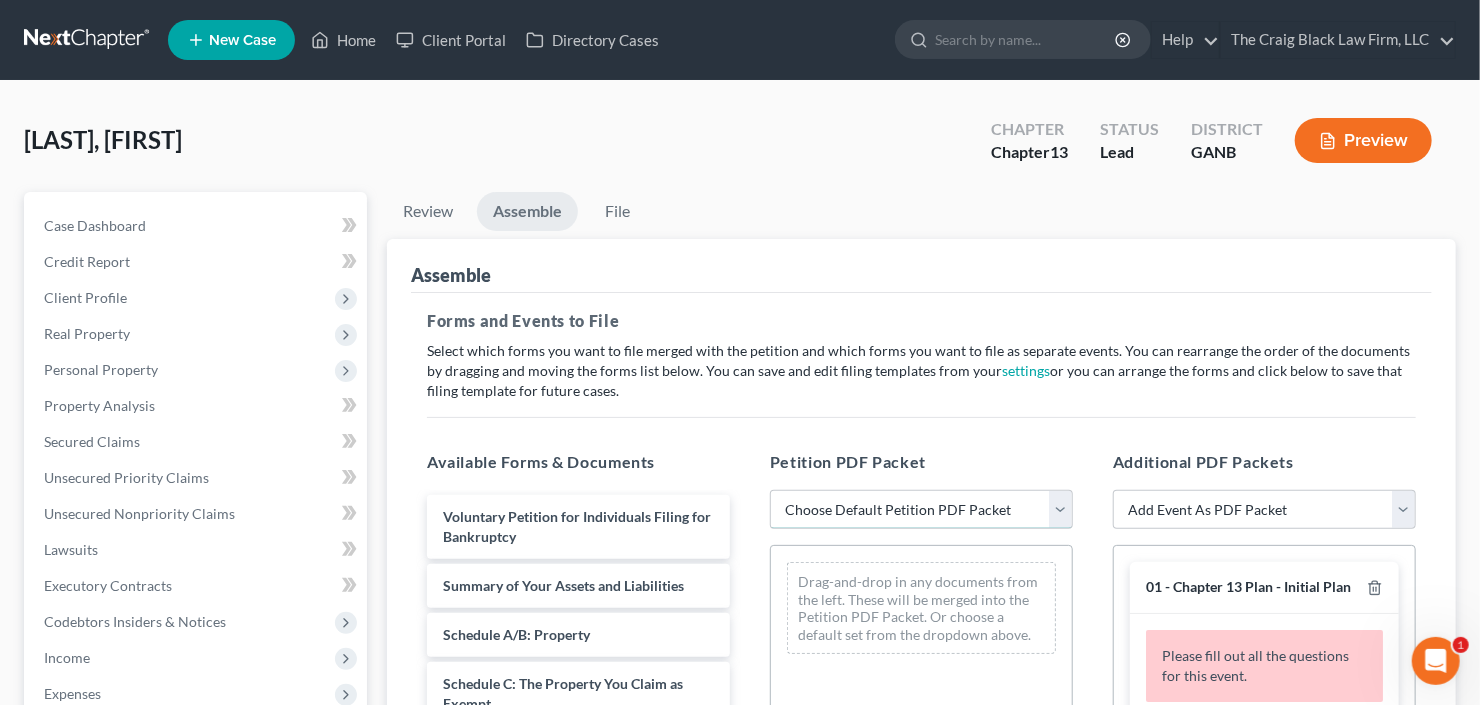click on "Choose Default Petition PDF Packet Complete Bankruptcy Petition (all forms and schedules) Emergency Filing (Voluntary Petition and Creditor List Only)" at bounding box center (921, 510) 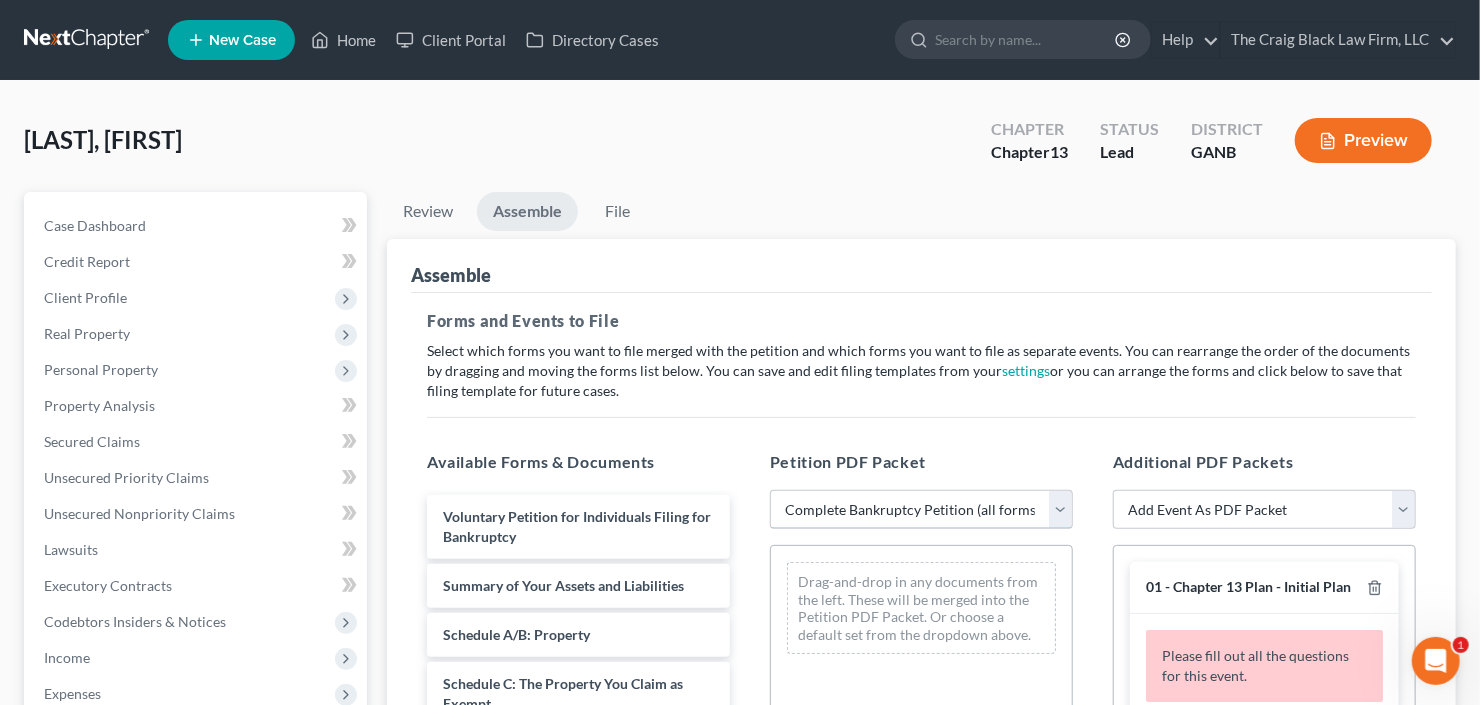click on "Choose Default Petition PDF Packet Complete Bankruptcy Petition (all forms and schedules) Emergency Filing (Voluntary Petition and Creditor List Only)" at bounding box center [921, 510] 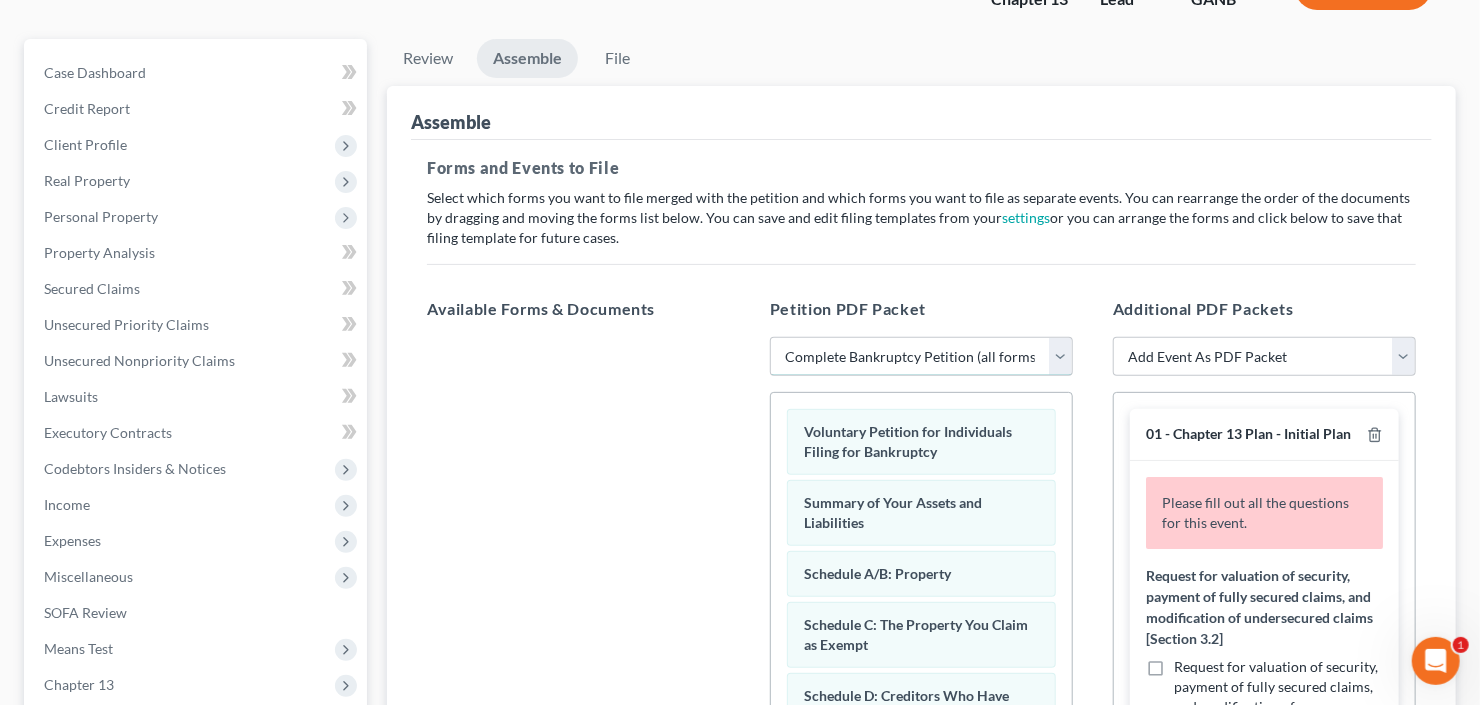 scroll, scrollTop: 320, scrollLeft: 0, axis: vertical 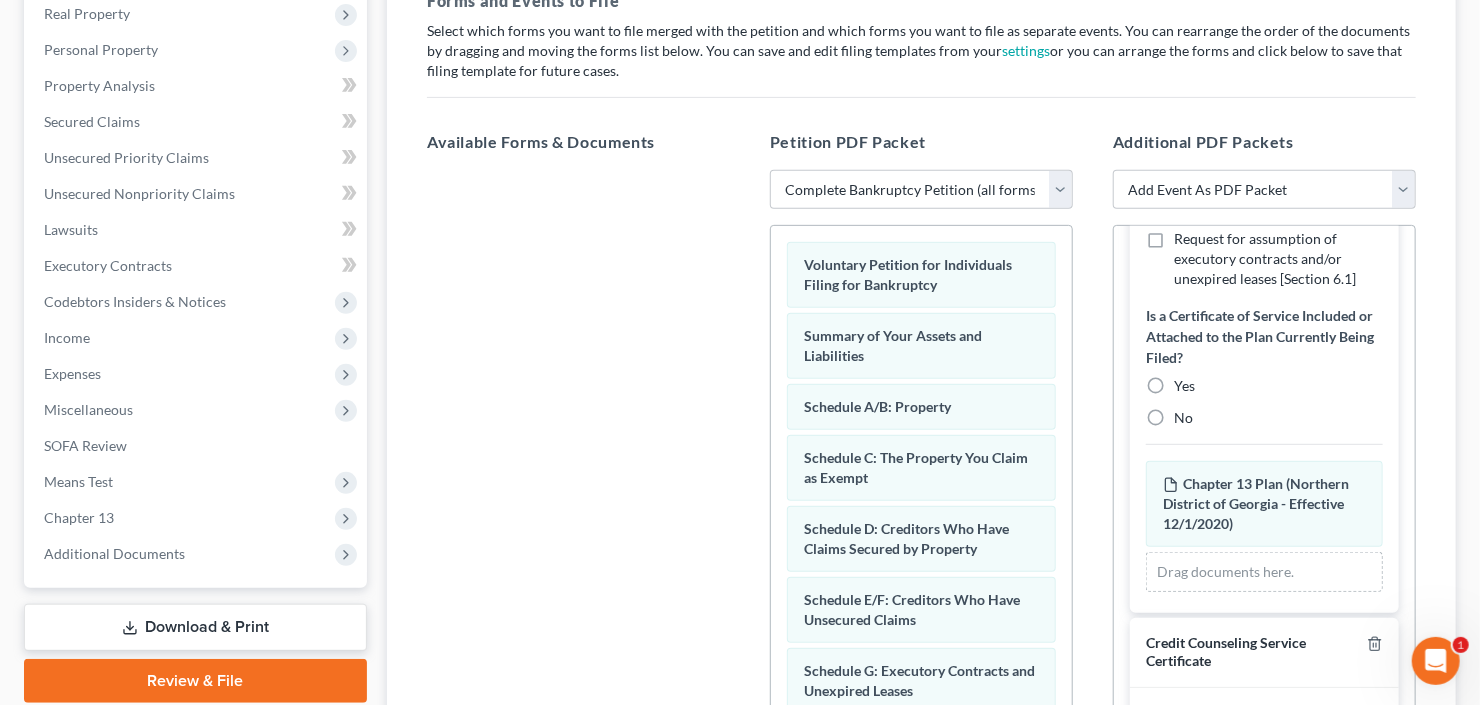 drag, startPoint x: 1164, startPoint y: 453, endPoint x: 1213, endPoint y: 440, distance: 50.695168 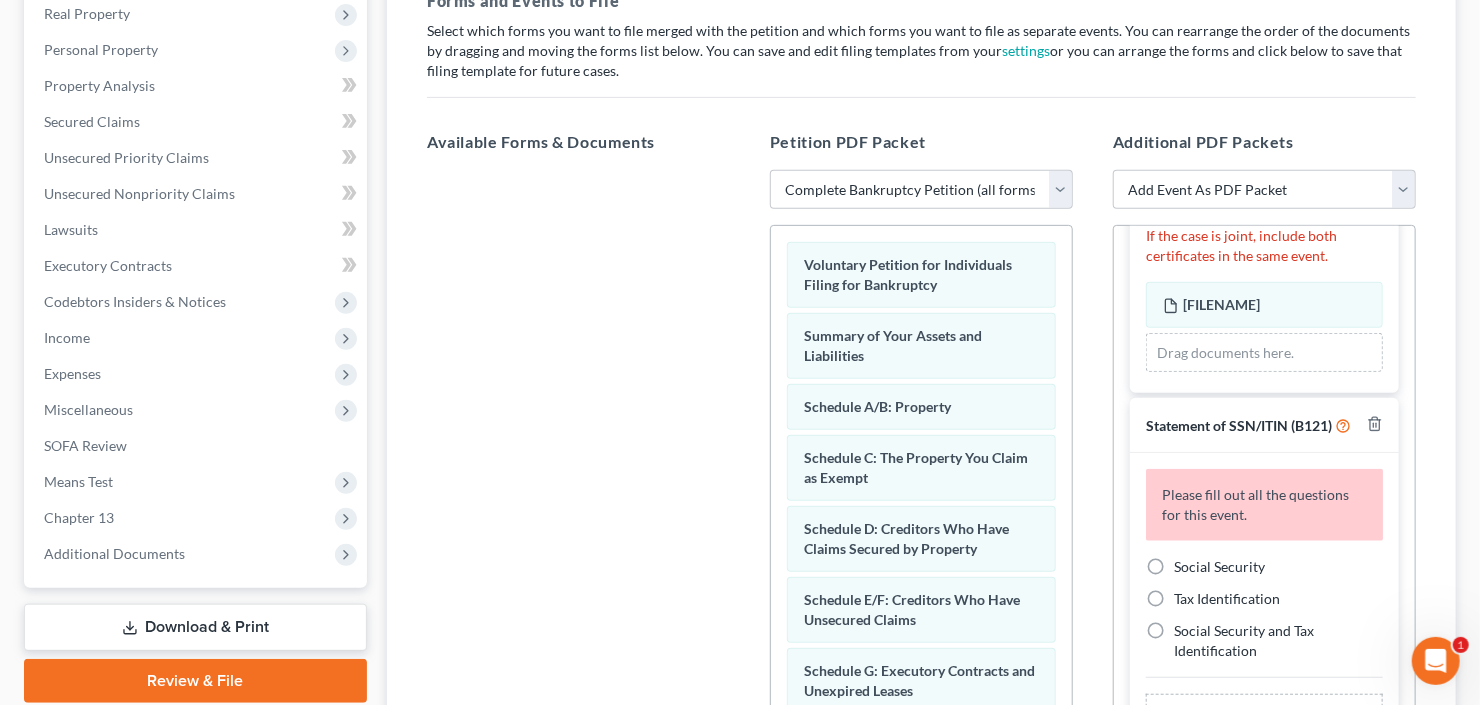 scroll, scrollTop: 1143, scrollLeft: 0, axis: vertical 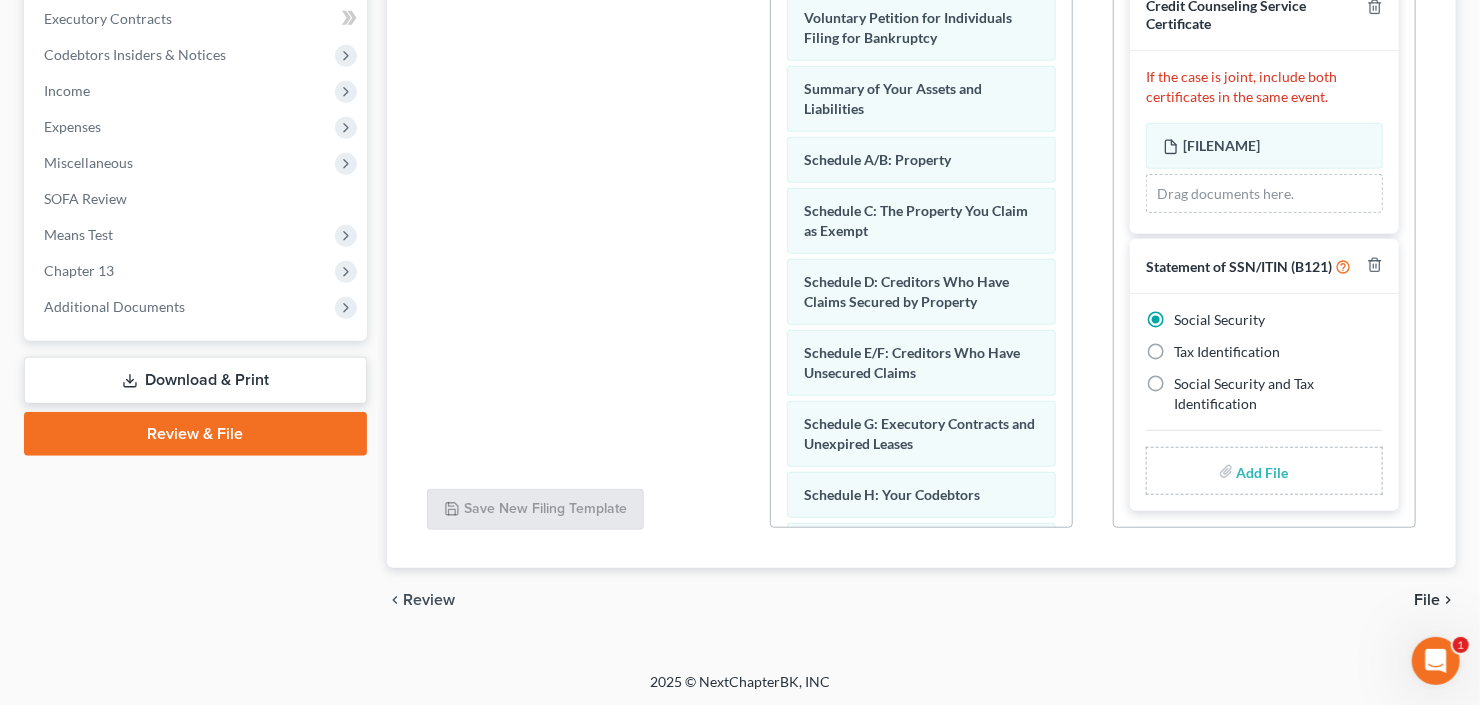 click at bounding box center (1261, 471) 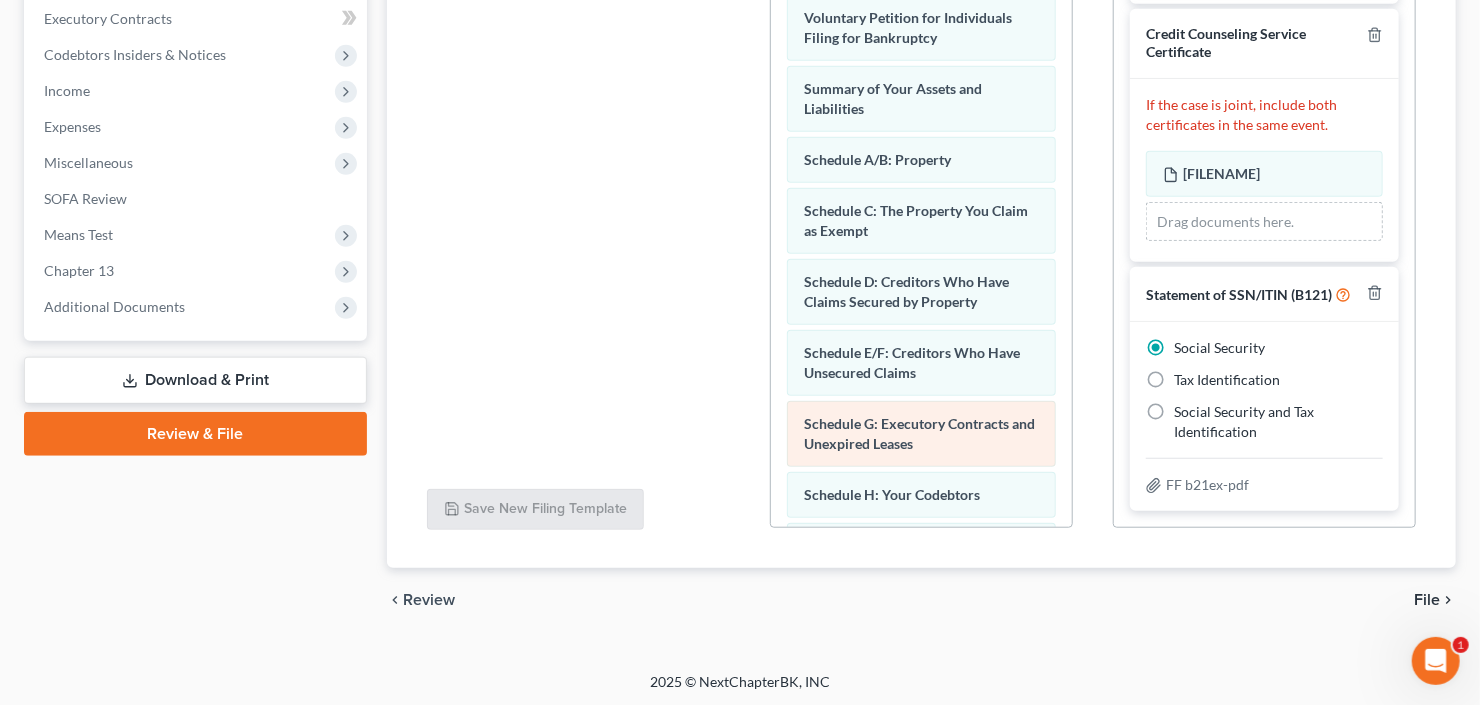 scroll, scrollTop: 1026, scrollLeft: 0, axis: vertical 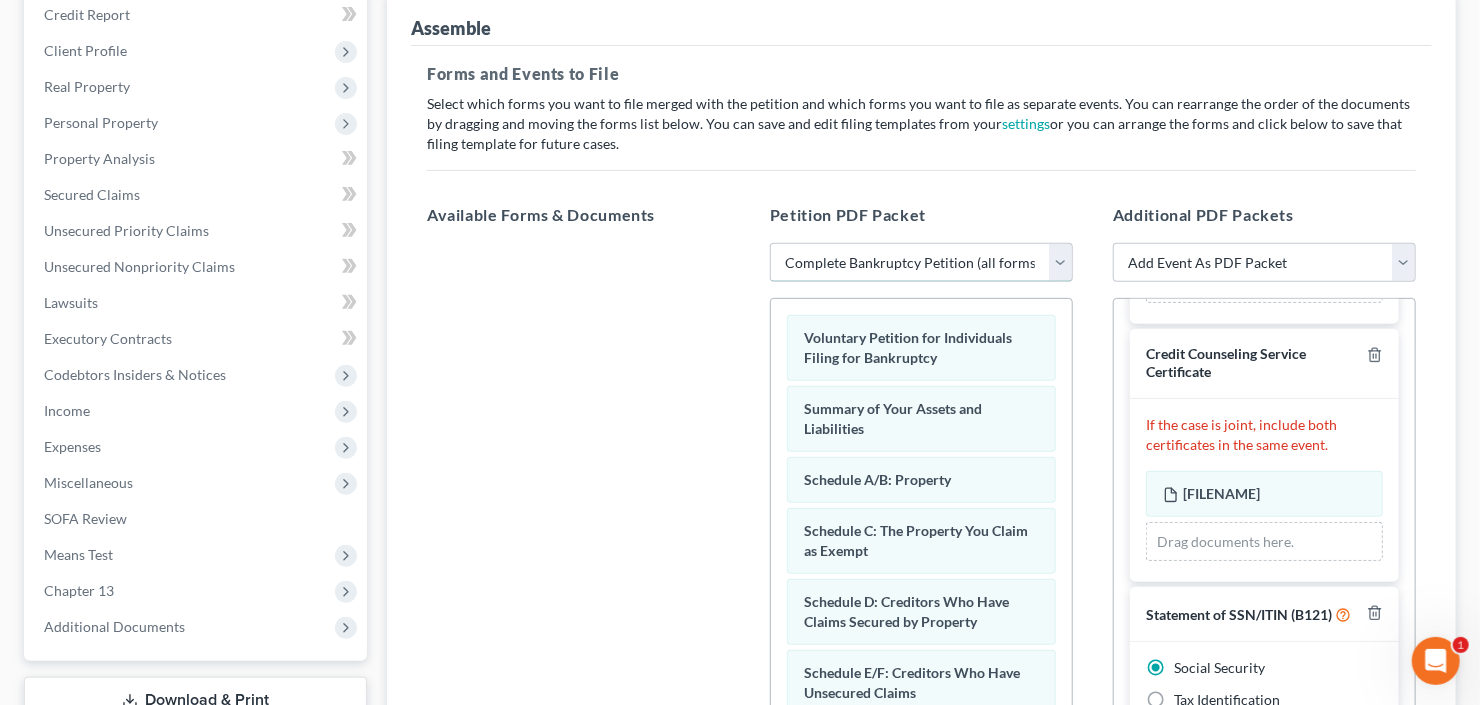 click on "Choose Default Petition PDF Packet Complete Bankruptcy Petition (all forms and schedules) Emergency Filing (Voluntary Petition and Creditor List Only)" at bounding box center [921, 263] 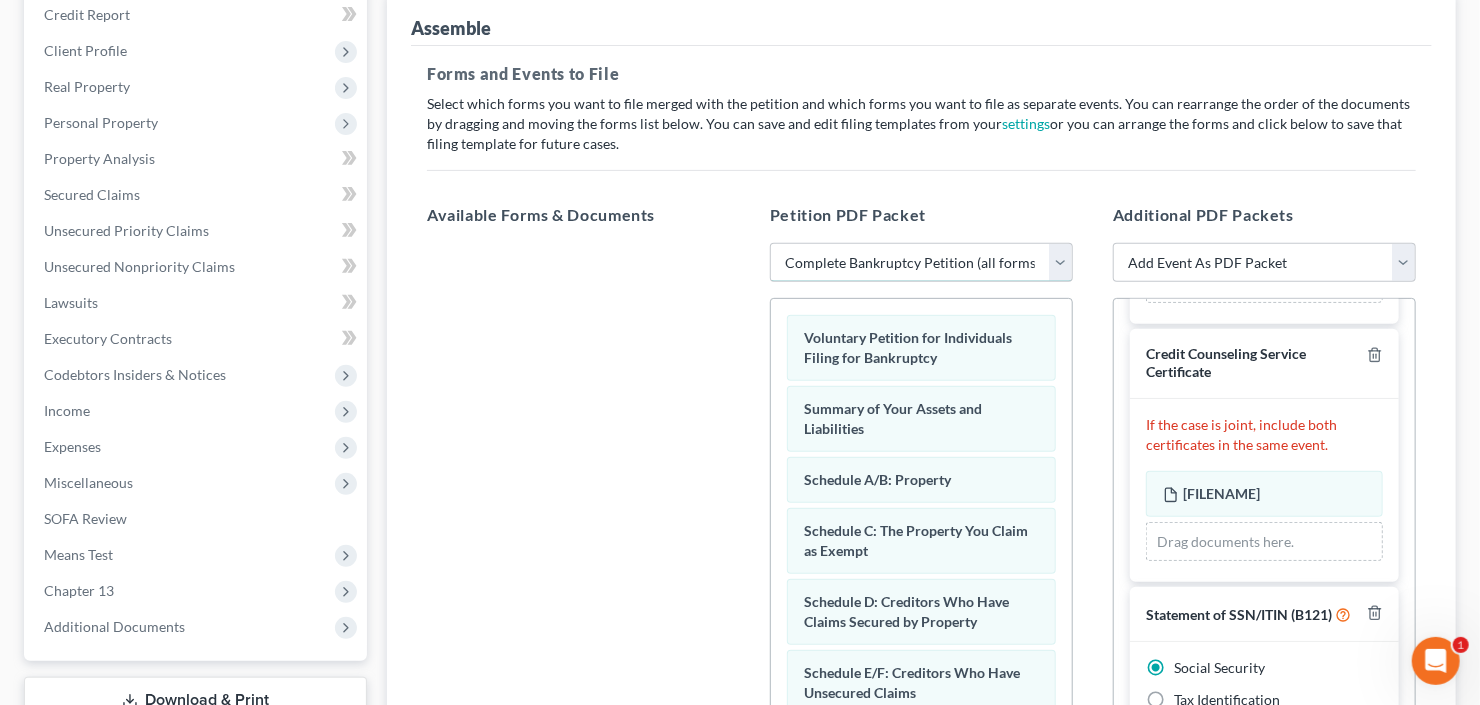 select on "1" 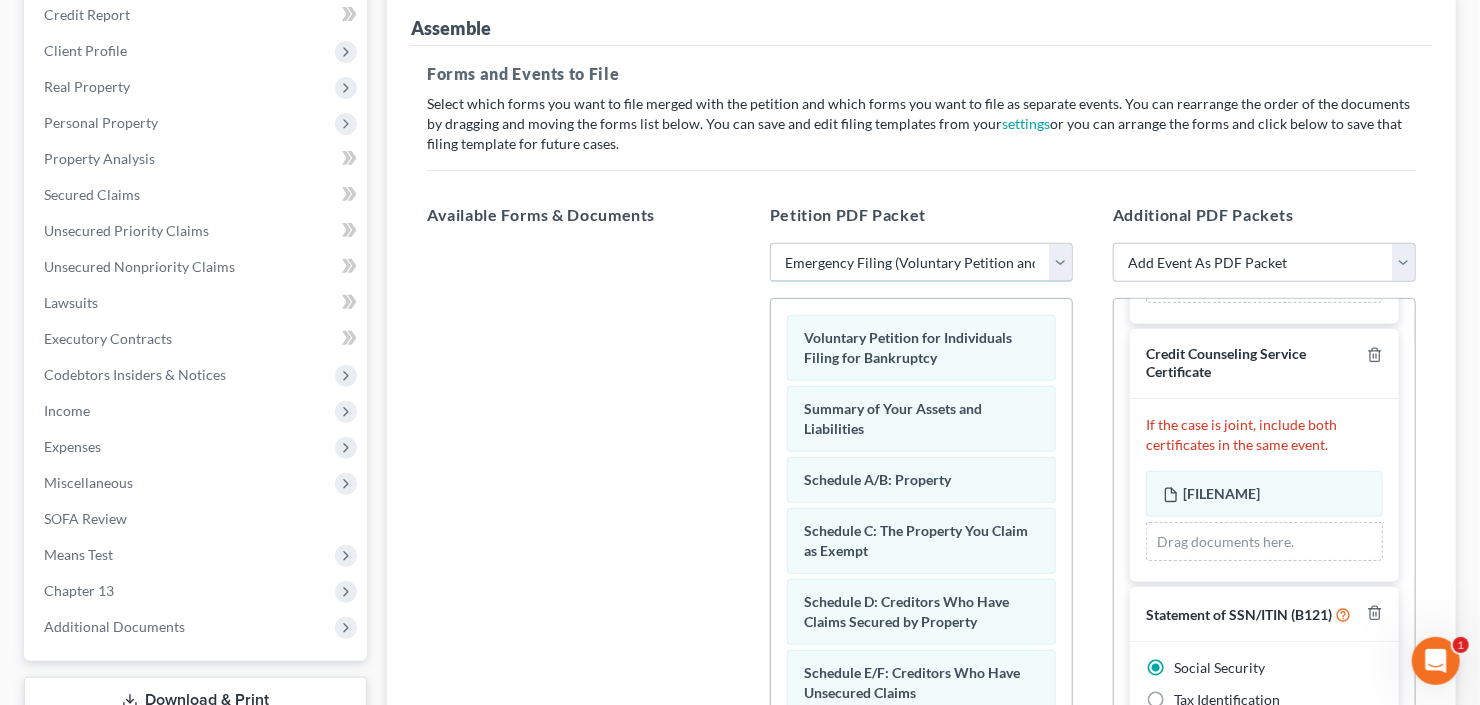 click on "Choose Default Petition PDF Packet Complete Bankruptcy Petition (all forms and schedules) Emergency Filing (Voluntary Petition and Creditor List Only)" at bounding box center [921, 263] 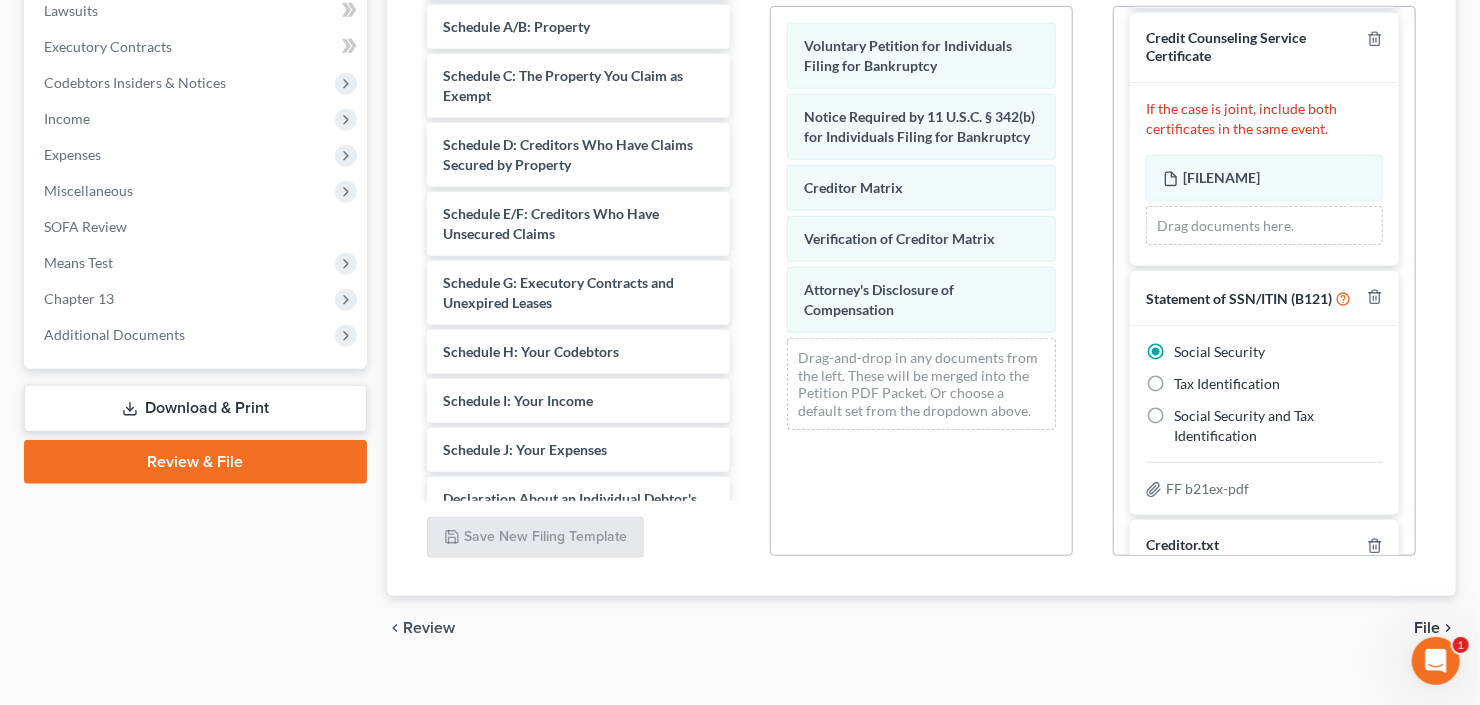 scroll, scrollTop: 567, scrollLeft: 0, axis: vertical 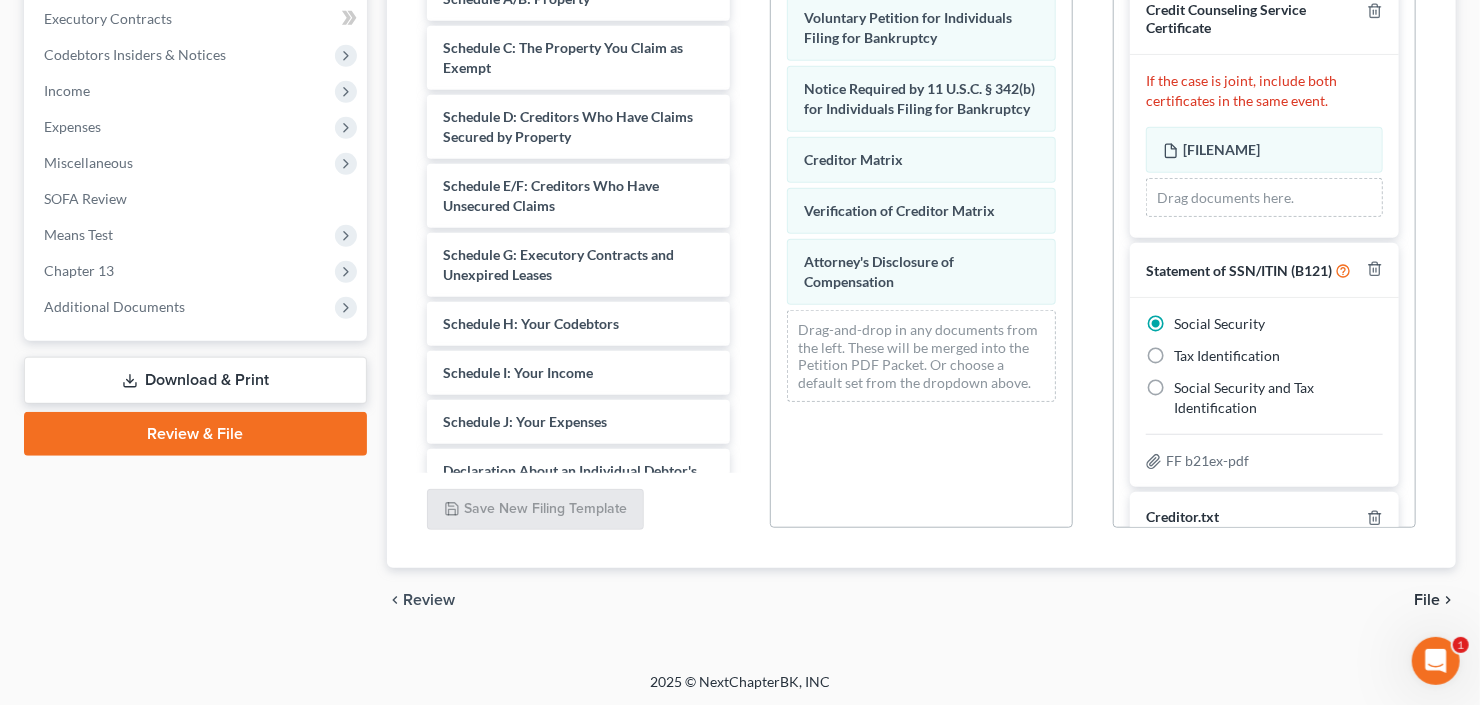 click on "chevron_right" at bounding box center (1448, 600) 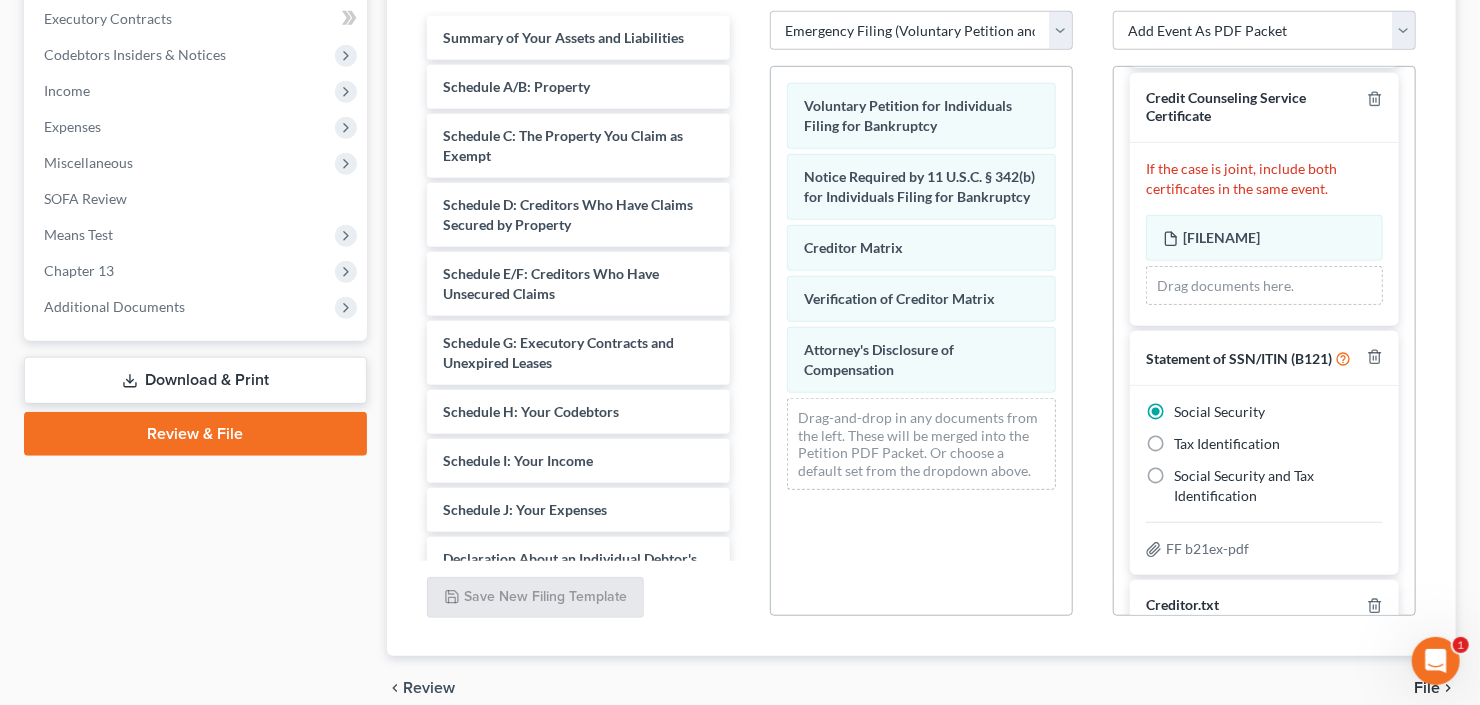 scroll, scrollTop: 1203, scrollLeft: 0, axis: vertical 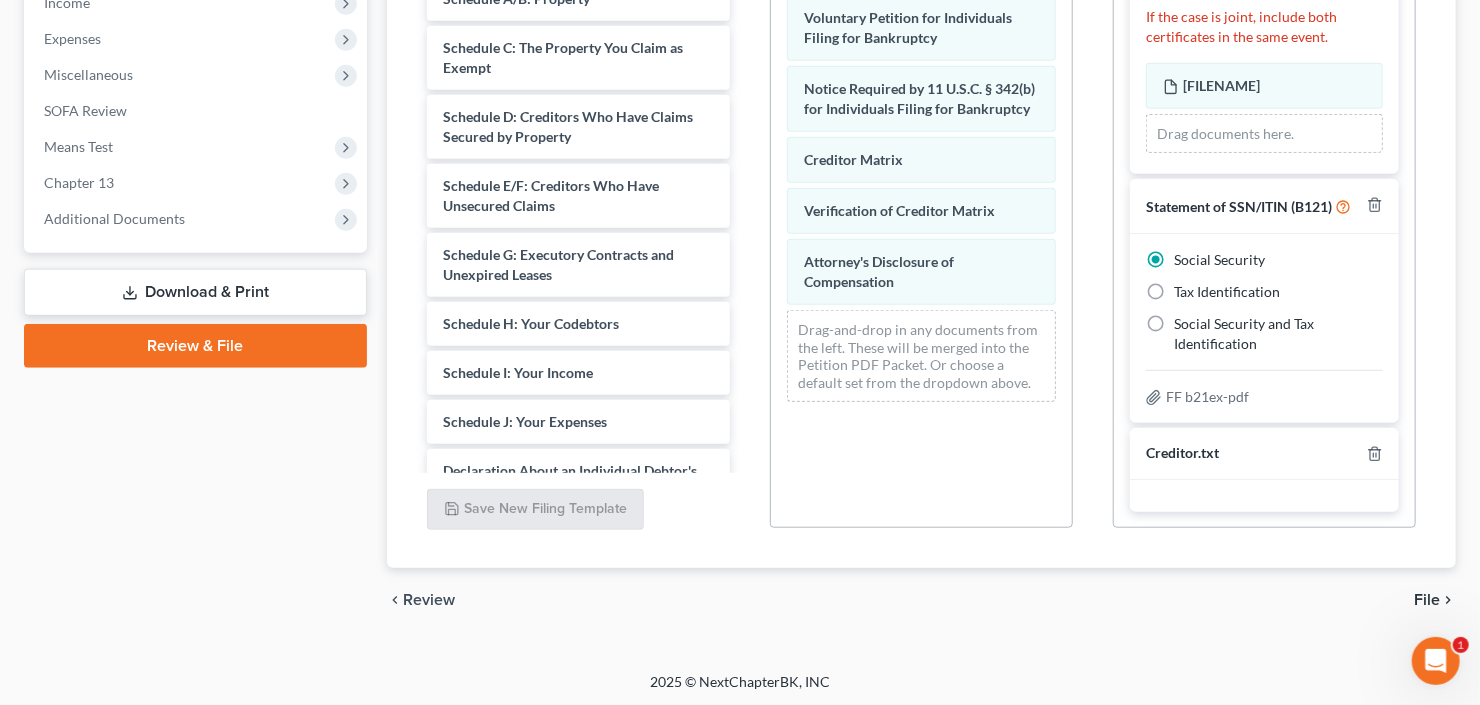 click on "File" at bounding box center (1427, 600) 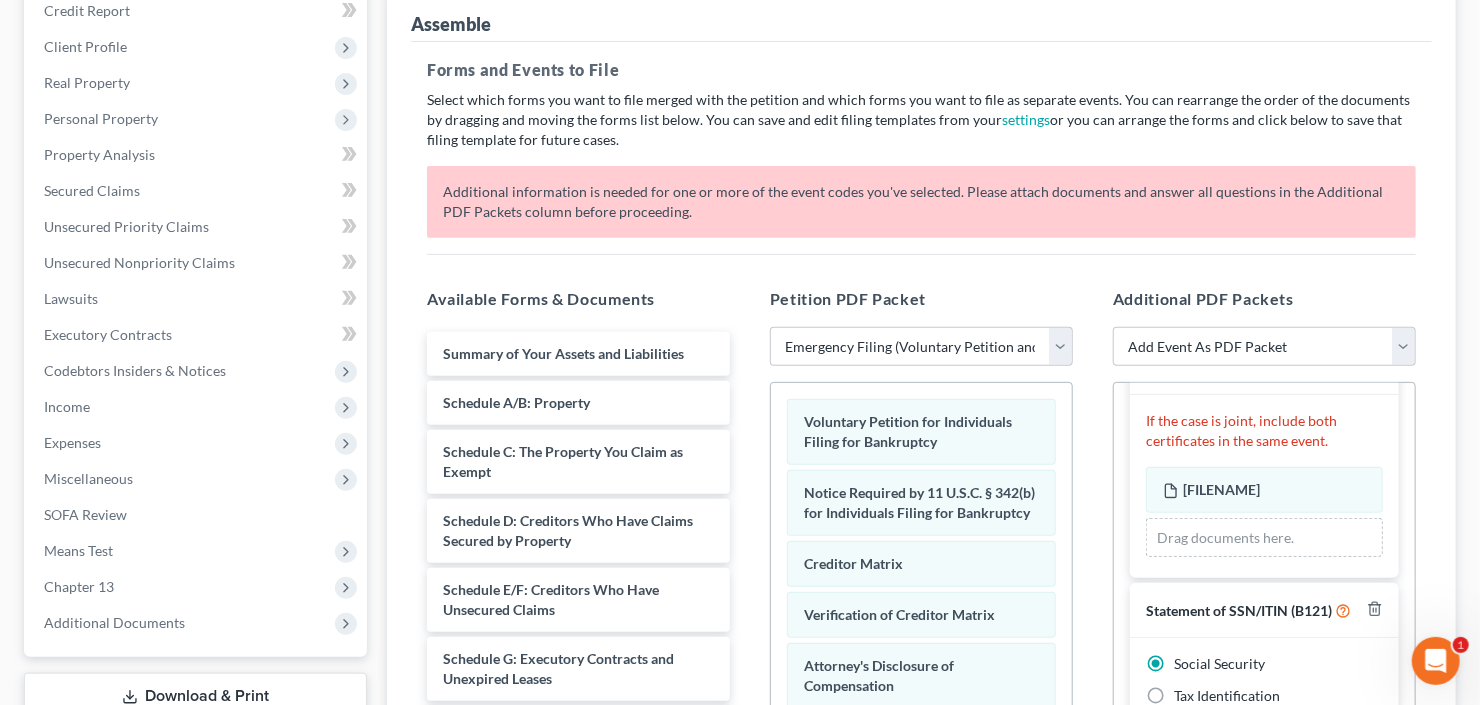 scroll, scrollTop: 415, scrollLeft: 0, axis: vertical 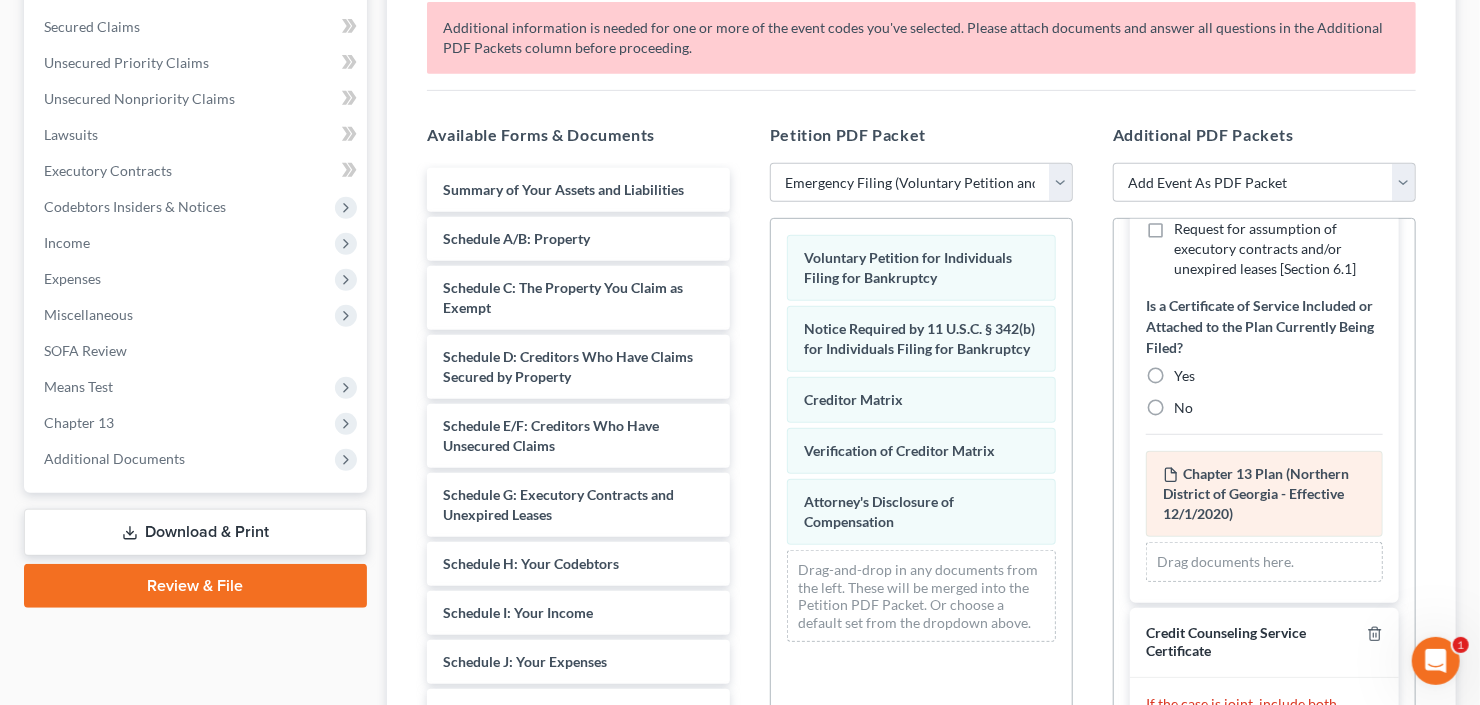 click on "No" at bounding box center (1183, 408) 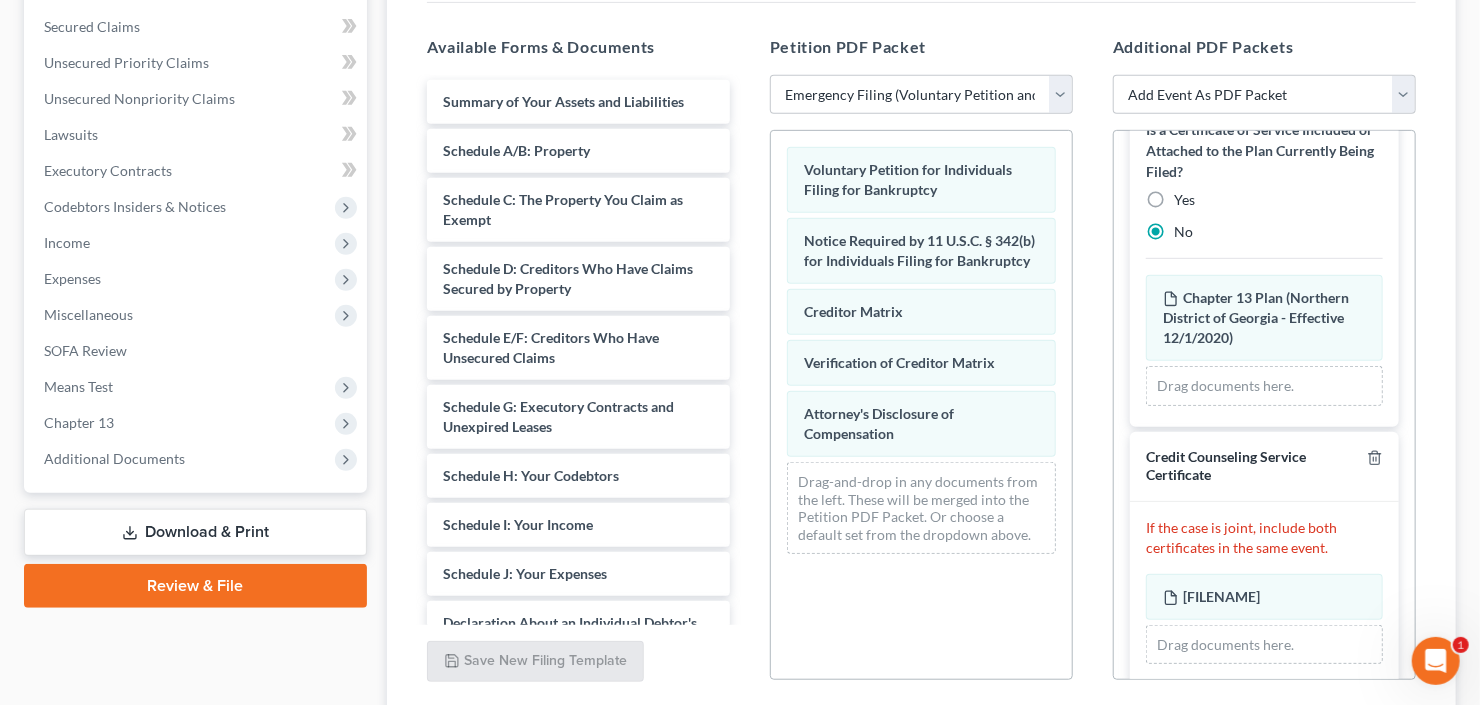 scroll, scrollTop: 554, scrollLeft: 0, axis: vertical 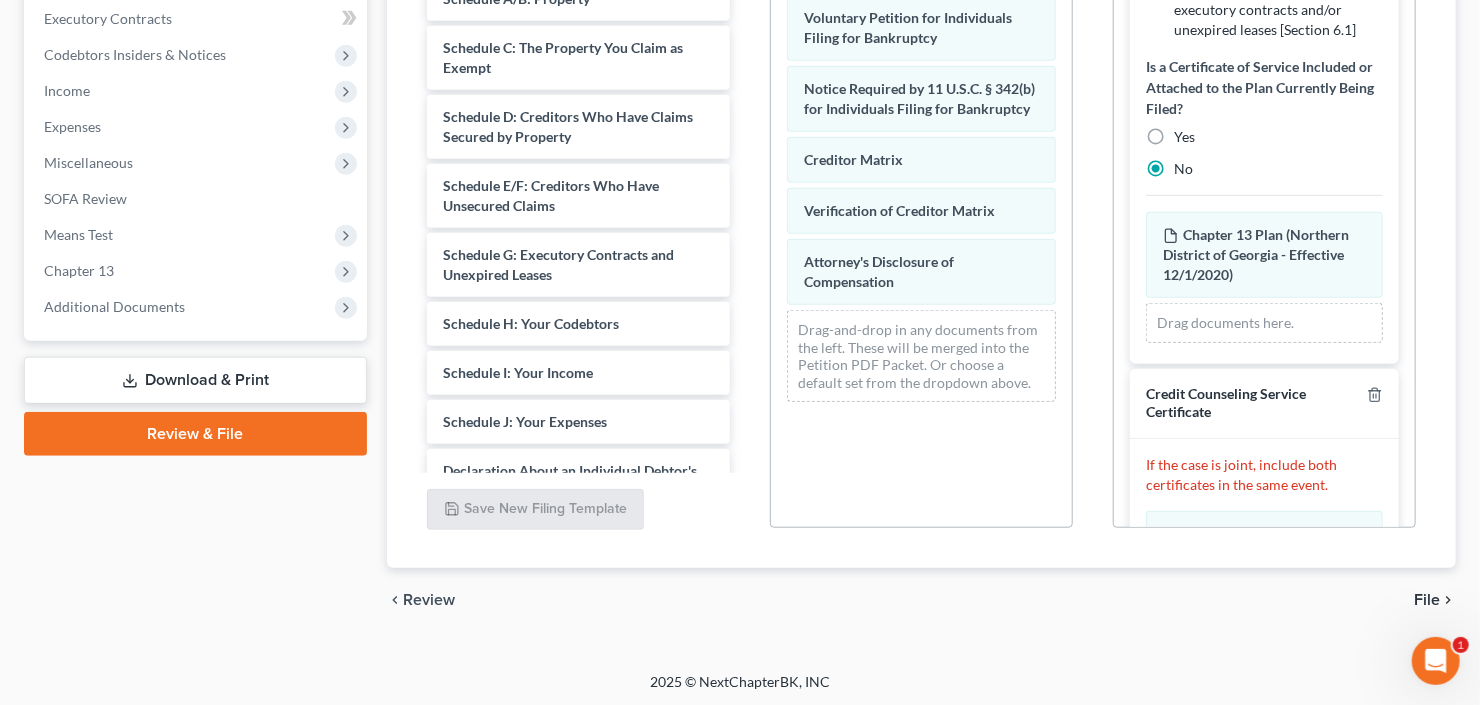 click on "File" at bounding box center [1427, 600] 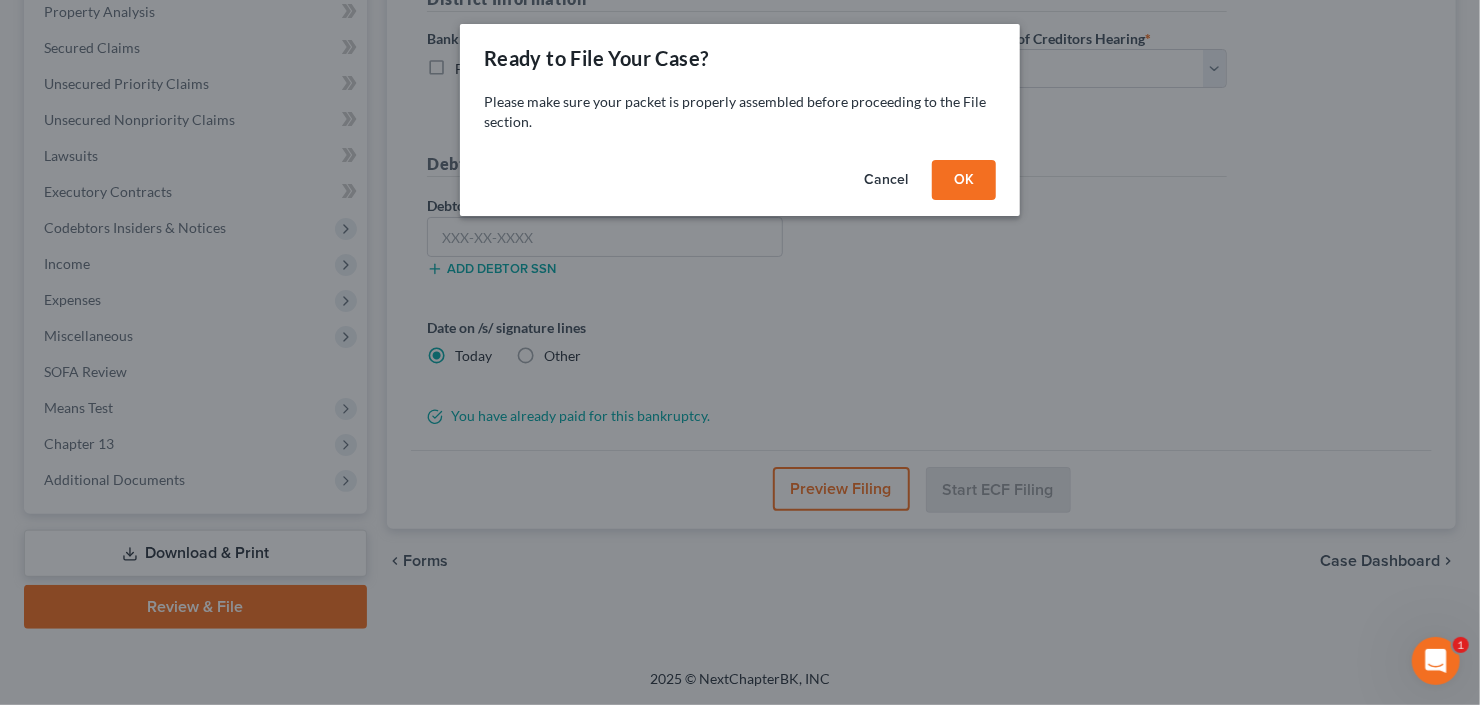 scroll, scrollTop: 390, scrollLeft: 0, axis: vertical 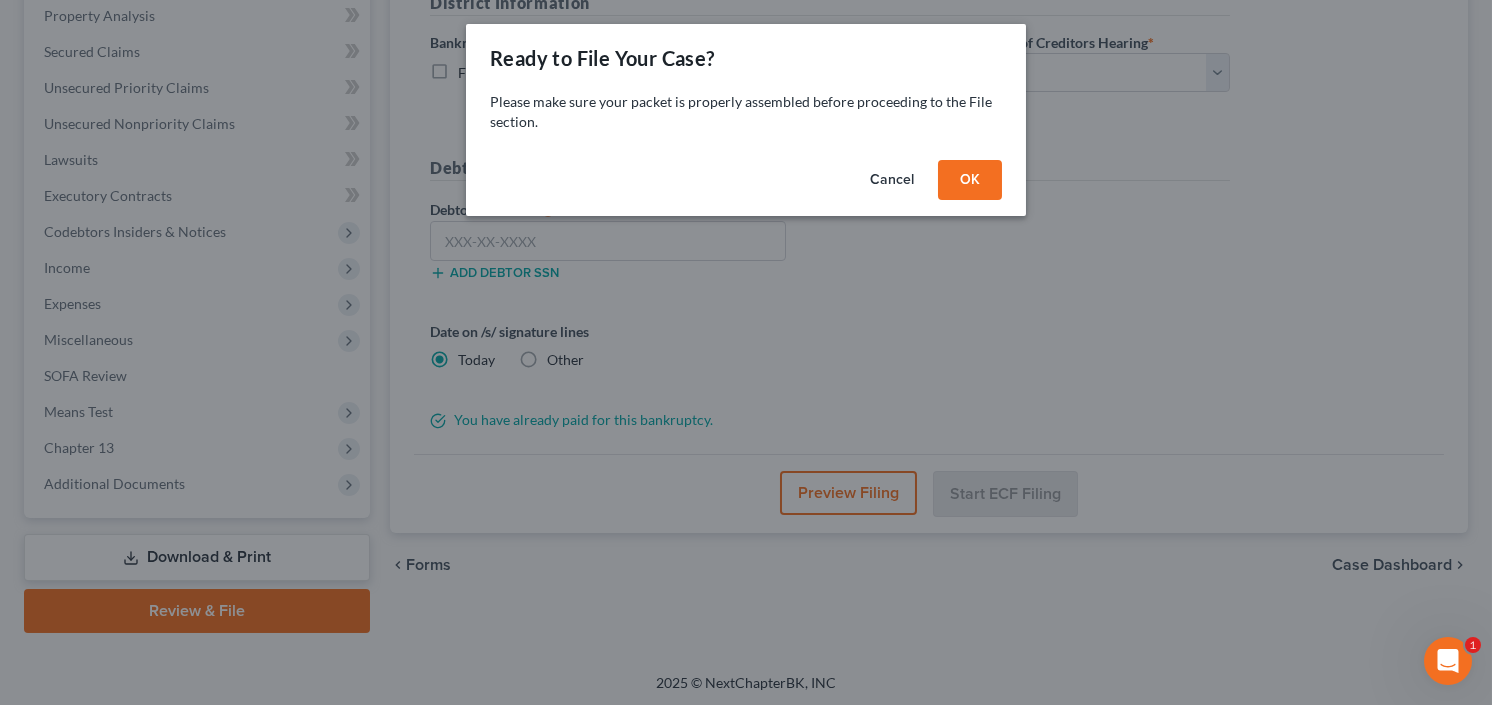 click on "OK" at bounding box center [970, 180] 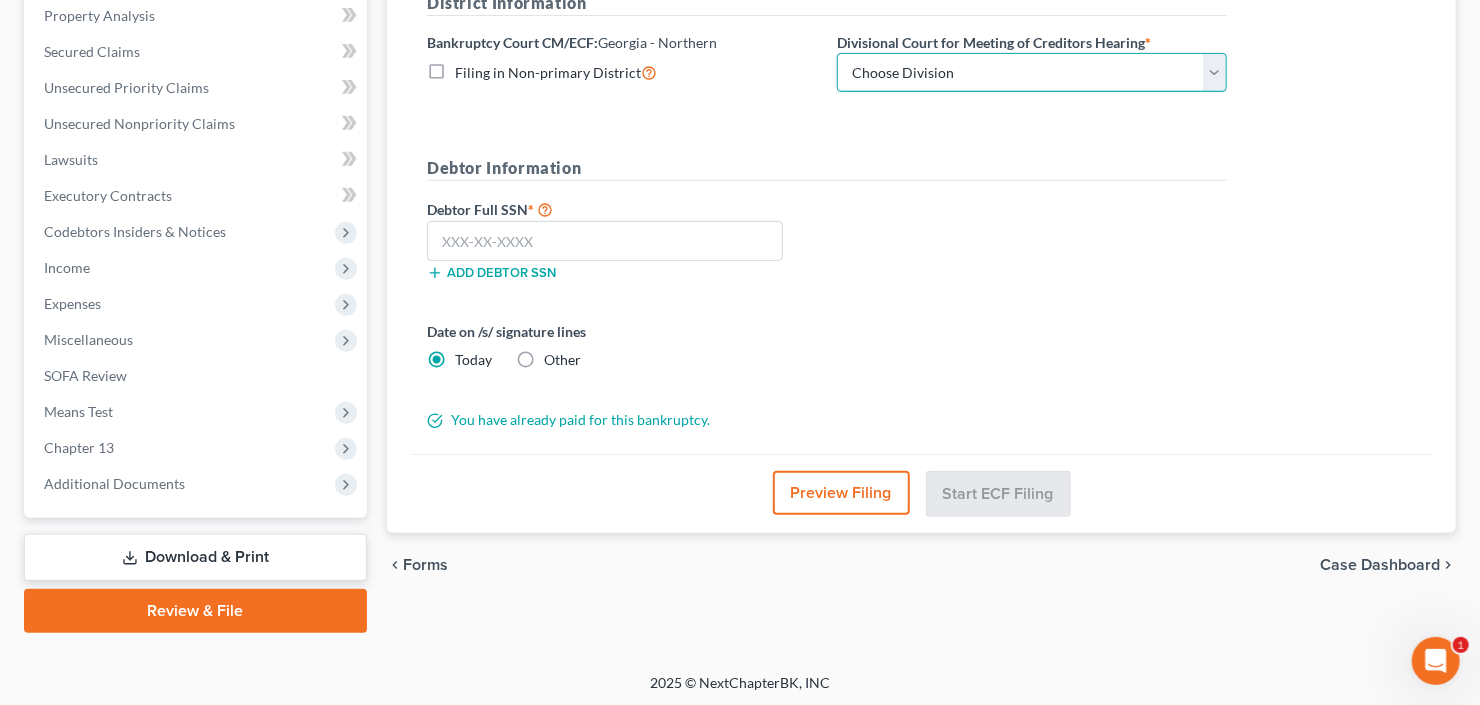 drag, startPoint x: 1005, startPoint y: 62, endPoint x: 982, endPoint y: 79, distance: 28.600698 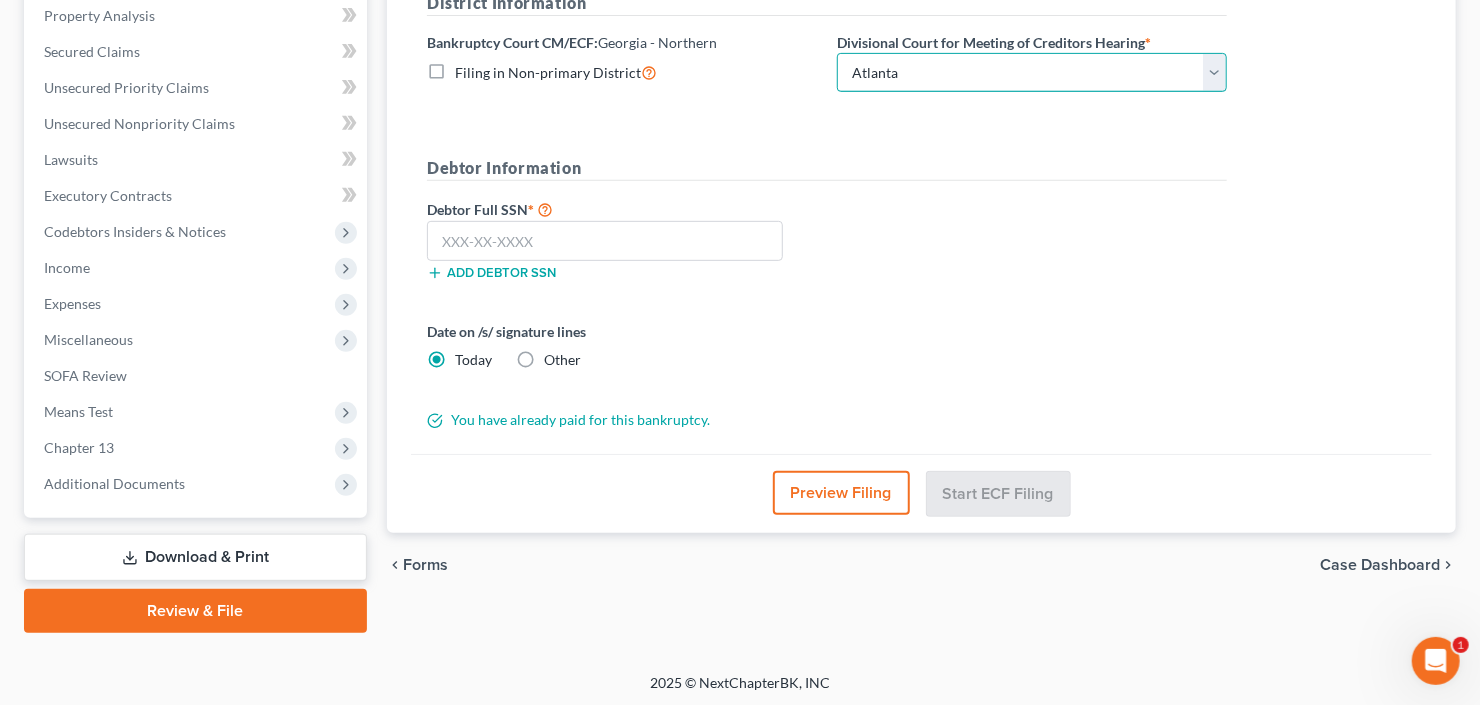 click on "Choose Division Atlanta Gainesville Newnan Rome" at bounding box center (1032, 73) 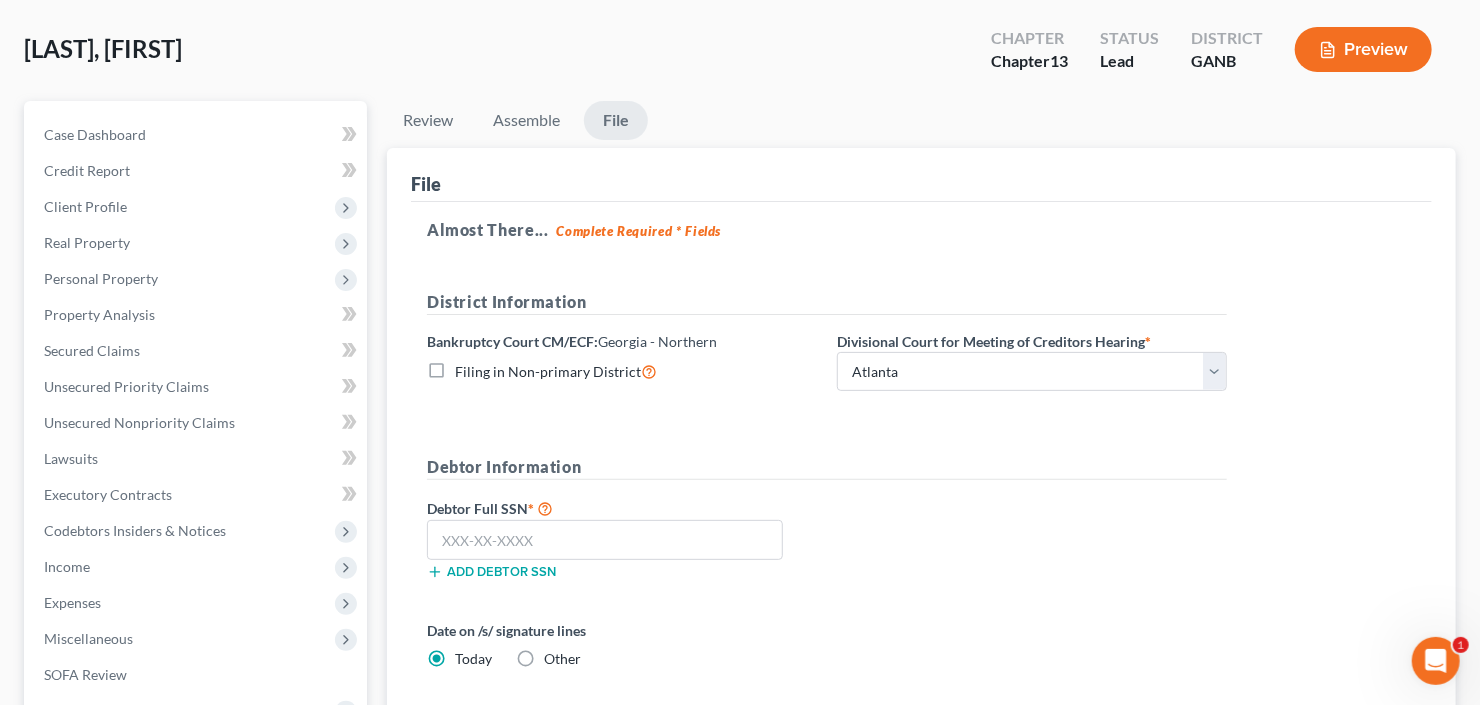scroll, scrollTop: 240, scrollLeft: 0, axis: vertical 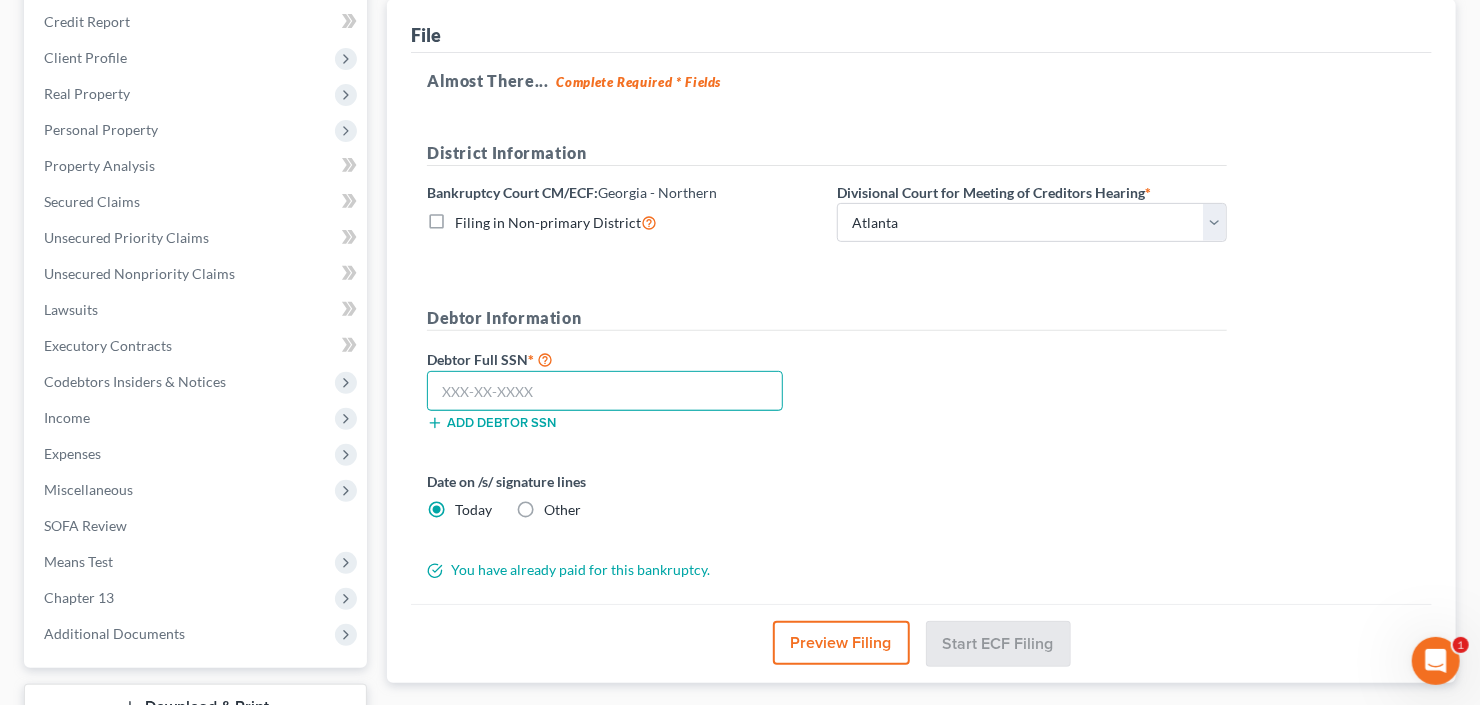 click at bounding box center [605, 391] 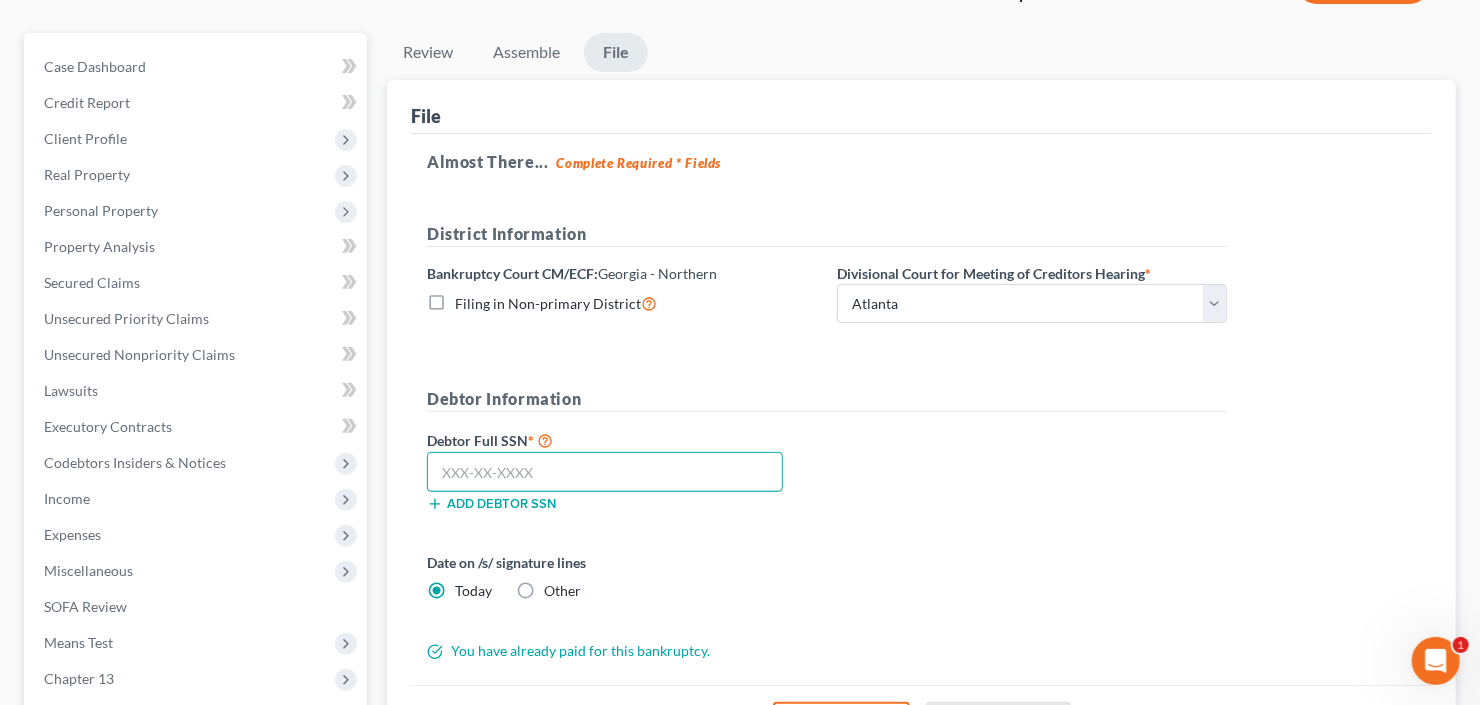 scroll, scrollTop: 160, scrollLeft: 0, axis: vertical 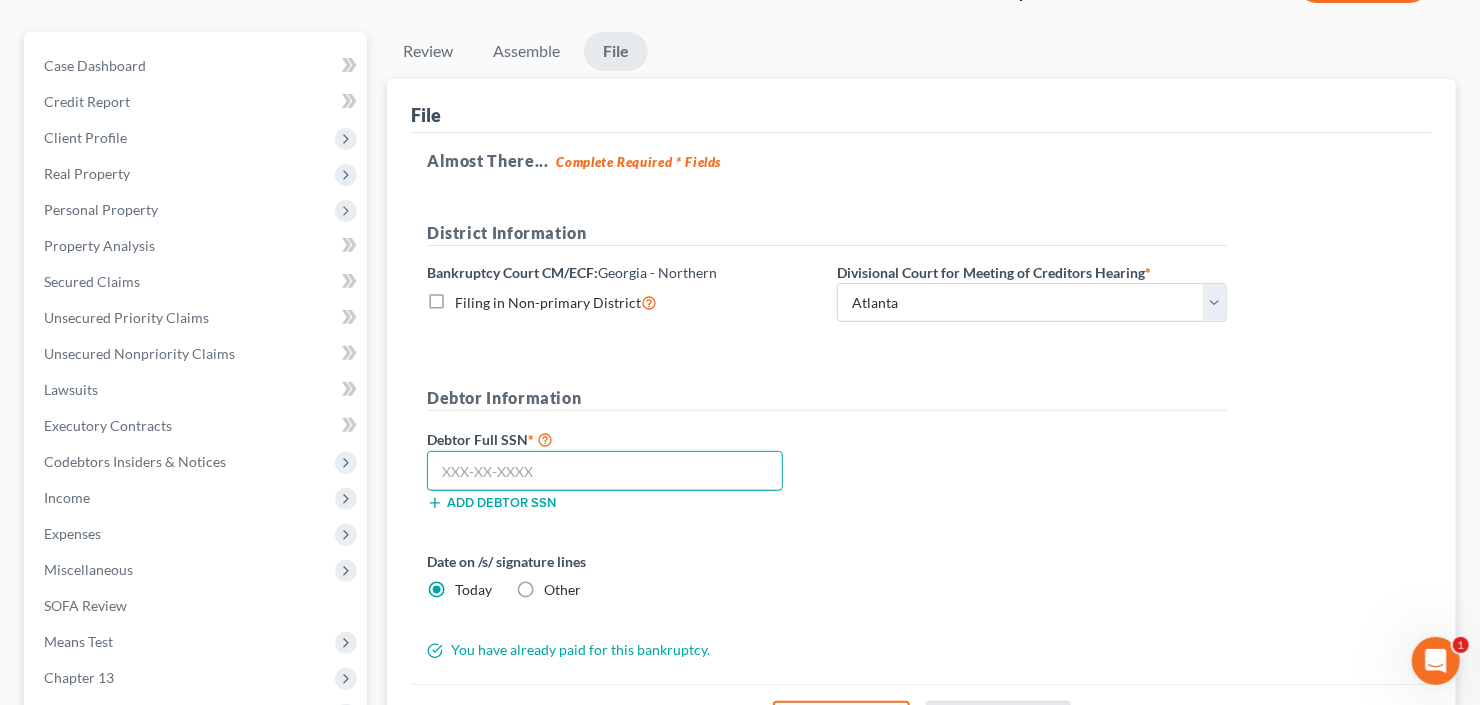 click at bounding box center [605, 471] 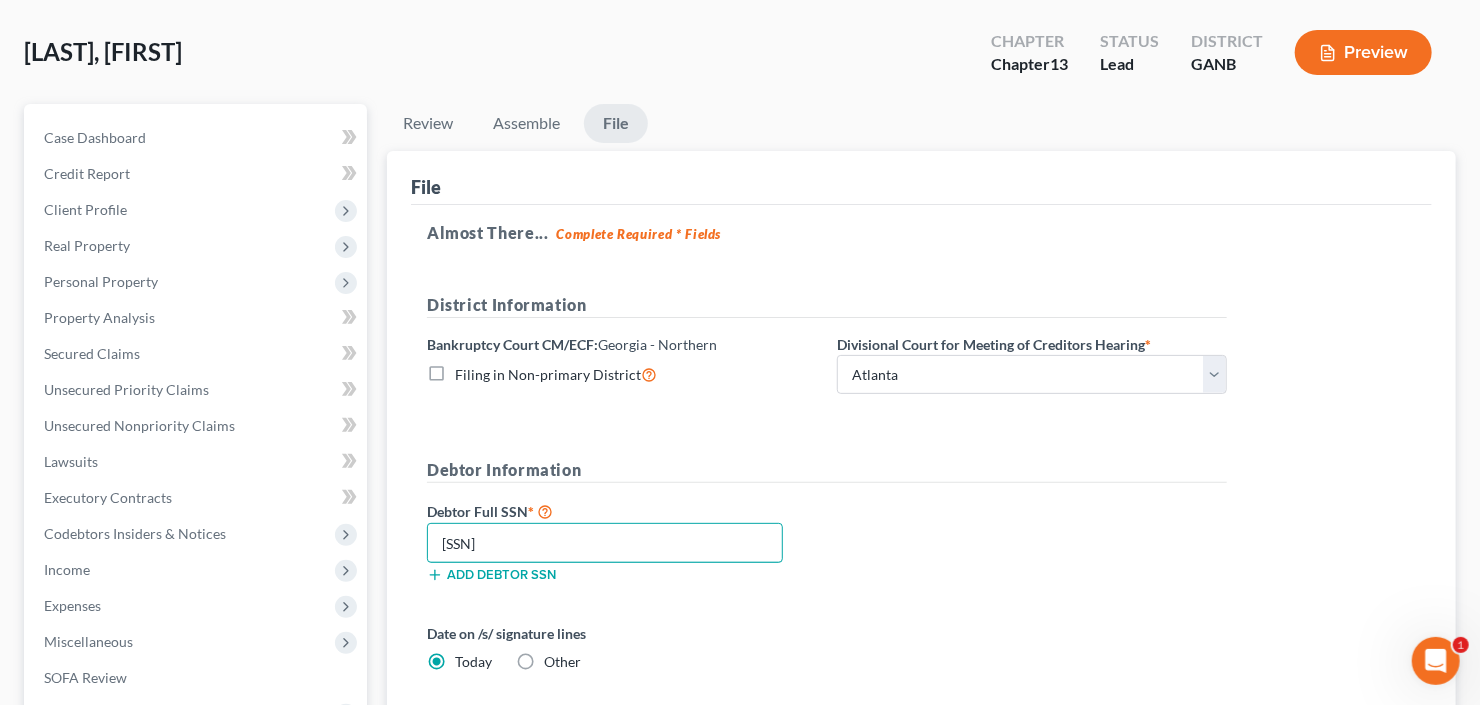 scroll, scrollTop: 240, scrollLeft: 0, axis: vertical 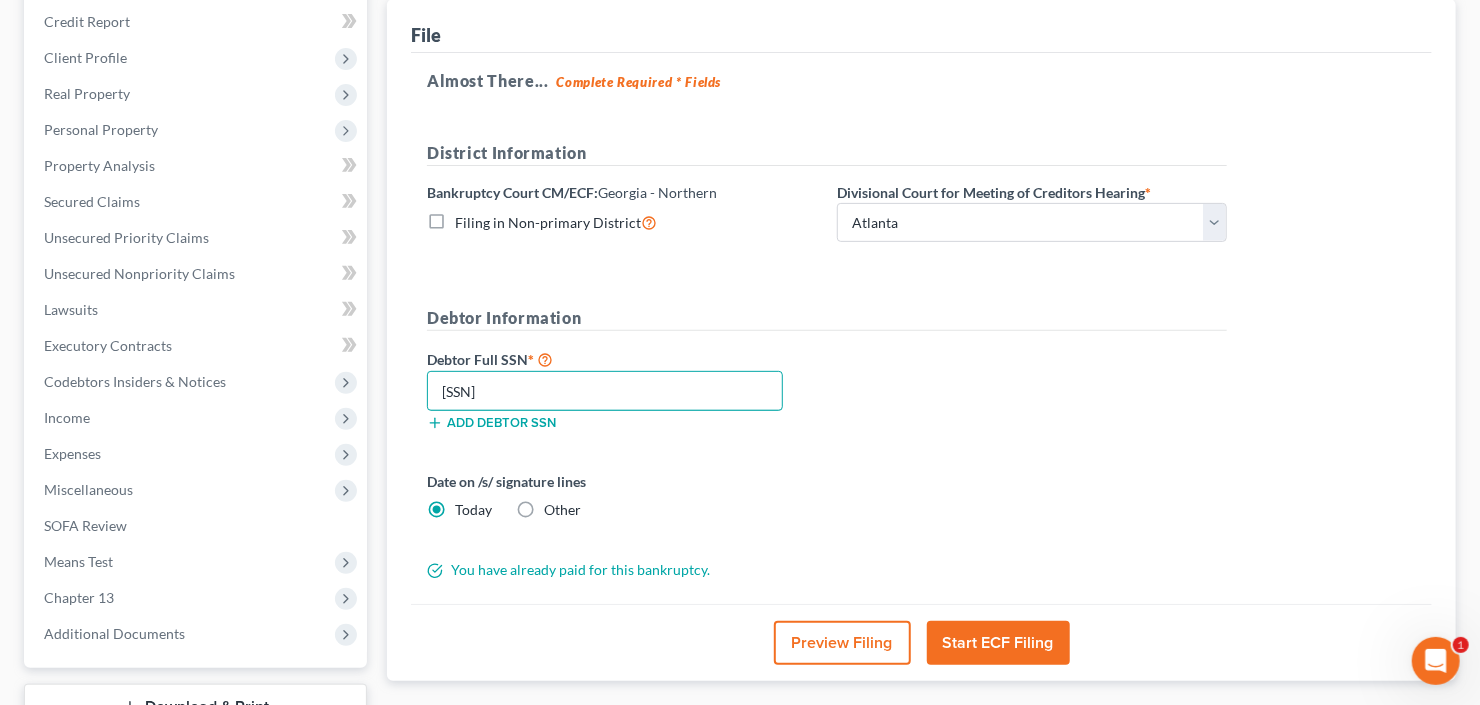 type on "834-77-2932" 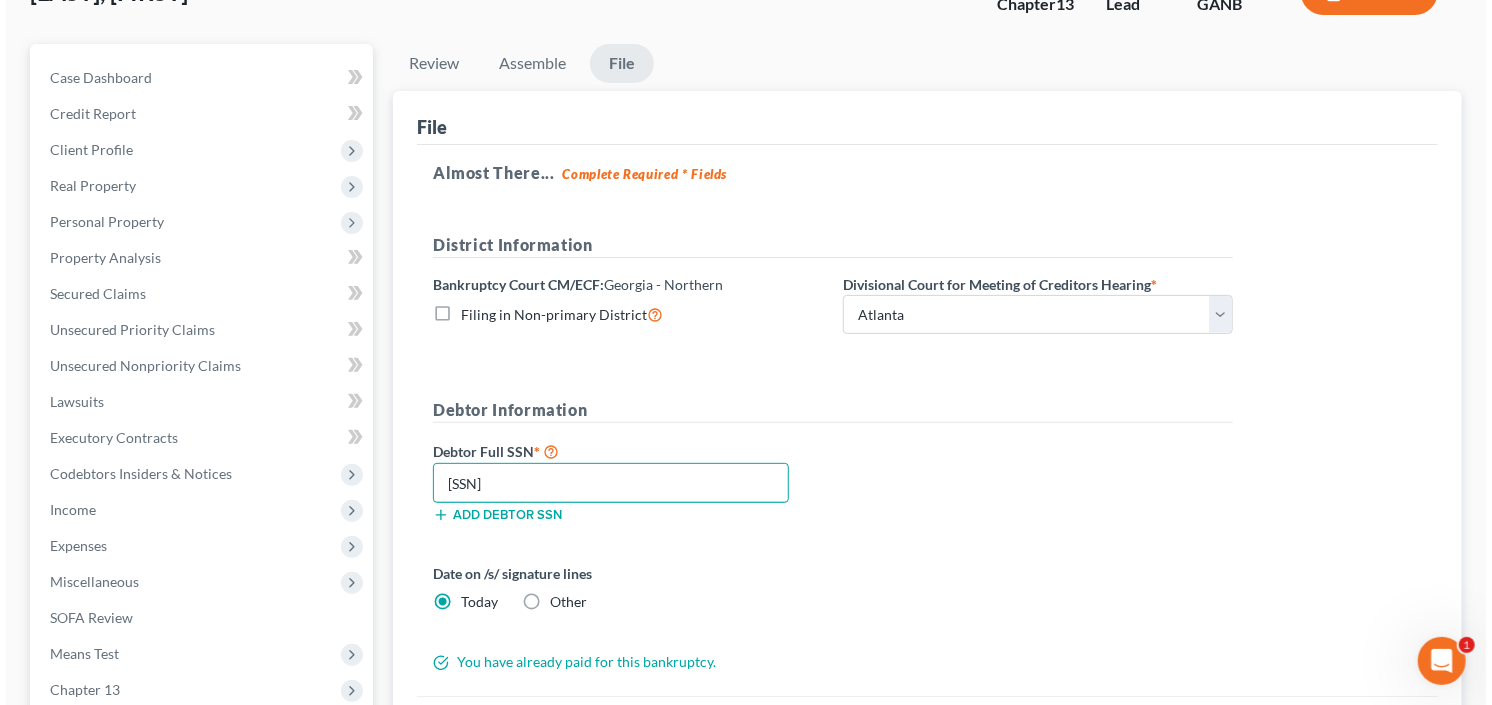 scroll, scrollTop: 390, scrollLeft: 0, axis: vertical 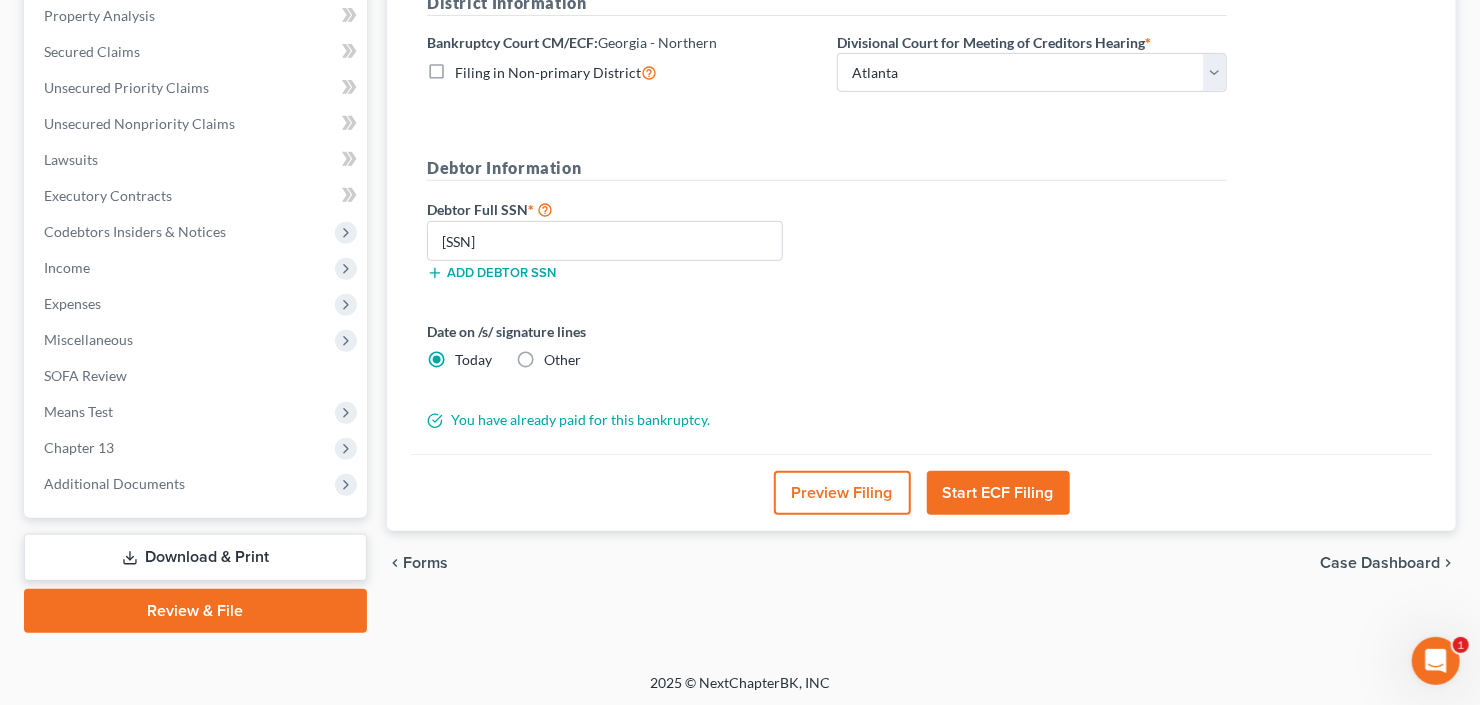 click on "Preview Filing Start ECF Filing" at bounding box center (921, 492) 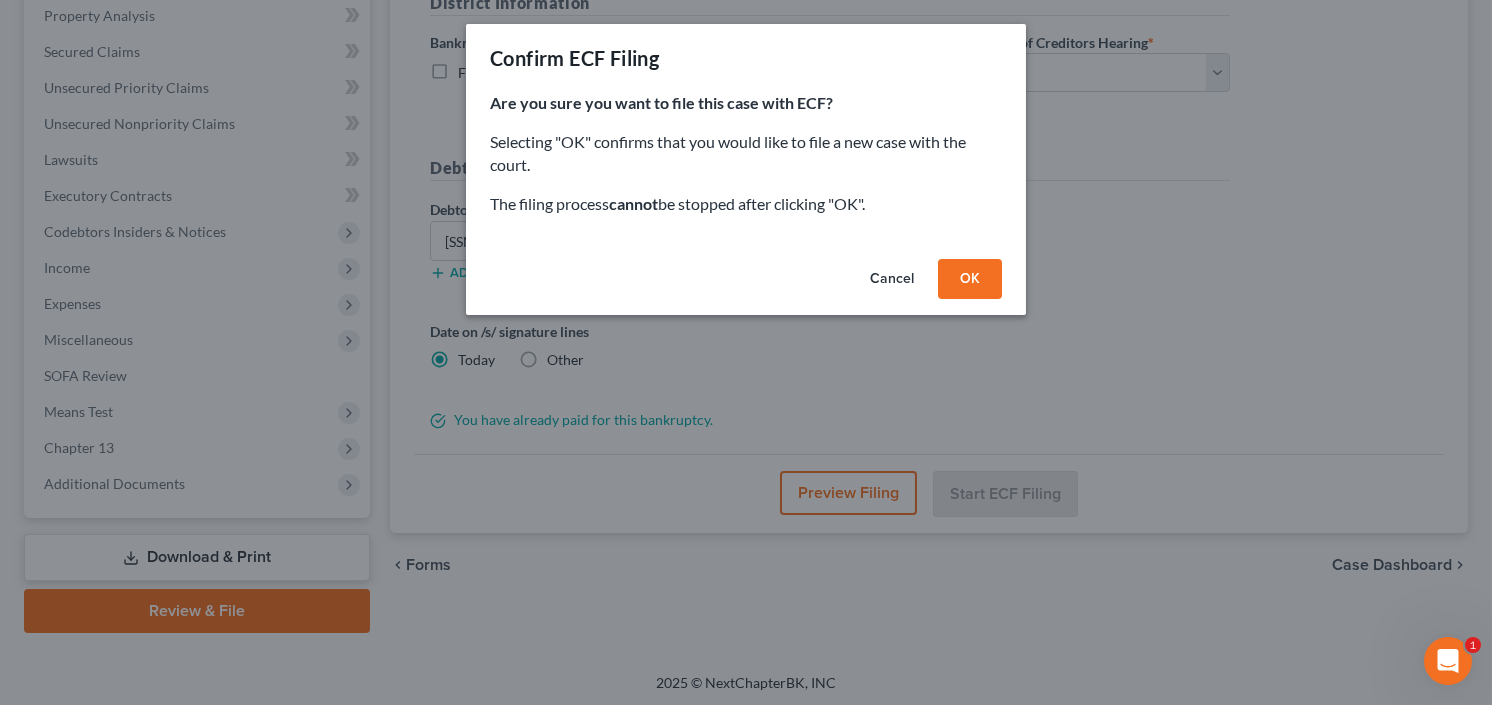 click on "OK" at bounding box center [970, 279] 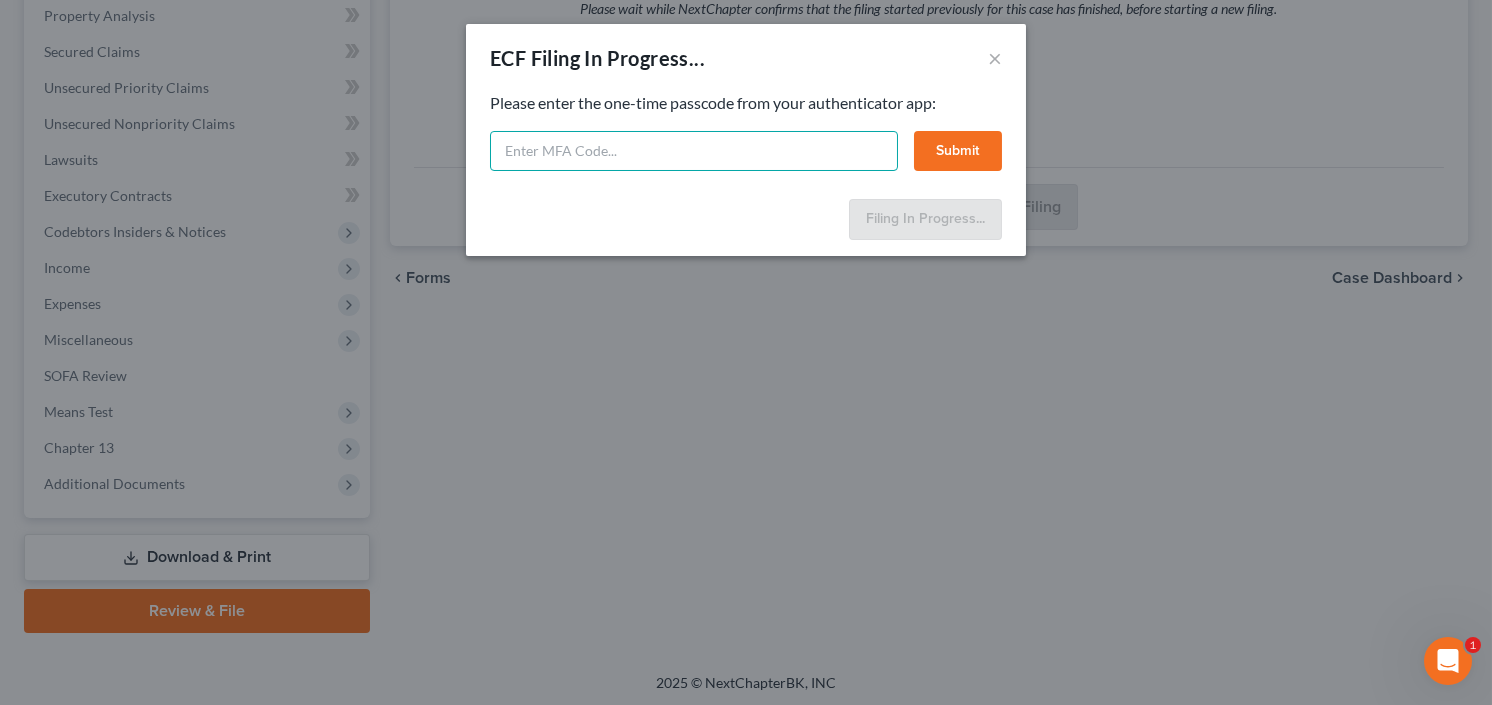 click at bounding box center [694, 151] 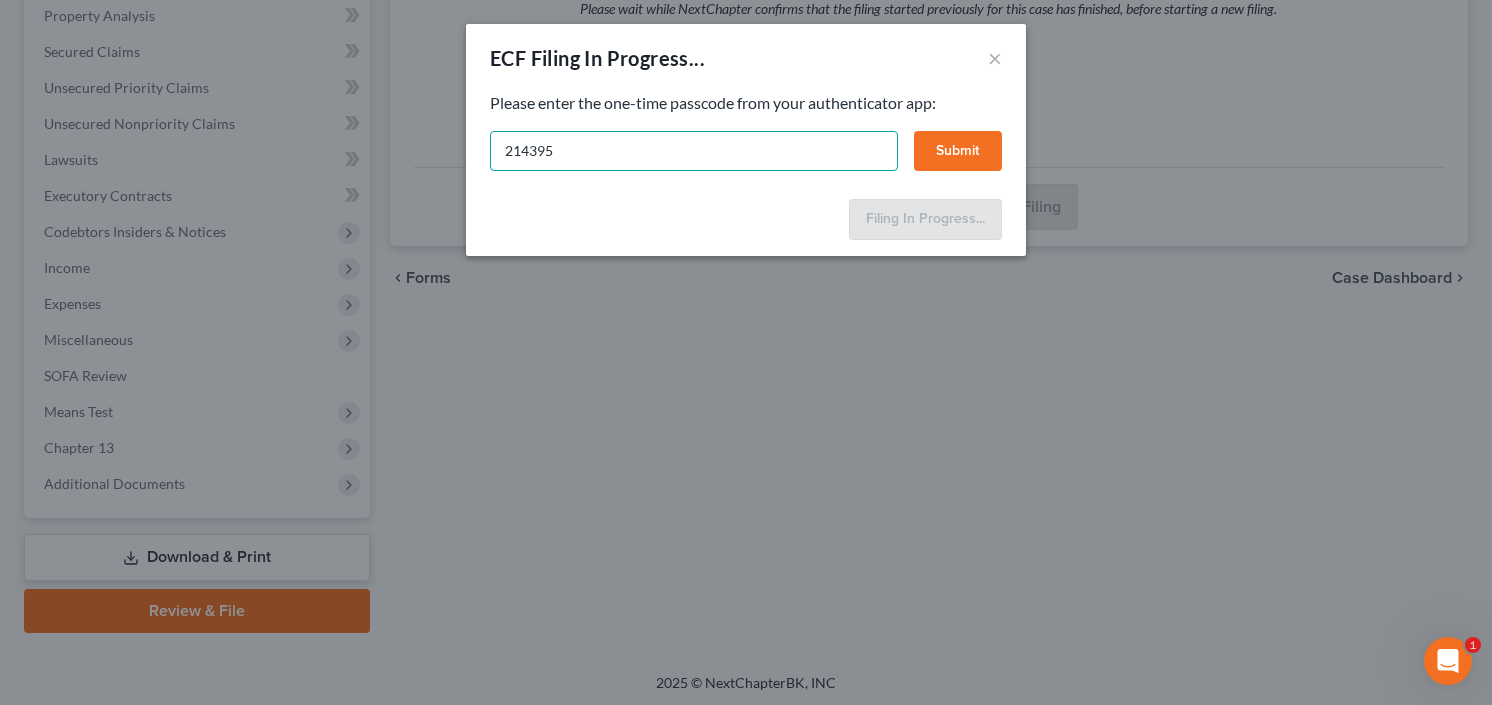 type on "214395" 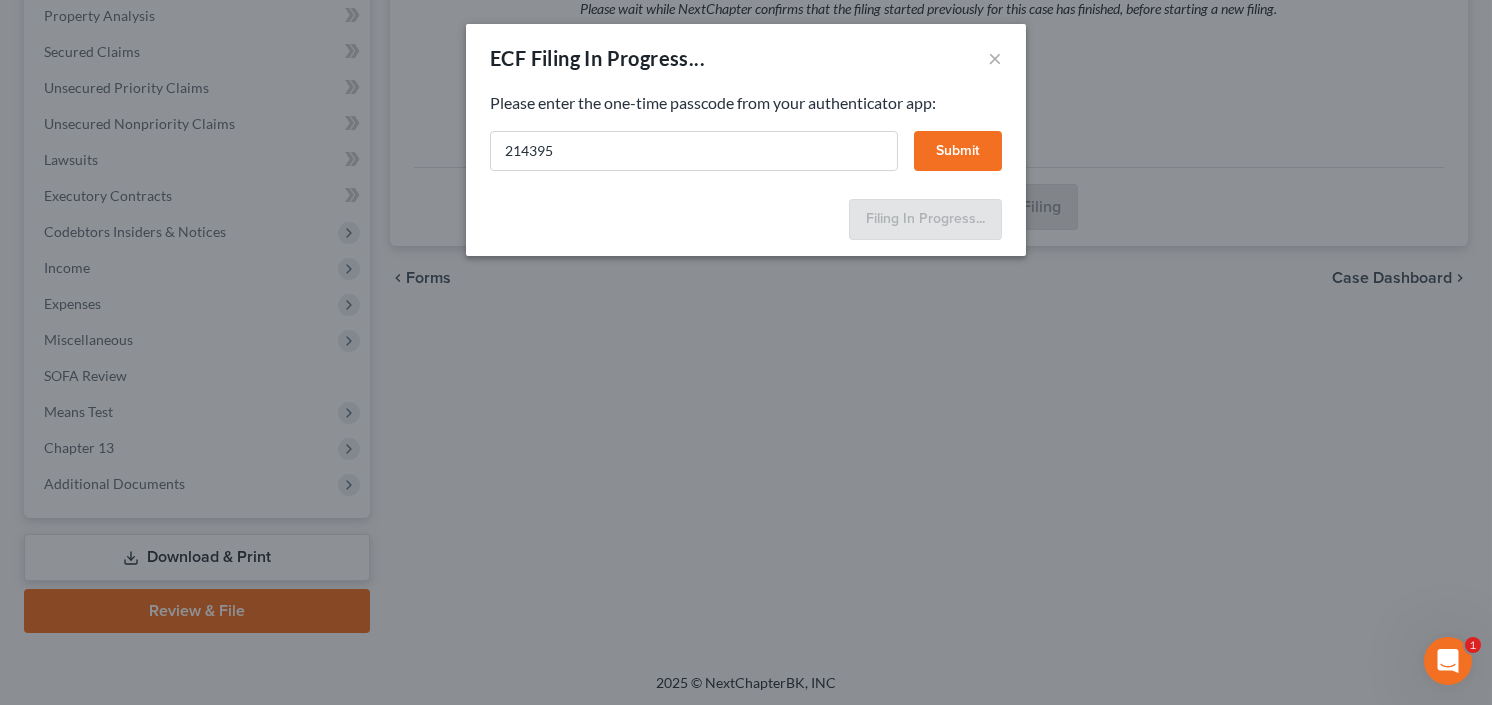 click on "Submit" at bounding box center [958, 151] 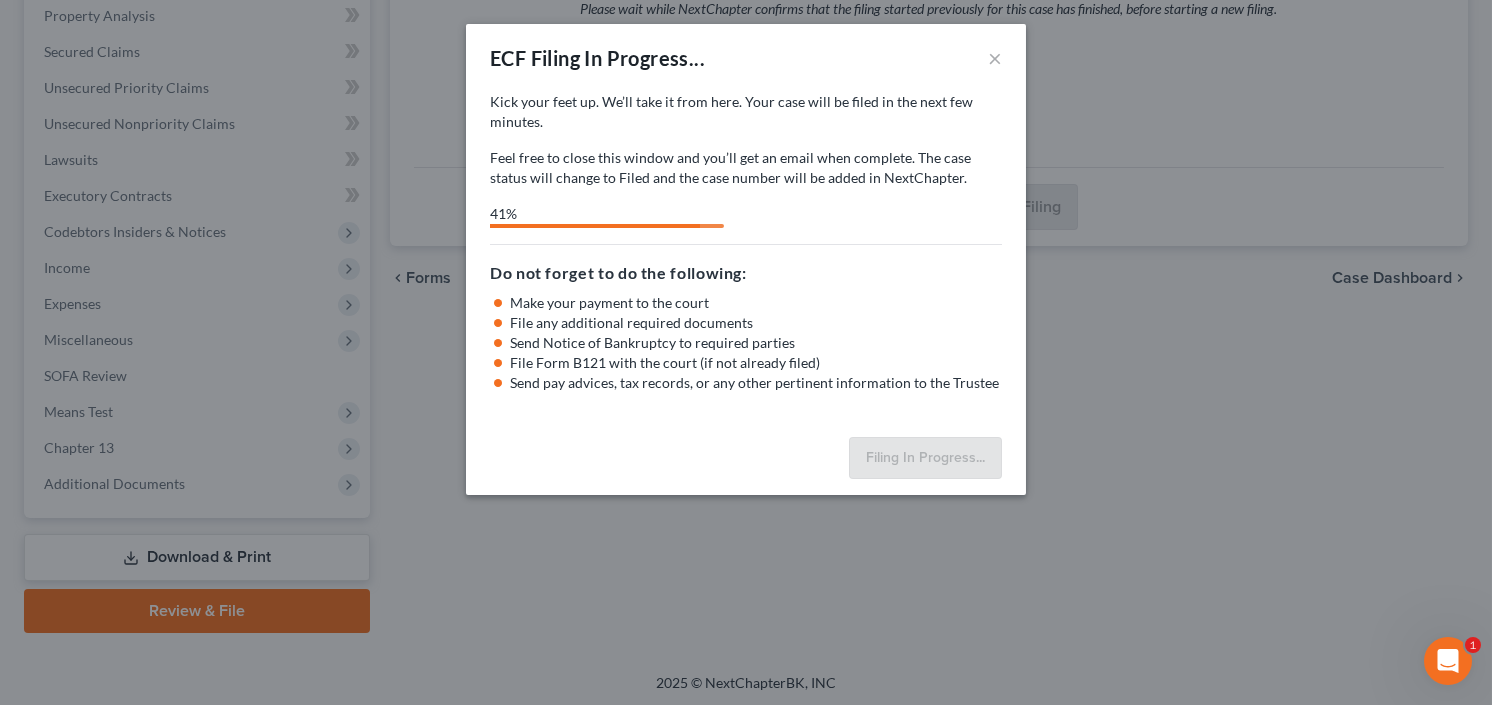 select on "0" 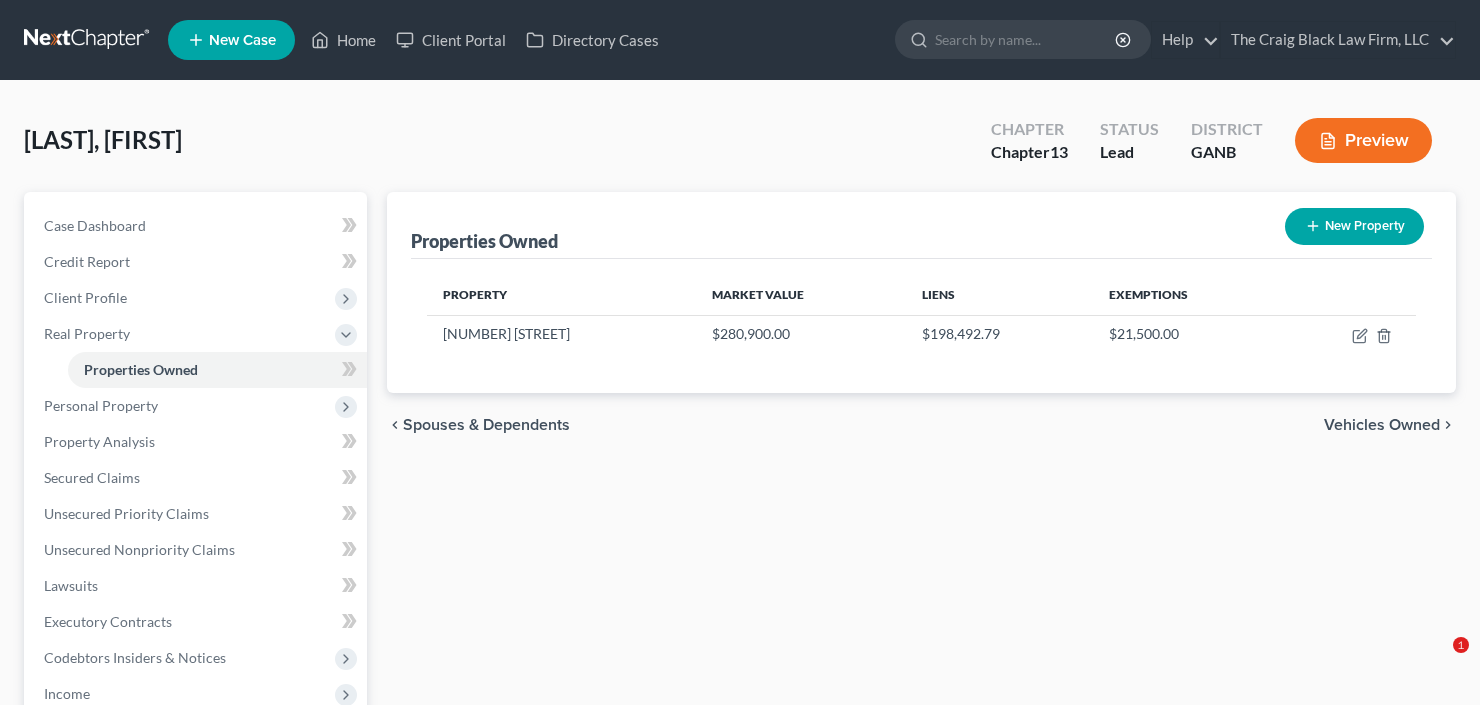 scroll, scrollTop: 0, scrollLeft: 0, axis: both 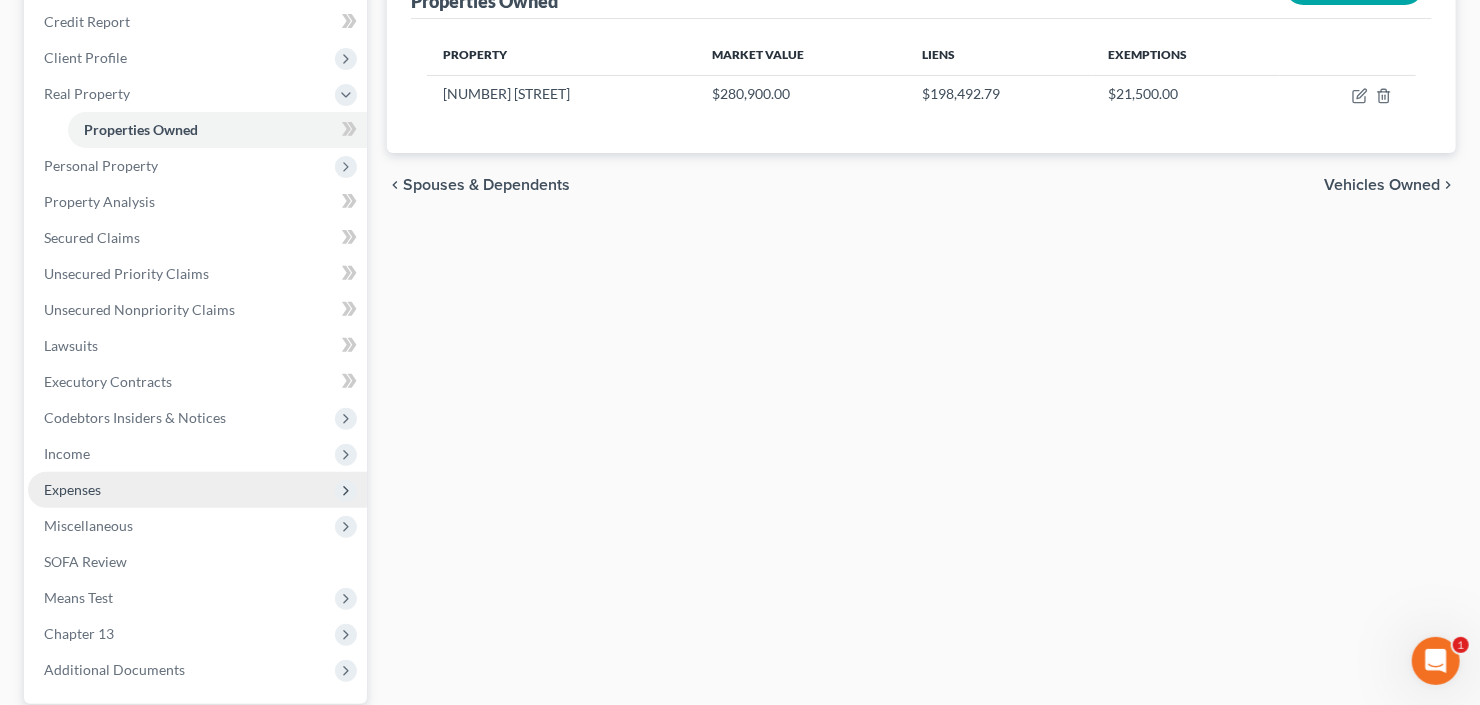 click on "Expenses" at bounding box center [197, 490] 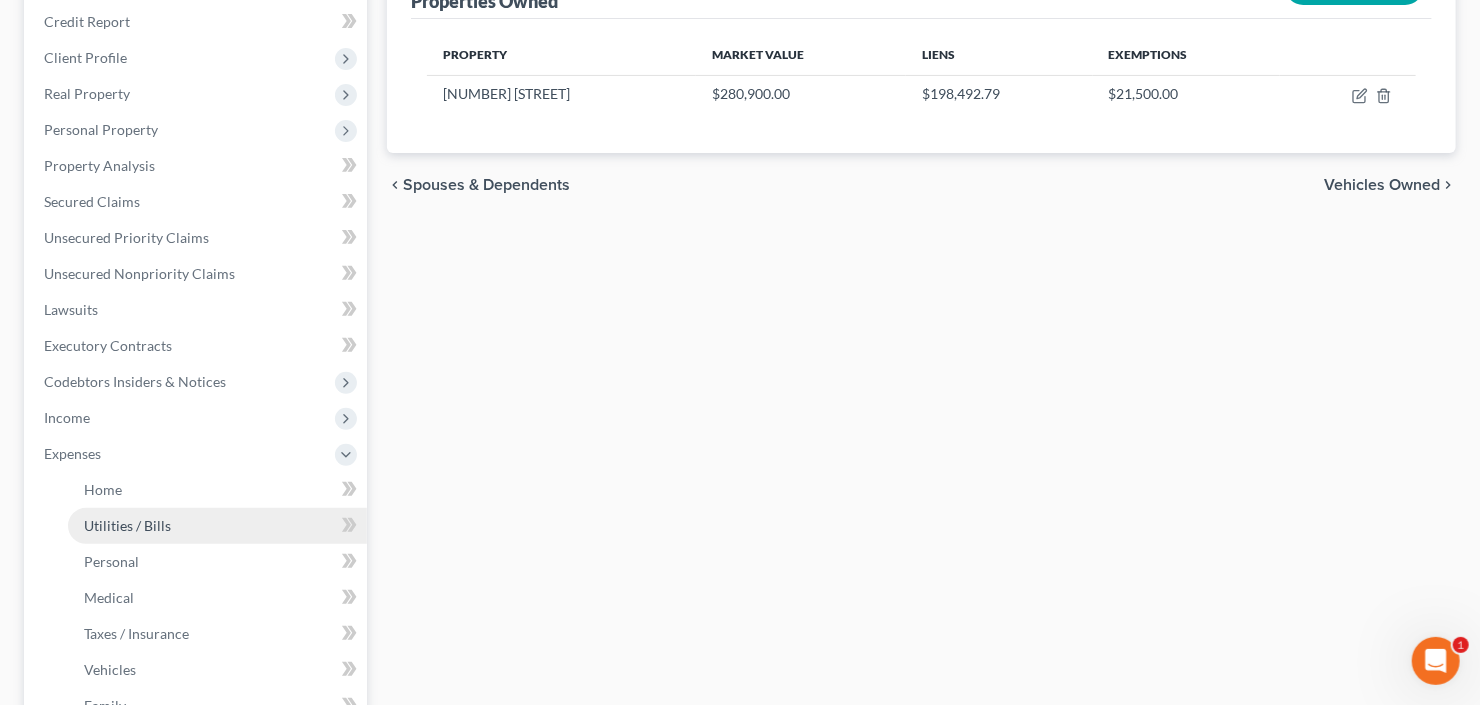 click on "Utilities / Bills" at bounding box center [127, 525] 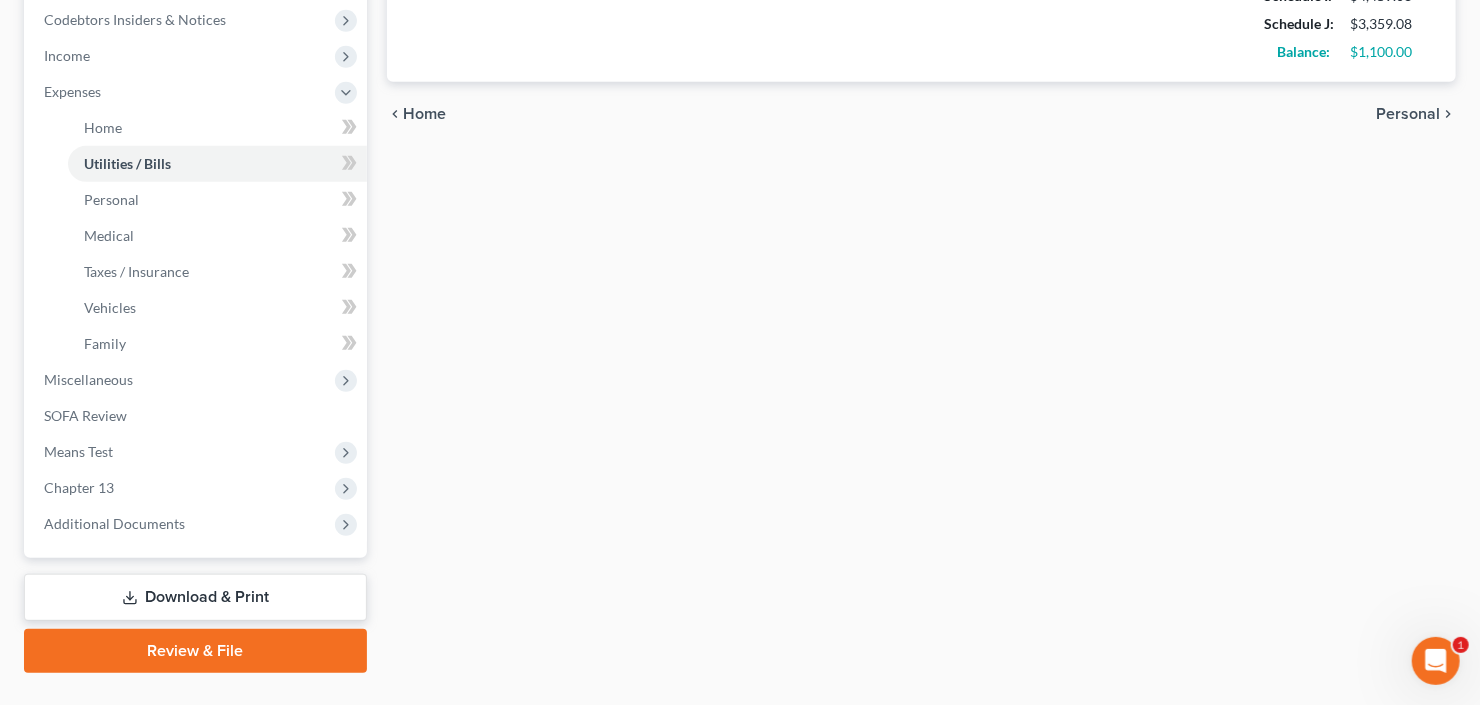 scroll, scrollTop: 643, scrollLeft: 0, axis: vertical 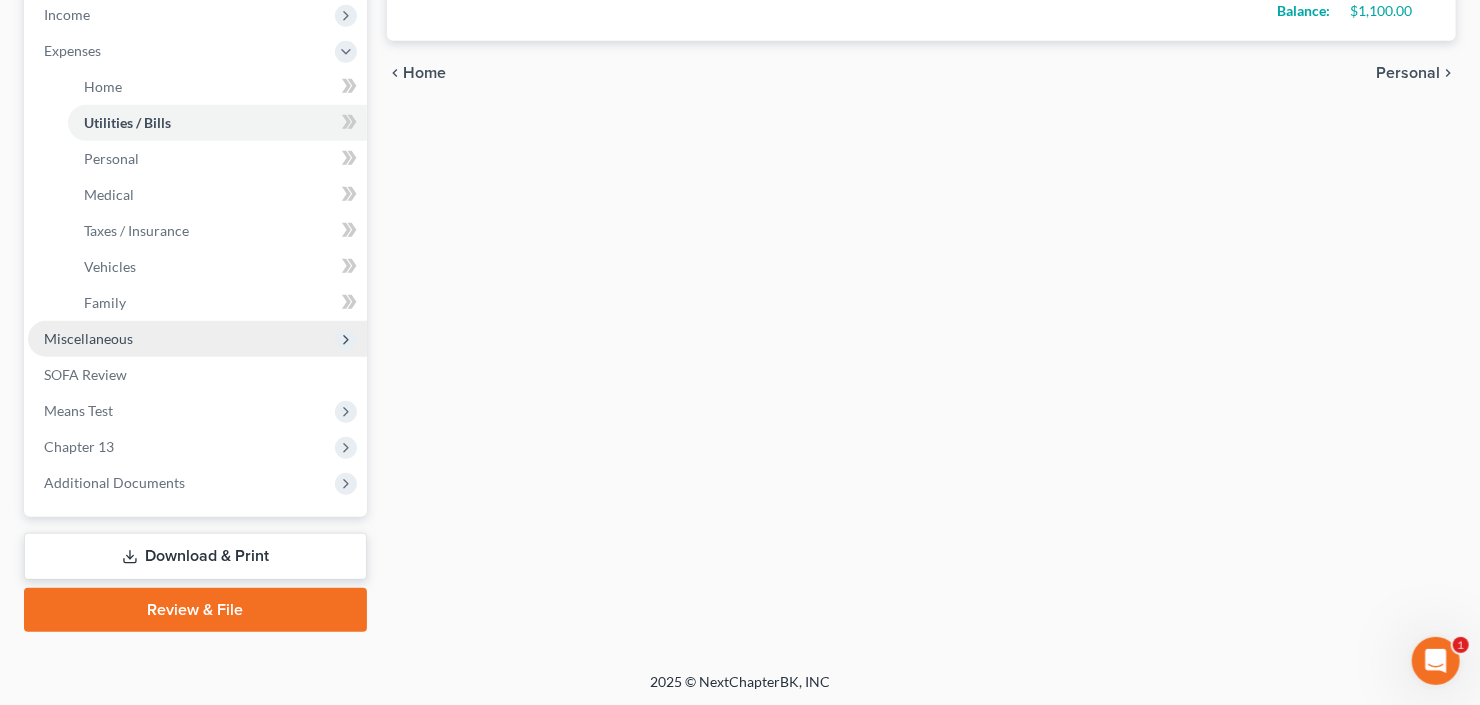 click on "Miscellaneous" at bounding box center (197, 339) 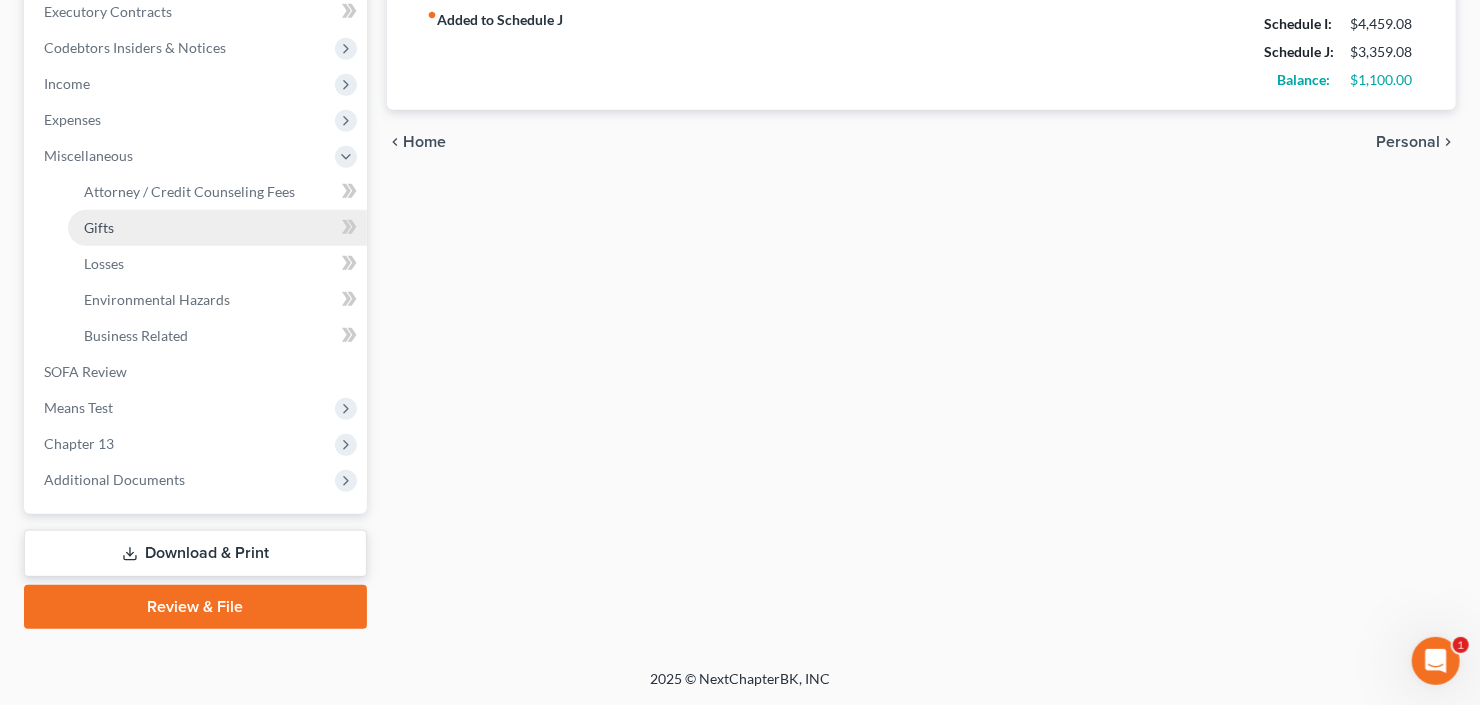 scroll, scrollTop: 570, scrollLeft: 0, axis: vertical 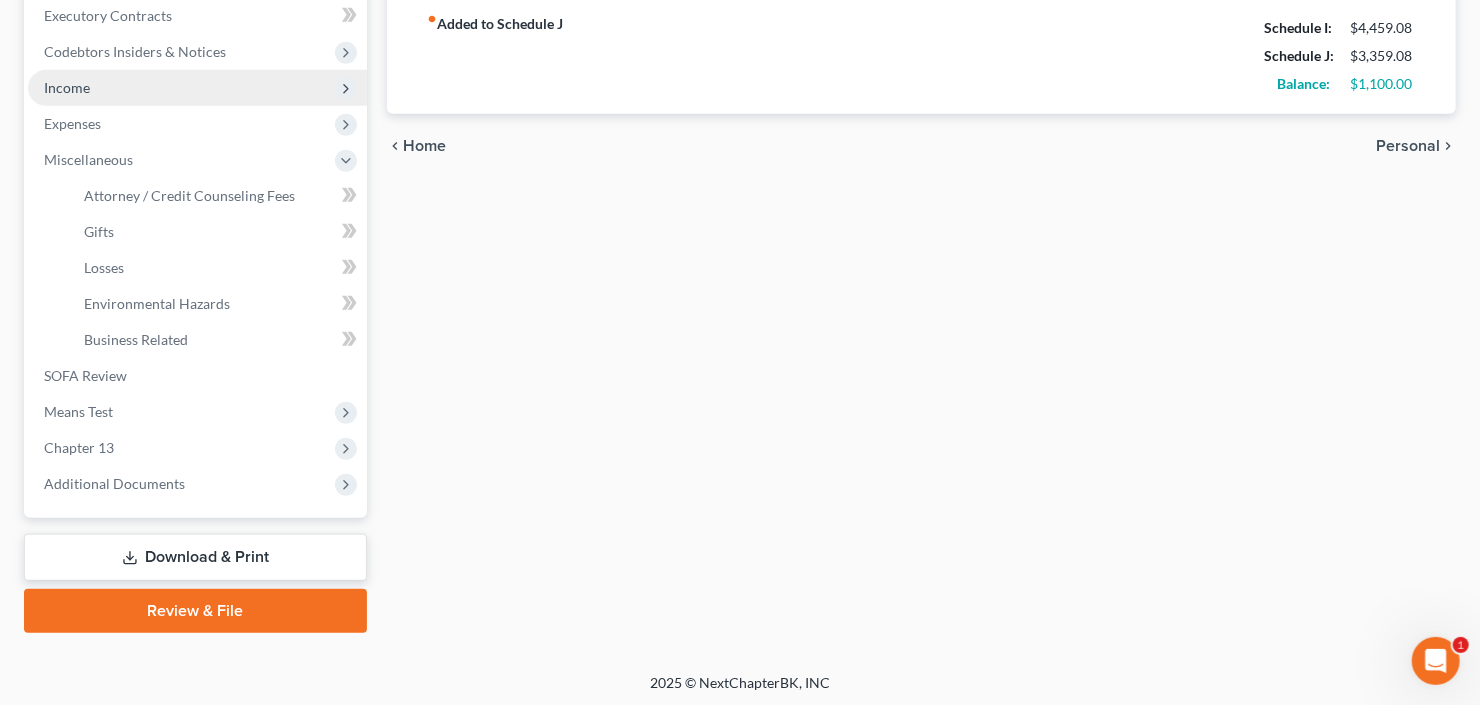 click on "Income" at bounding box center (197, 88) 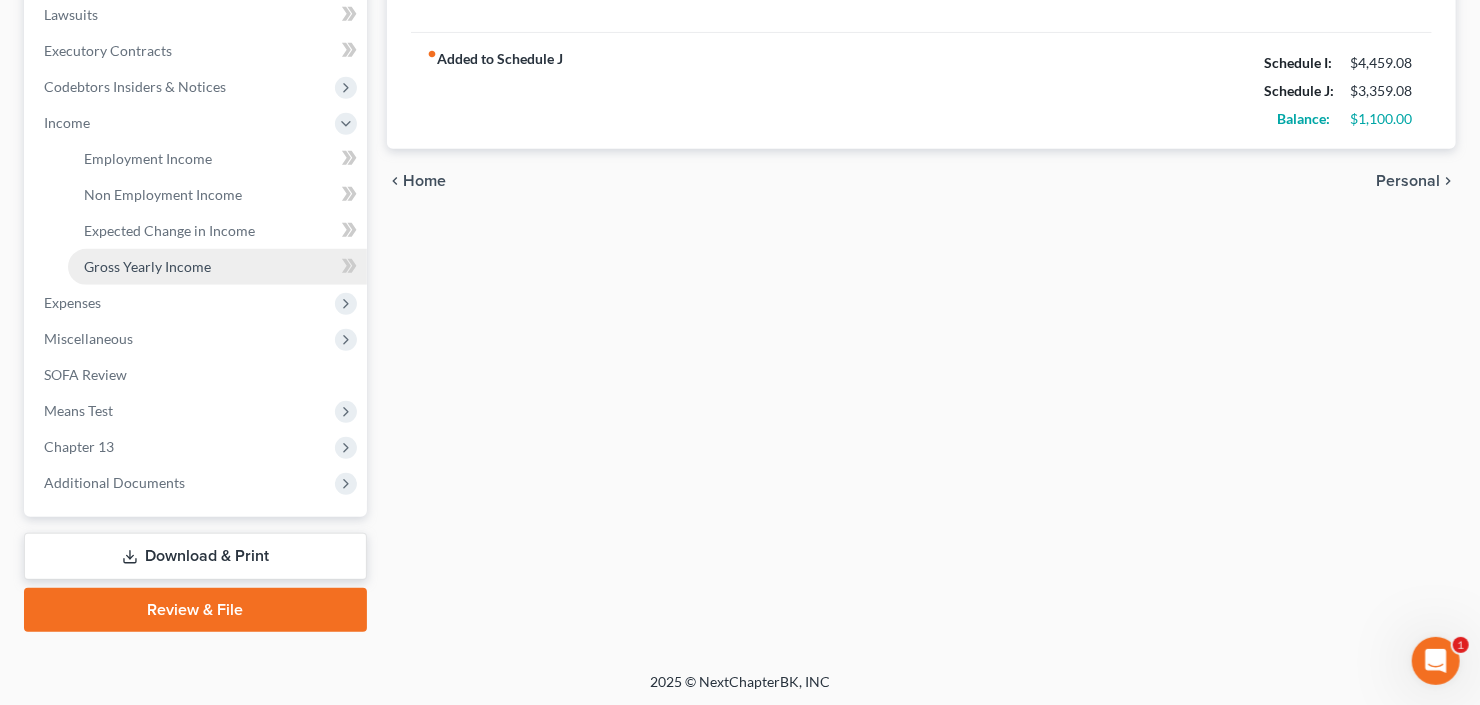 click on "Gross Yearly Income" at bounding box center (147, 266) 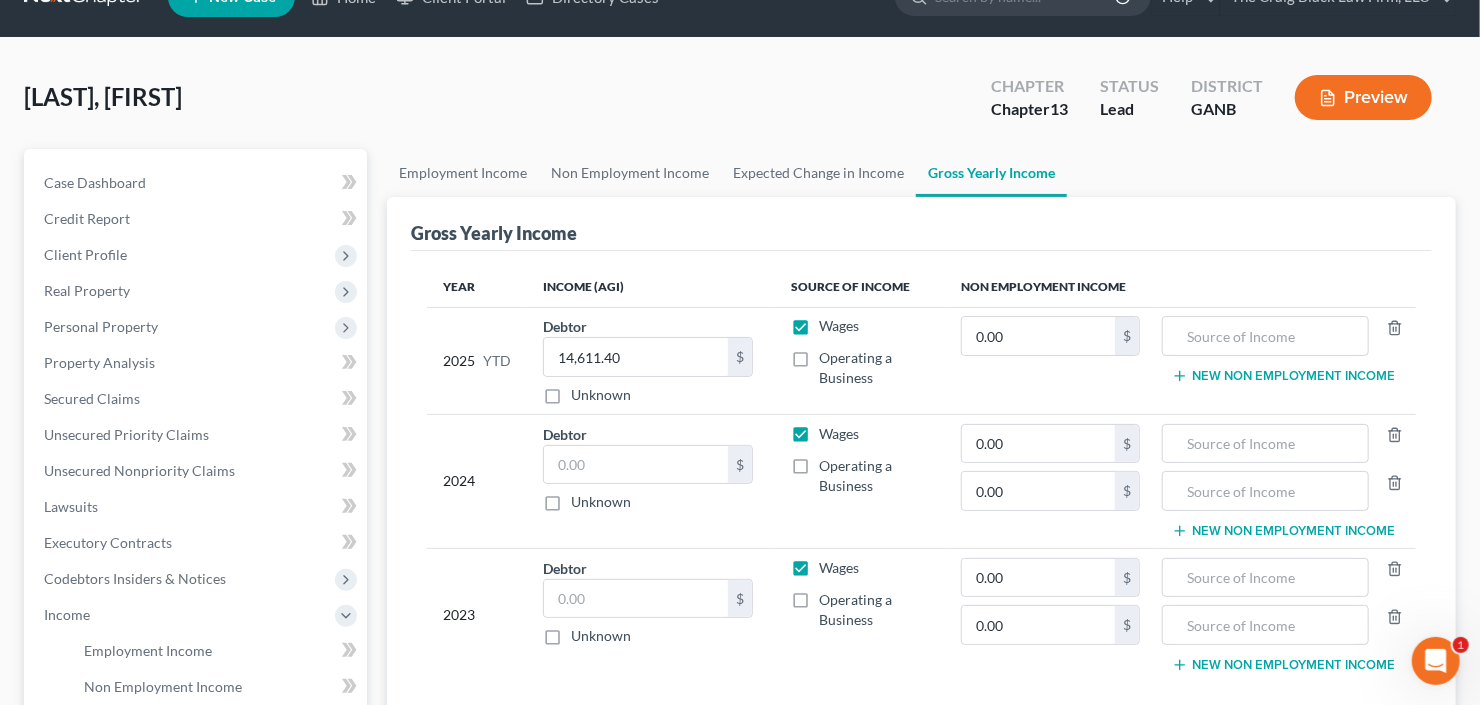 scroll, scrollTop: 0, scrollLeft: 0, axis: both 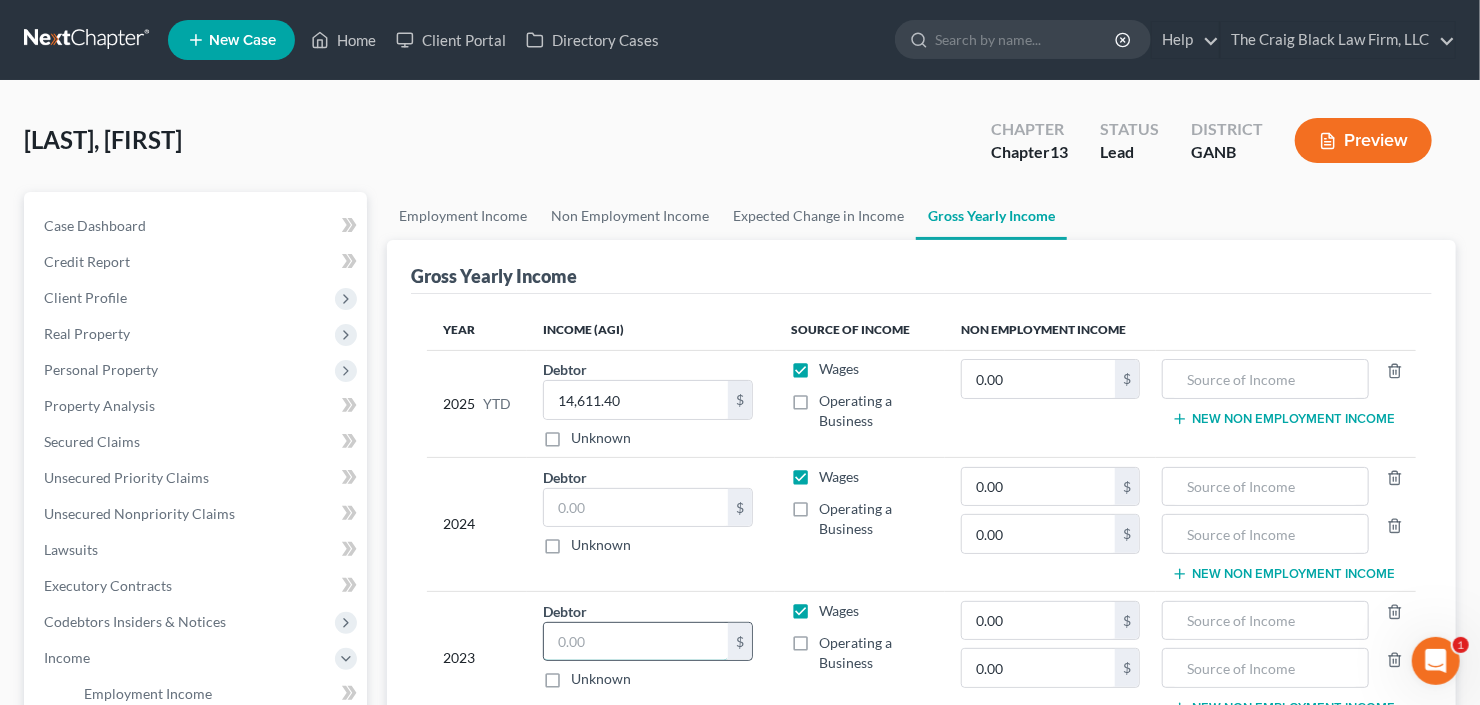 click at bounding box center [636, 642] 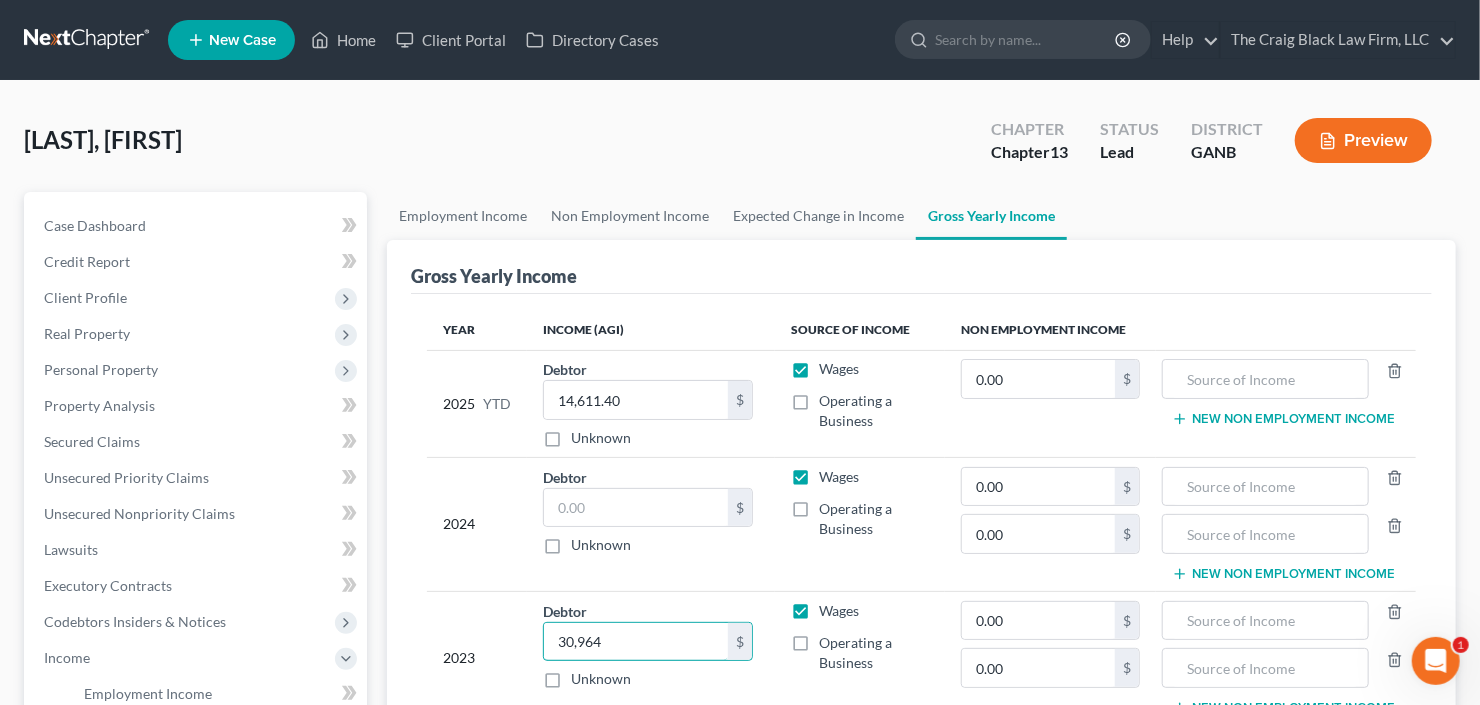 type on "30,964" 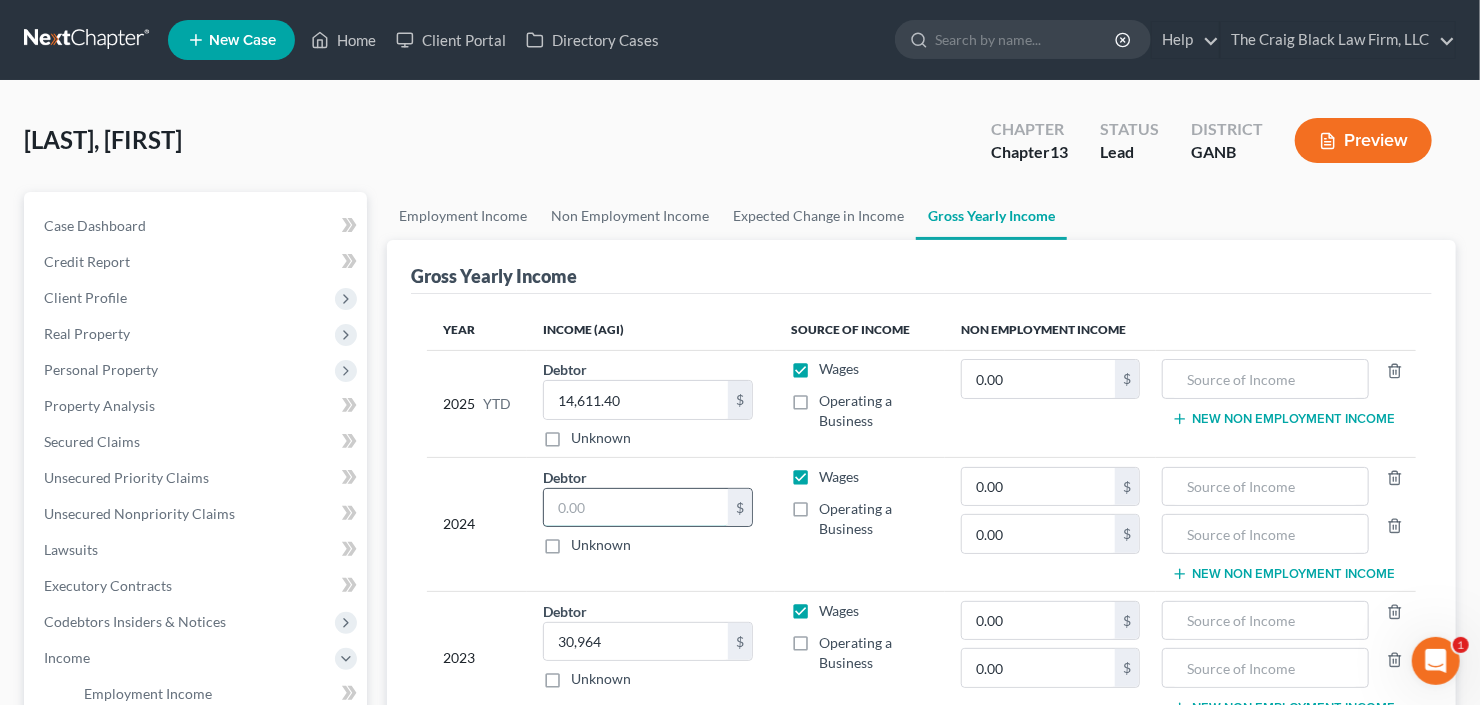 click at bounding box center (636, 508) 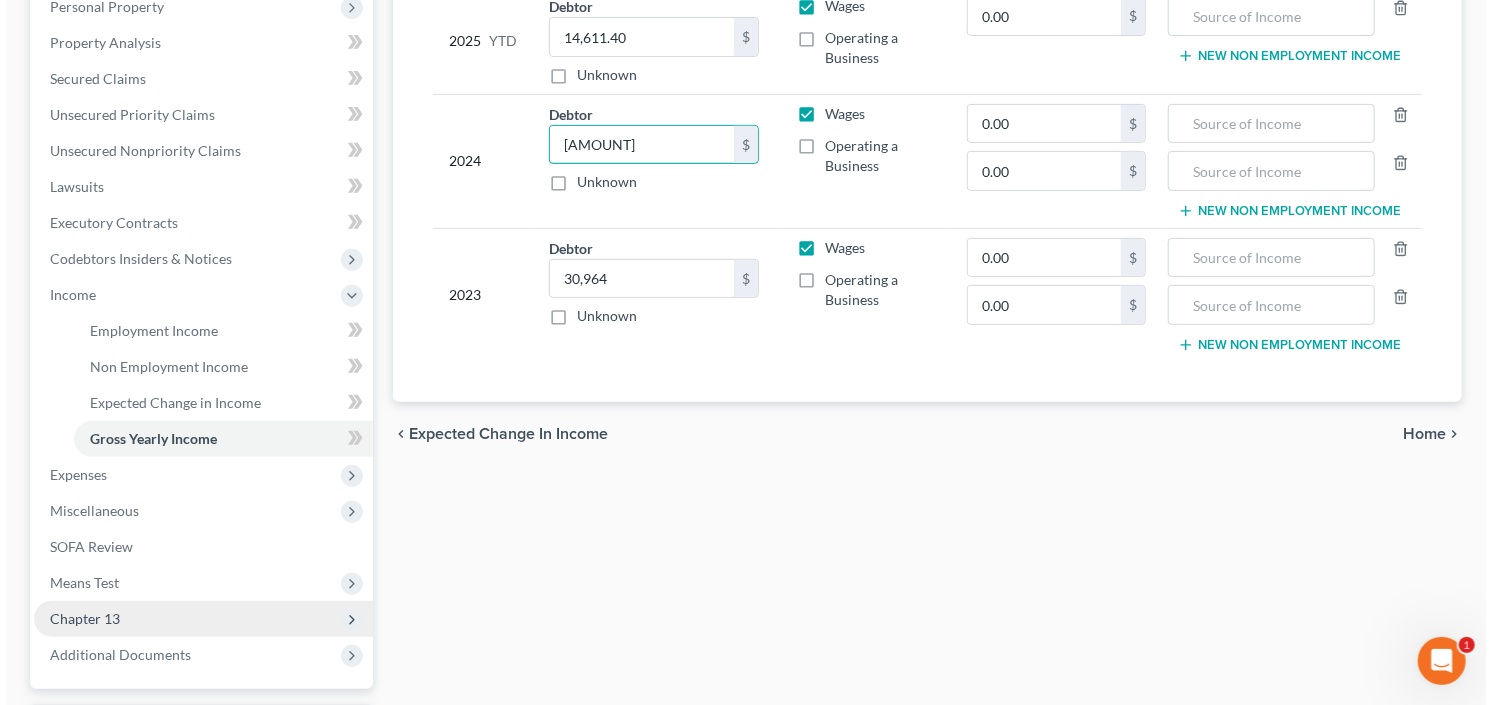 scroll, scrollTop: 535, scrollLeft: 0, axis: vertical 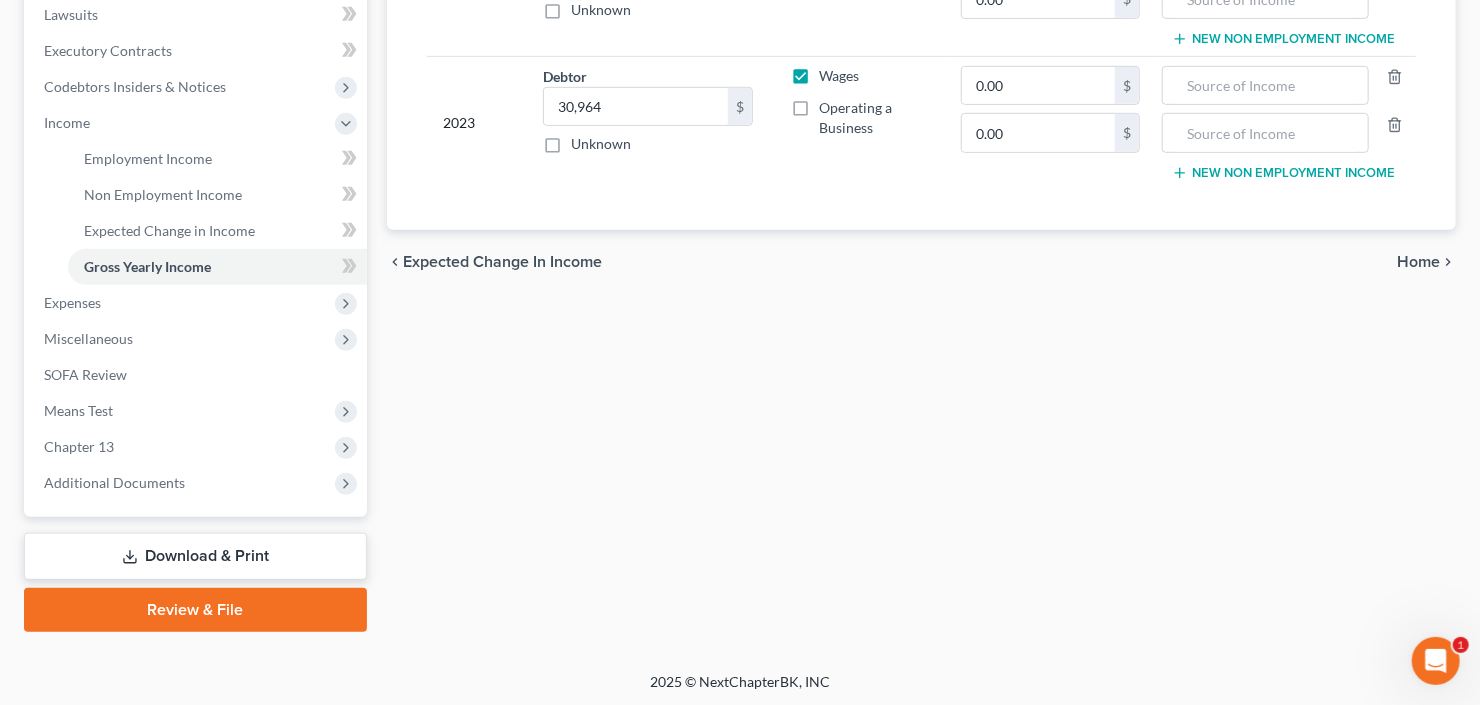 type on "36,985" 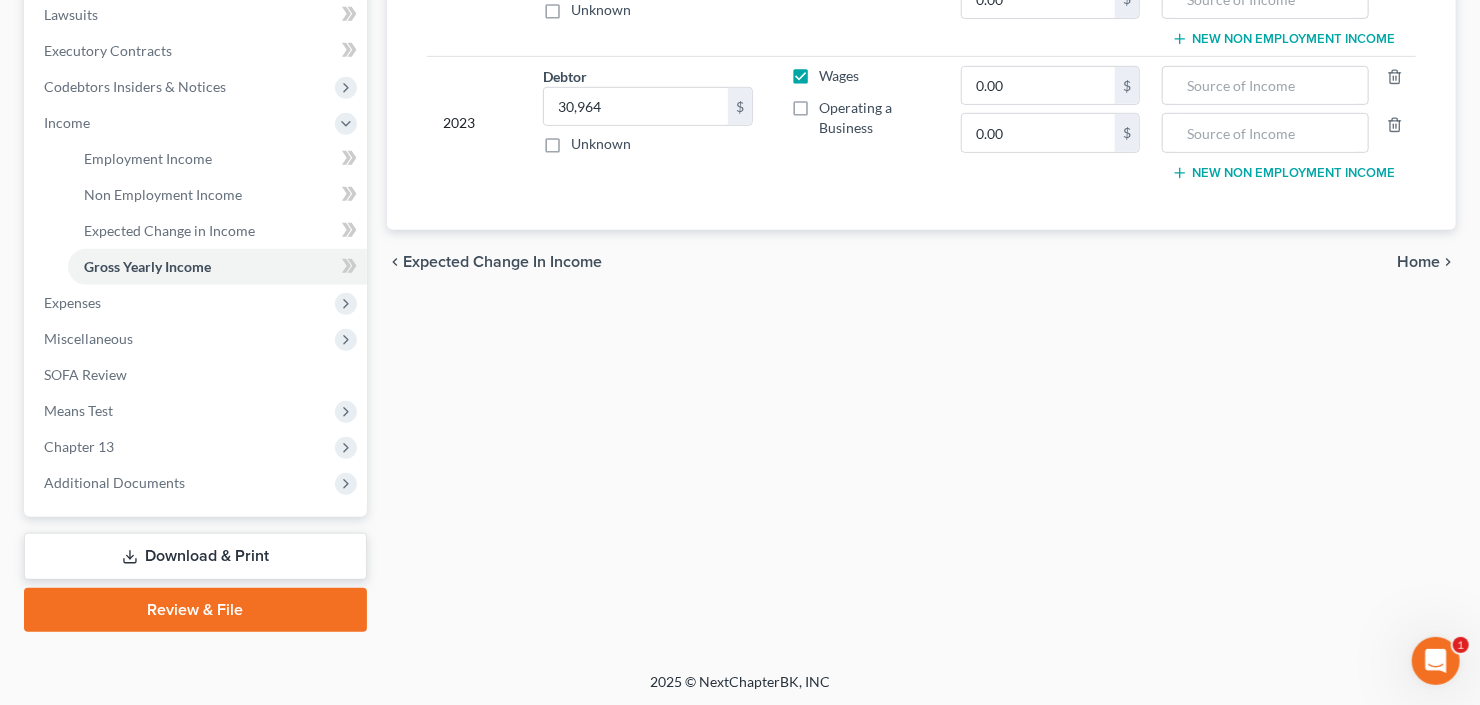 click on "Download & Print" at bounding box center [195, 556] 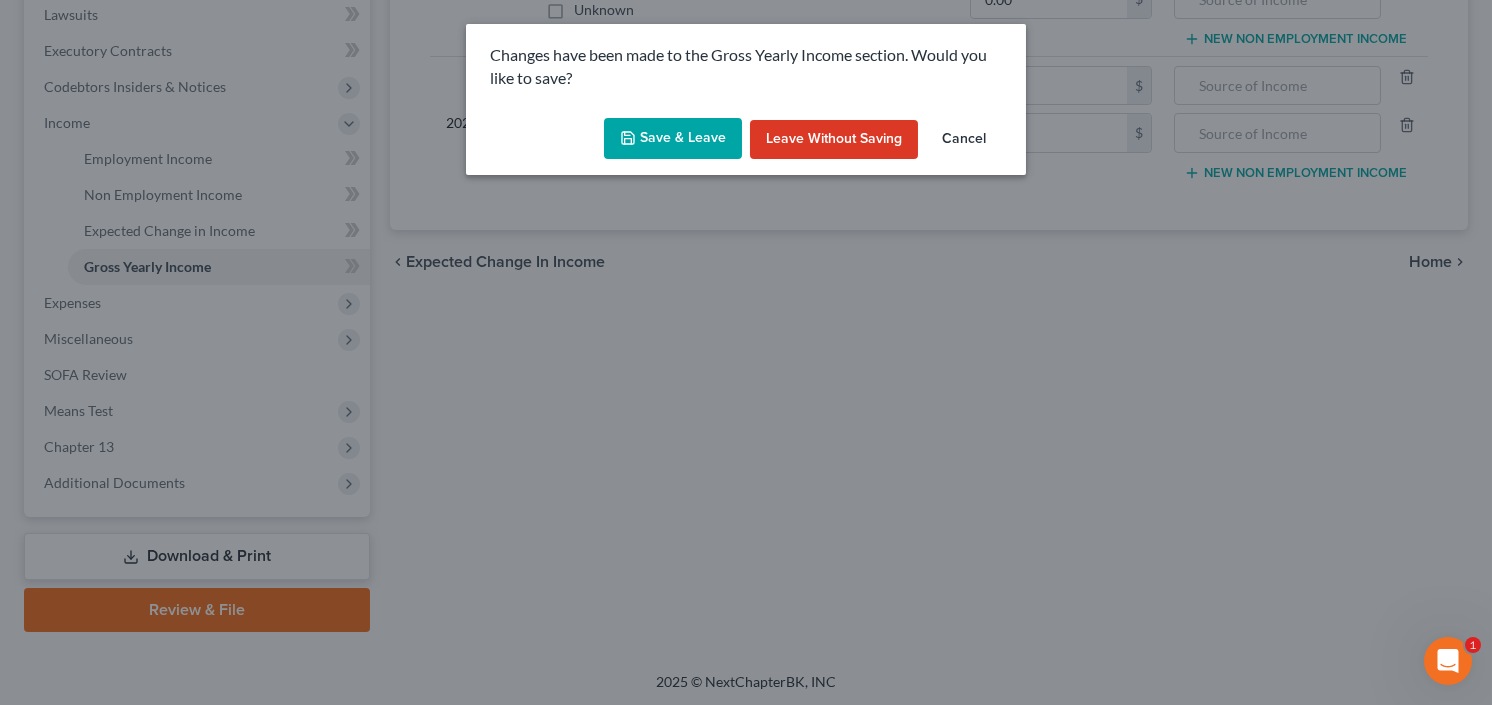 click on "Save & Leave" at bounding box center (673, 139) 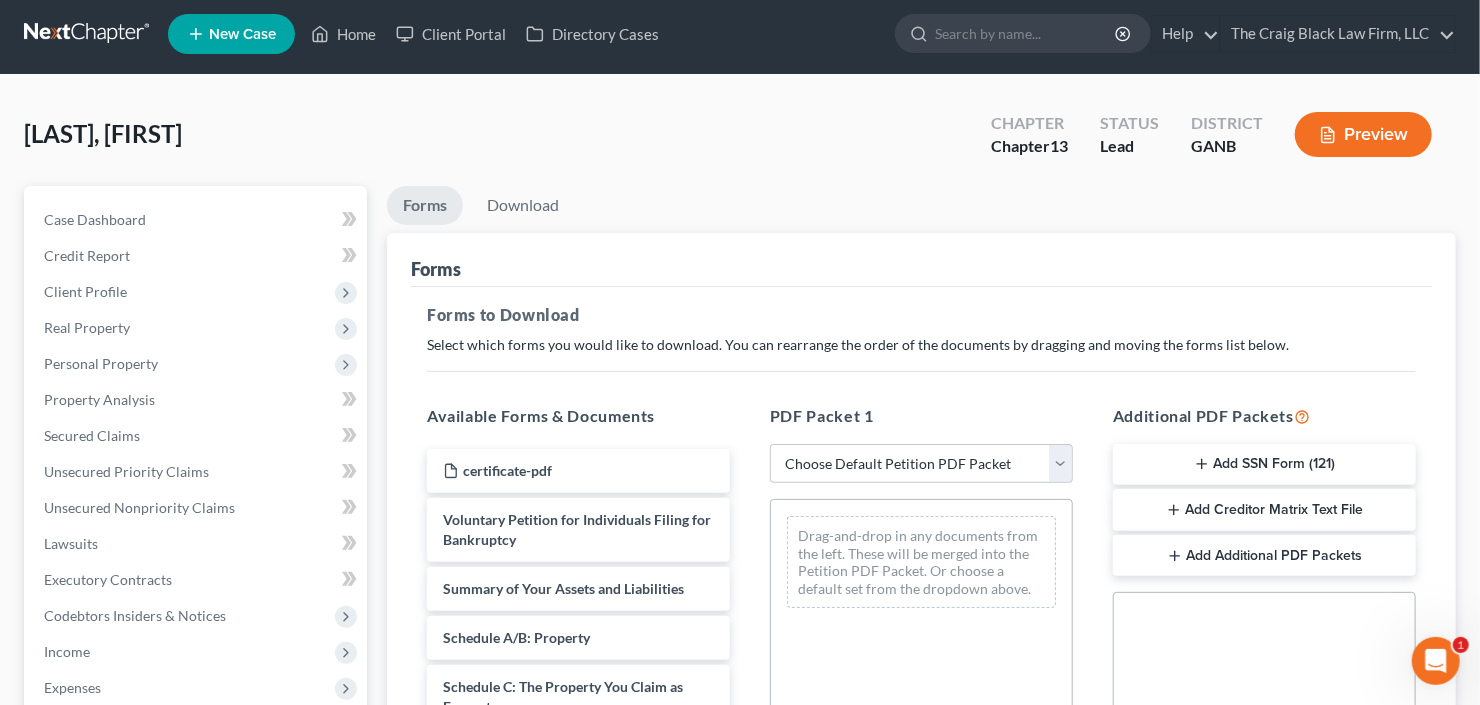 scroll, scrollTop: 0, scrollLeft: 0, axis: both 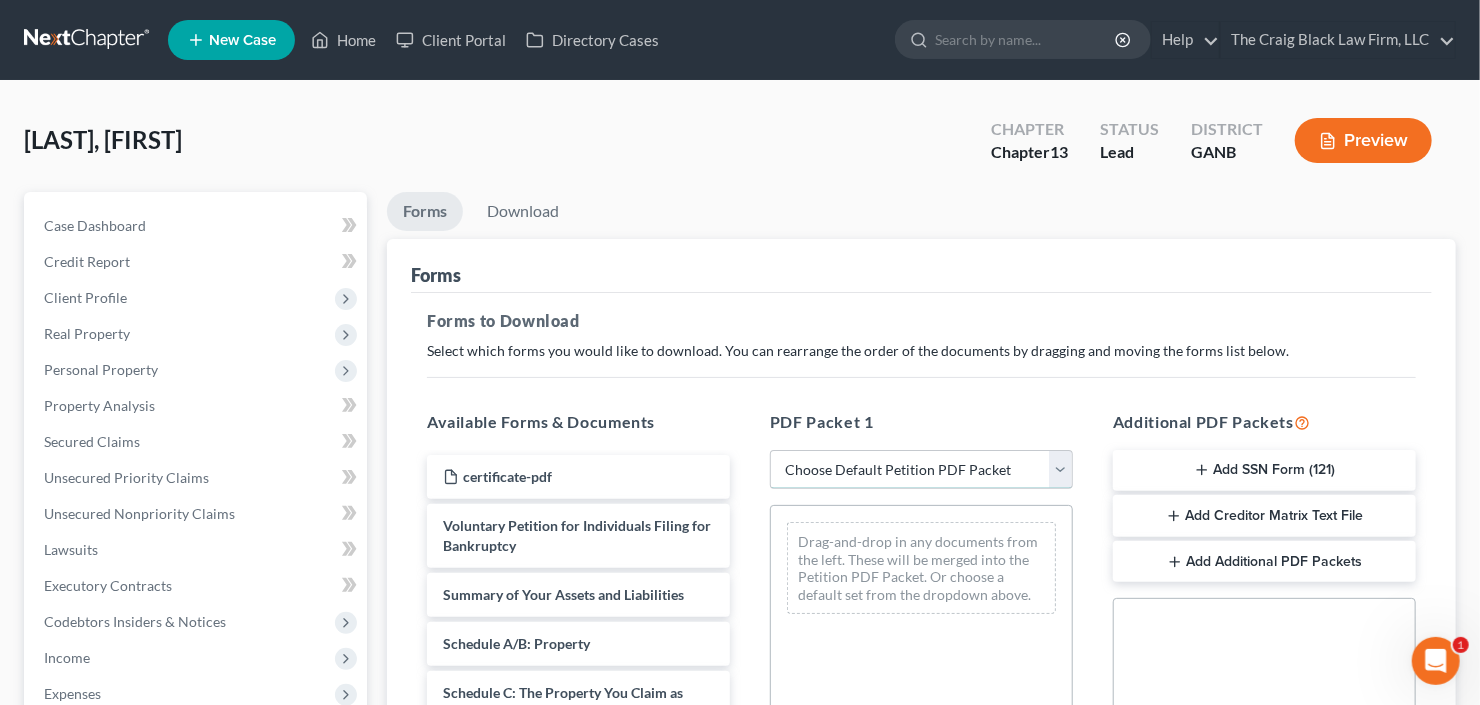 drag, startPoint x: 861, startPoint y: 449, endPoint x: 874, endPoint y: 468, distance: 23.021729 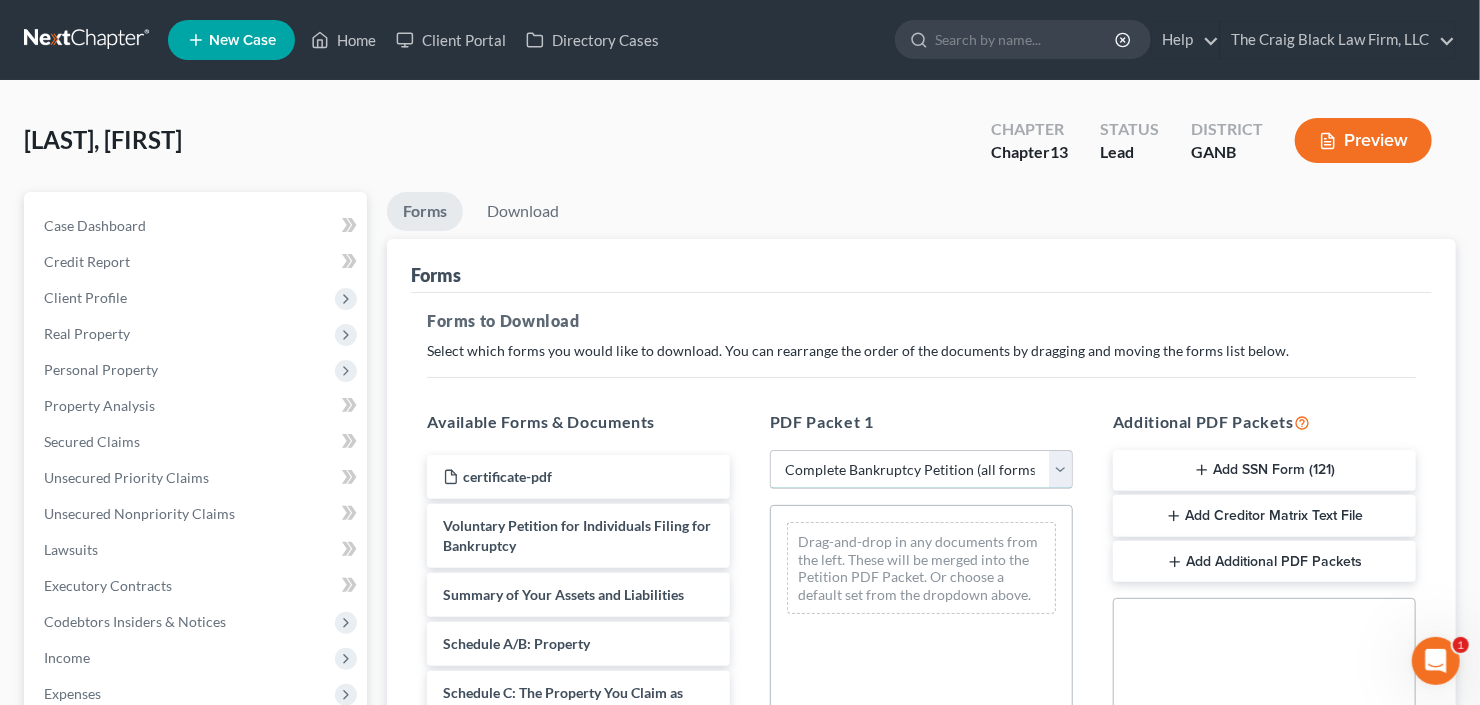 click on "Choose Default Petition PDF Packet Complete Bankruptcy Petition (all forms and schedules) Emergency Filing Forms (Petition and Creditor List Only) Amended Forms Signature Pages Only Supplemental Post Petition (Sch. I & J) Supplemental Post Petition (Sch. I) Supplemental Post Petition (Sch. J)" at bounding box center (921, 470) 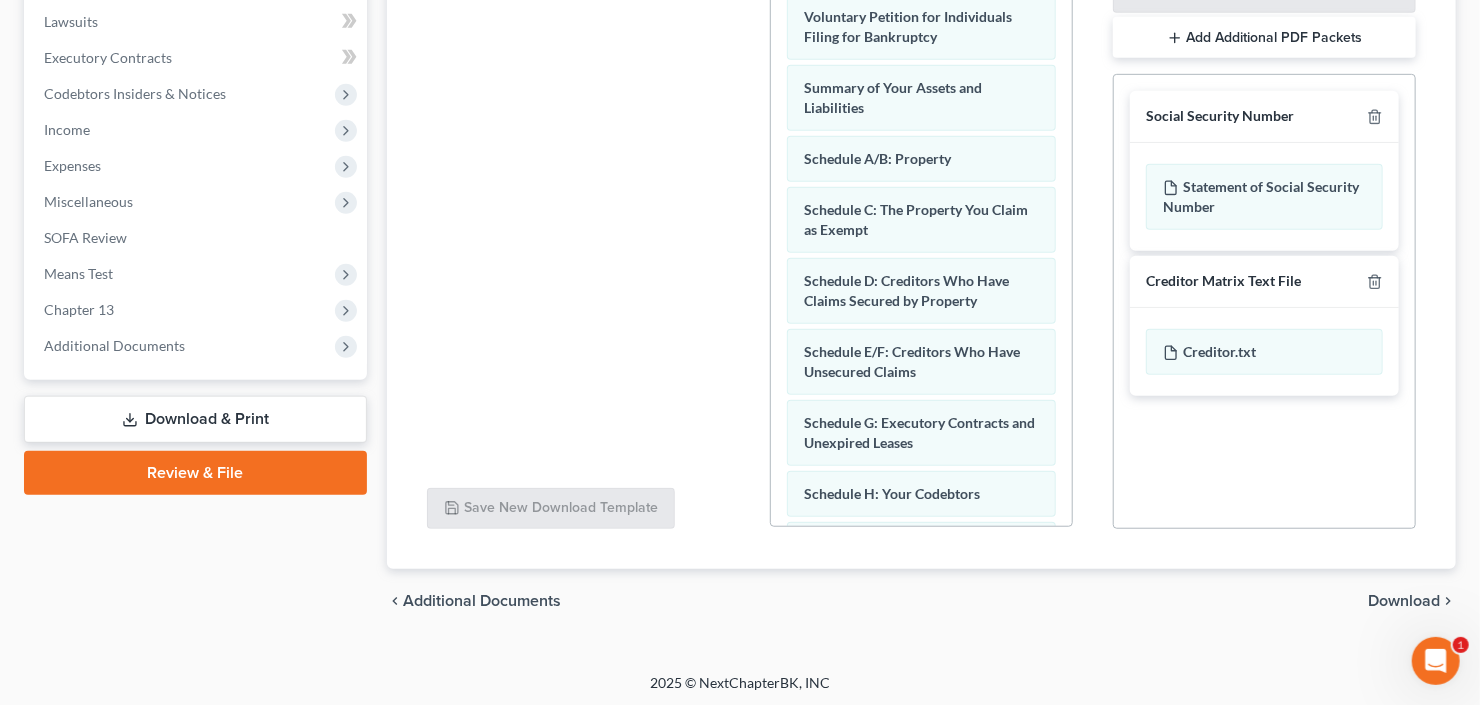 click on "Download" at bounding box center (1404, 601) 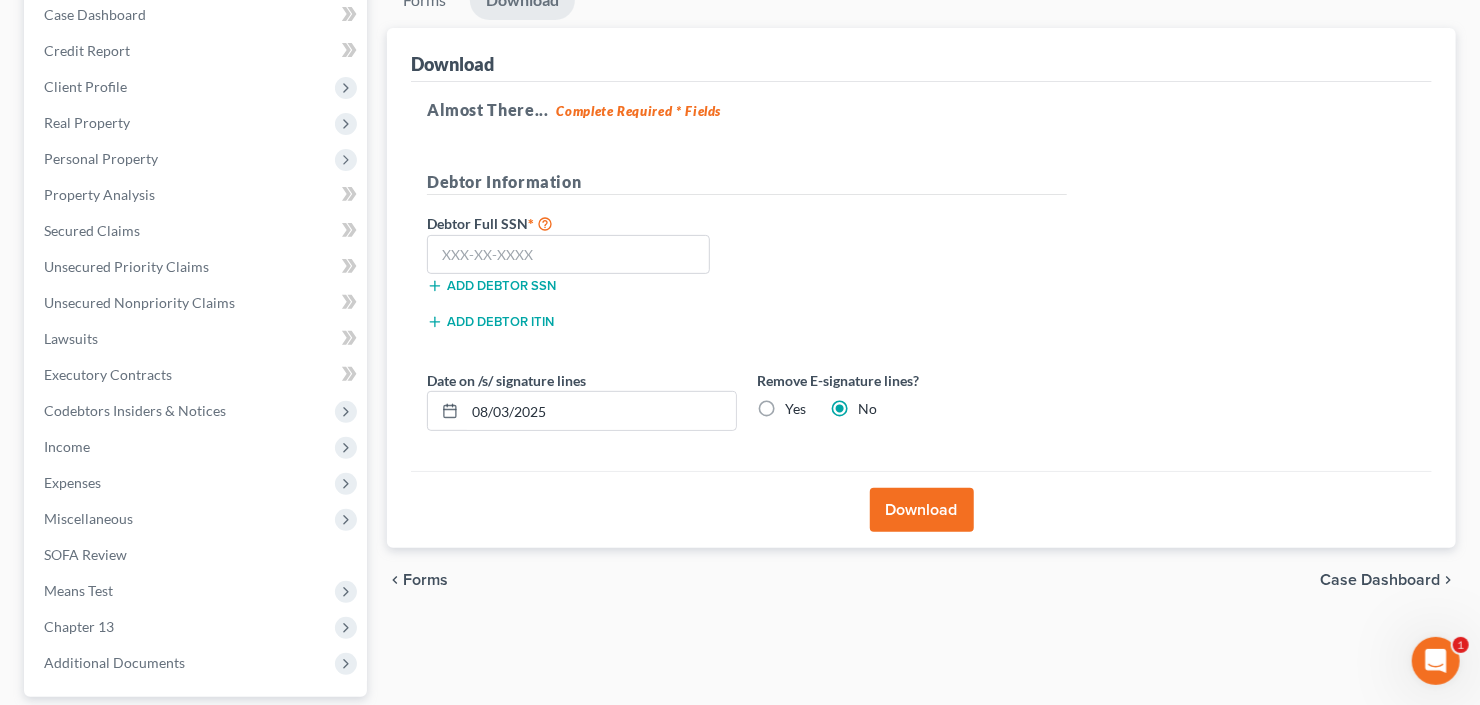scroll, scrollTop: 0, scrollLeft: 0, axis: both 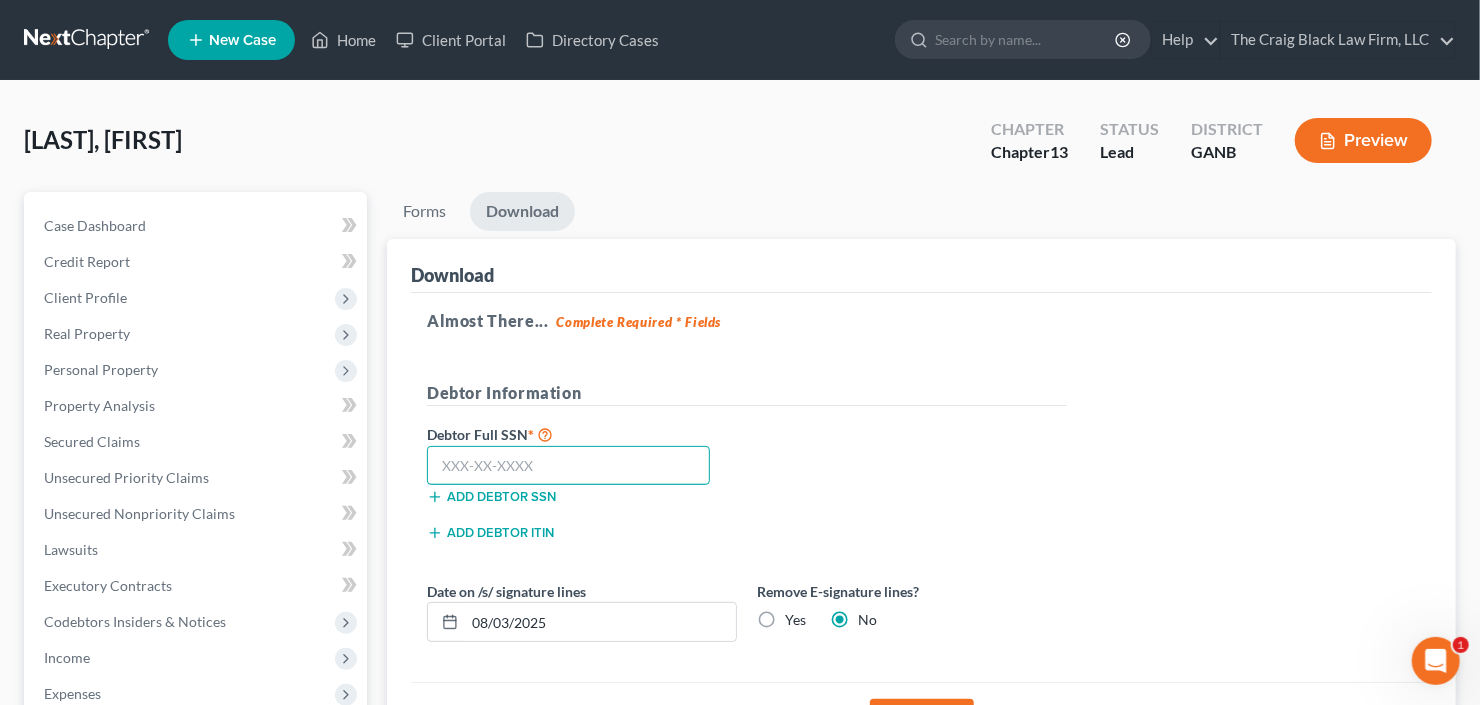 drag, startPoint x: 586, startPoint y: 476, endPoint x: 615, endPoint y: 467, distance: 30.364452 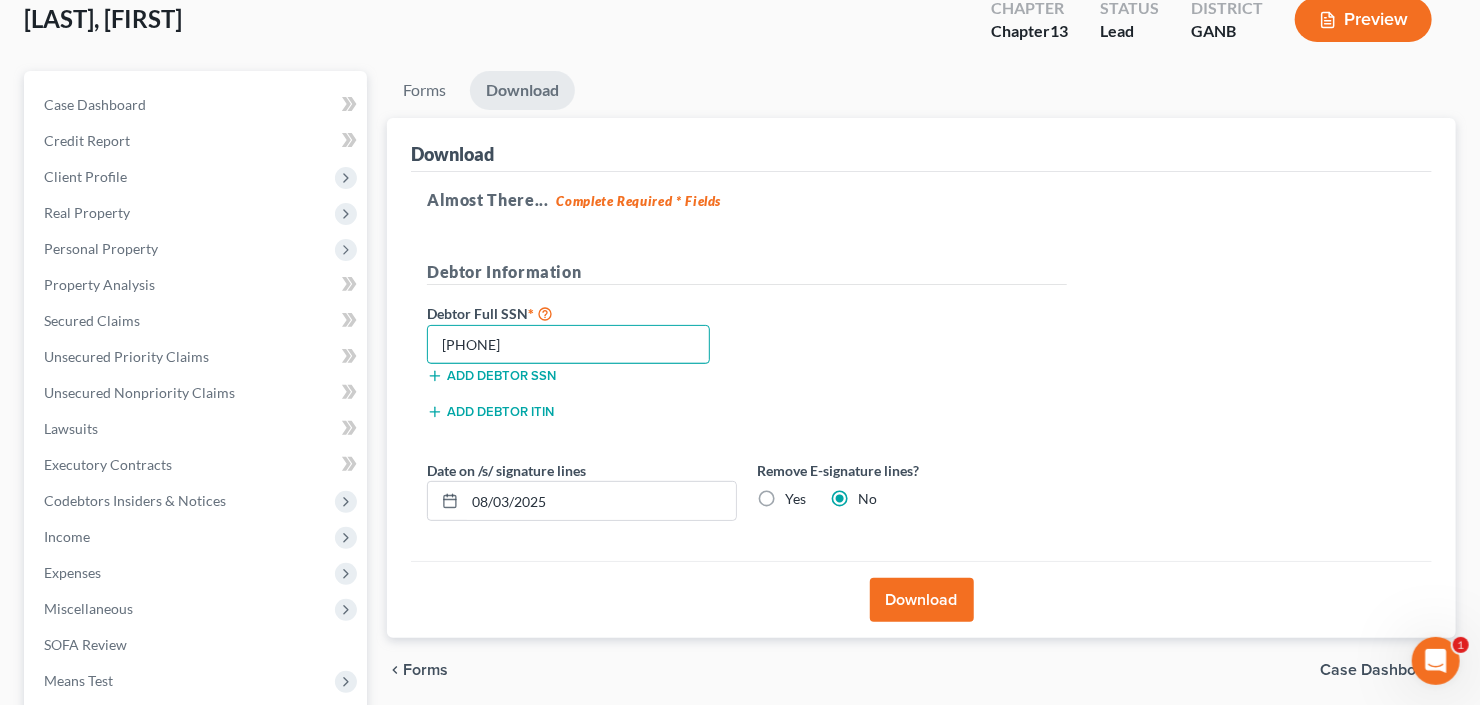 scroll, scrollTop: 240, scrollLeft: 0, axis: vertical 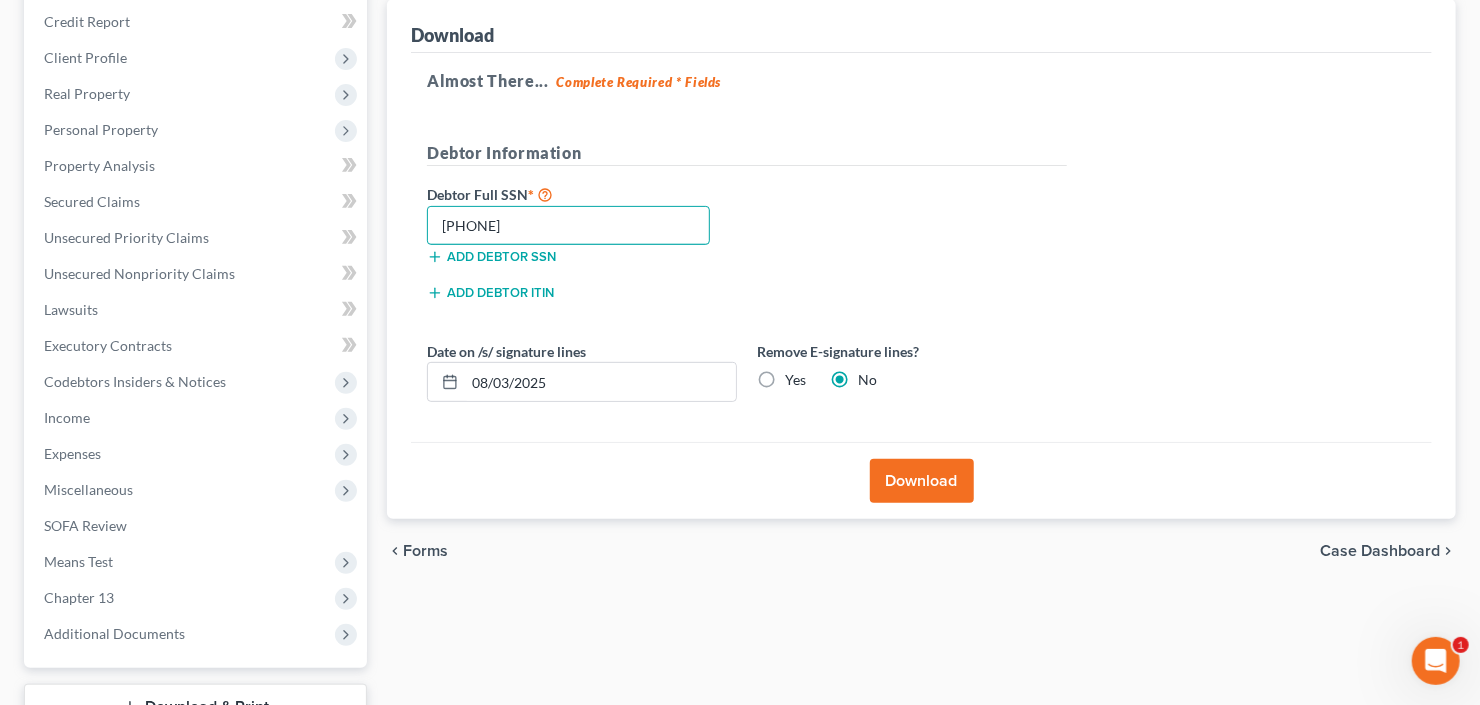 type on "545-45-0660" 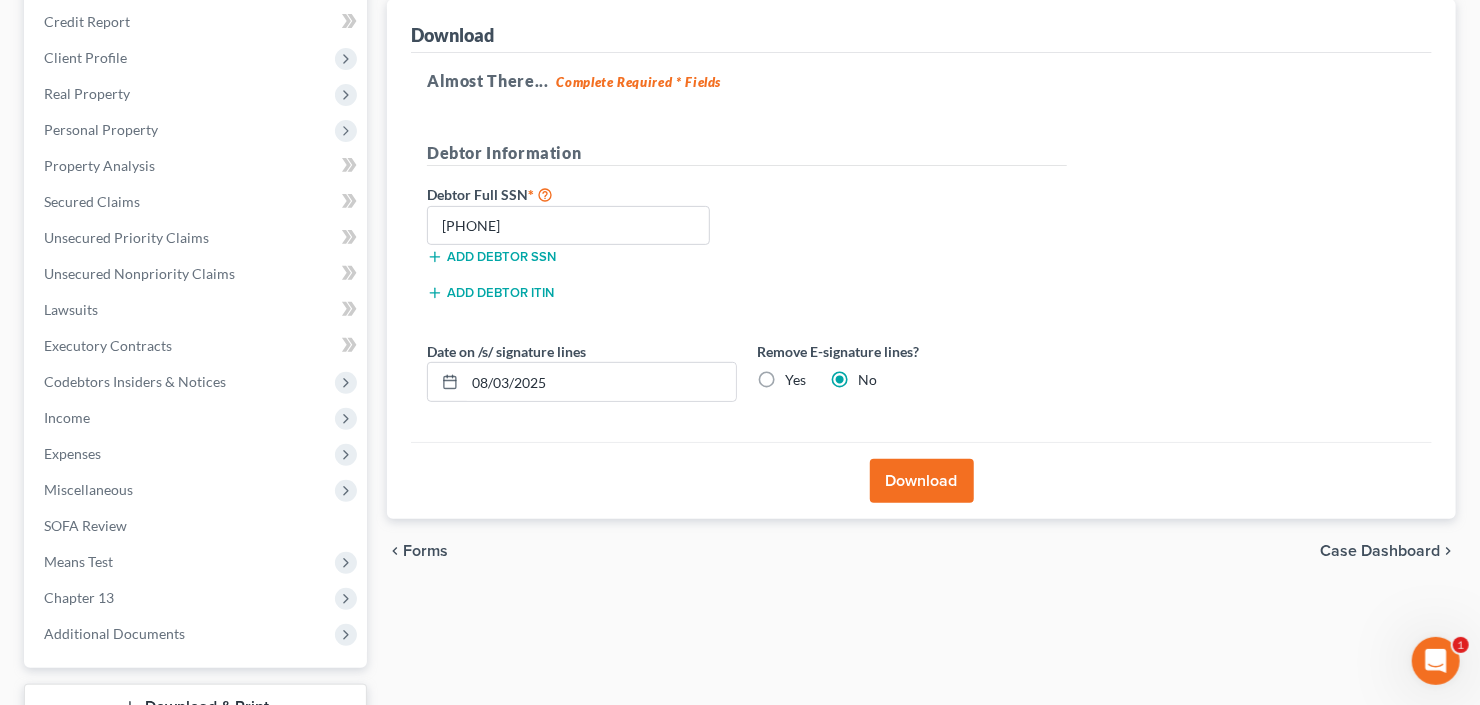 click on "Download" at bounding box center (922, 481) 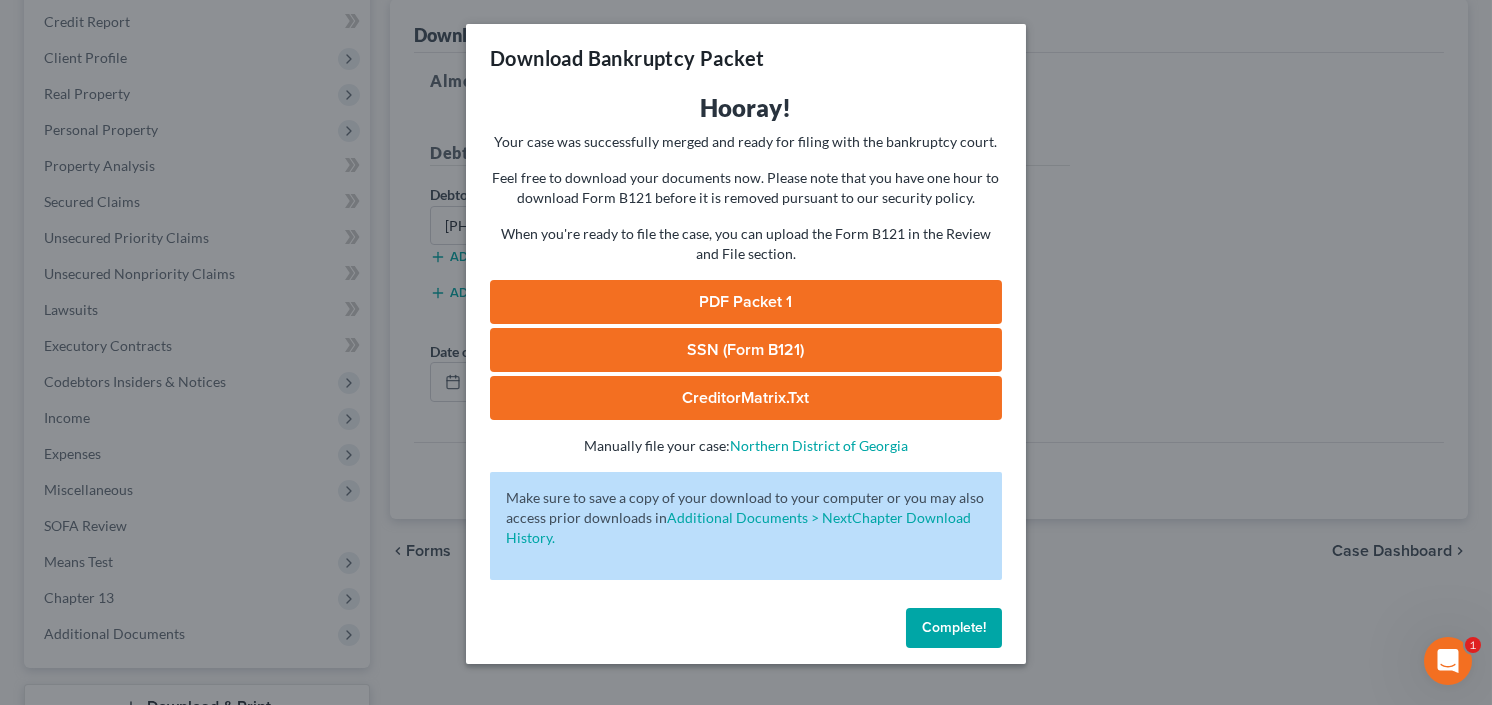 click on "SSN (Form B121)" at bounding box center [746, 350] 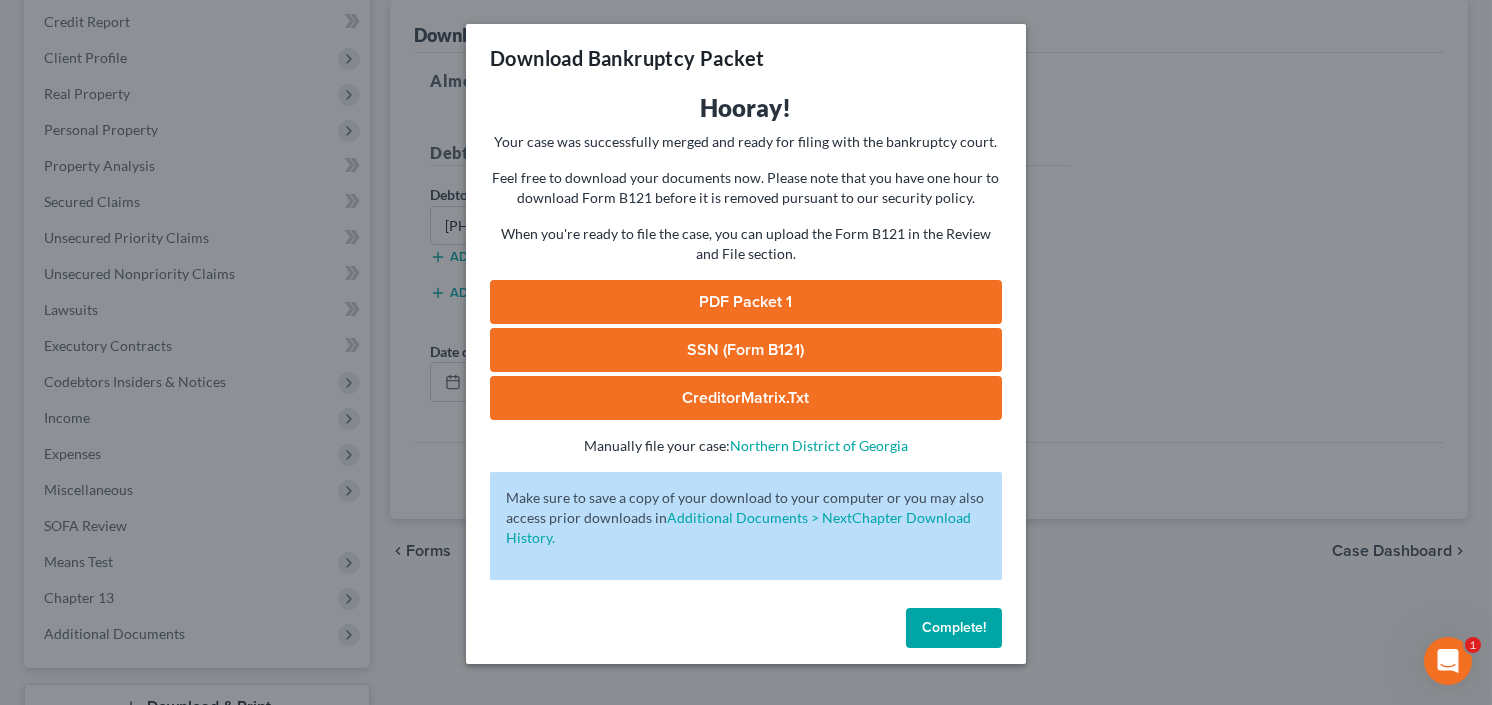 click on "PDF Packet 1" at bounding box center (746, 302) 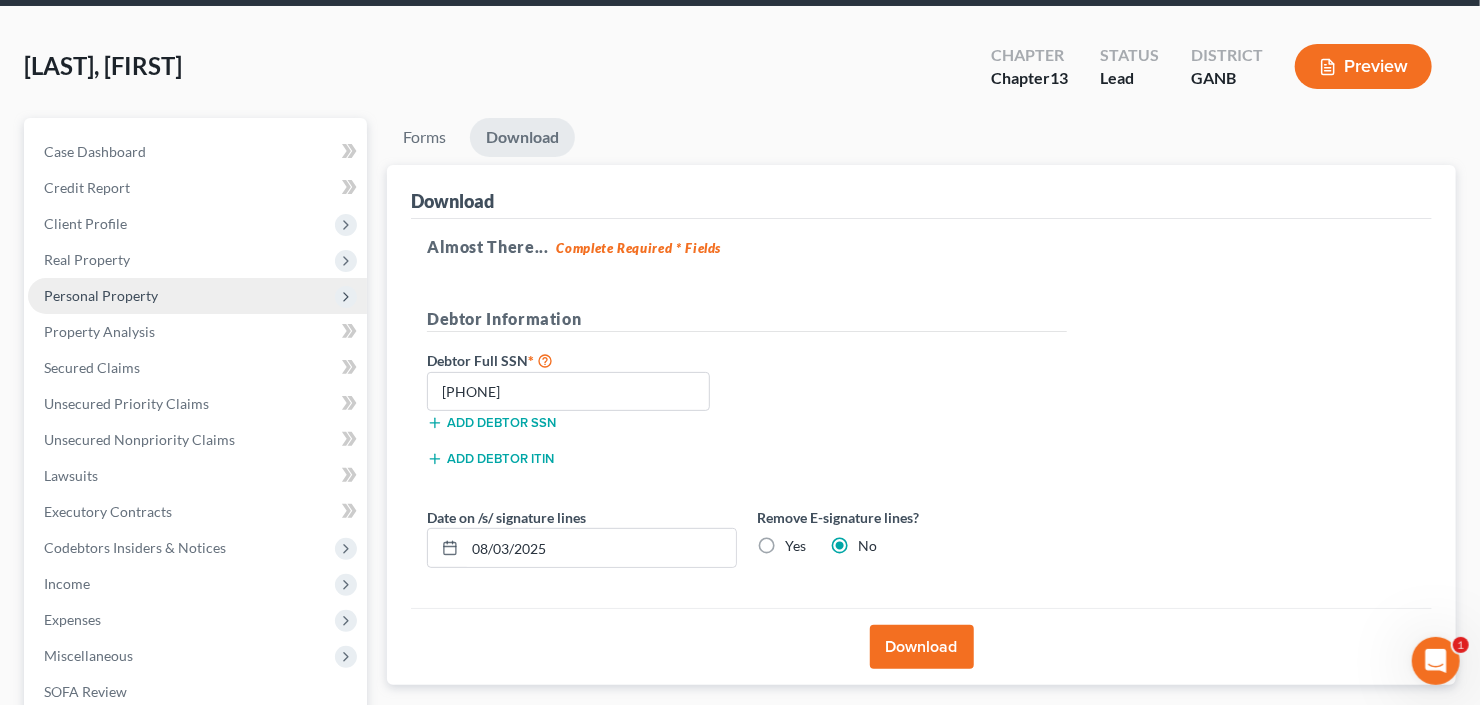 scroll, scrollTop: 0, scrollLeft: 0, axis: both 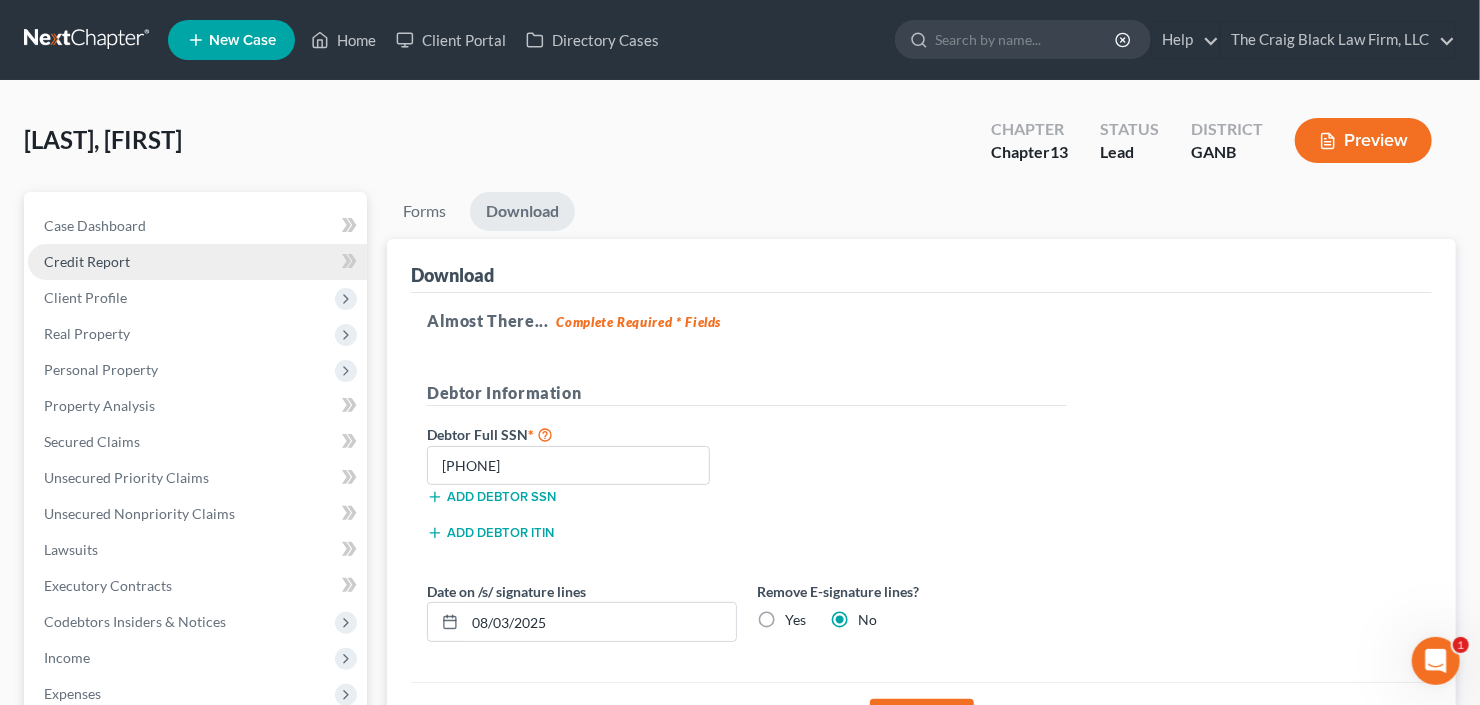click on "Credit Report" at bounding box center [197, 262] 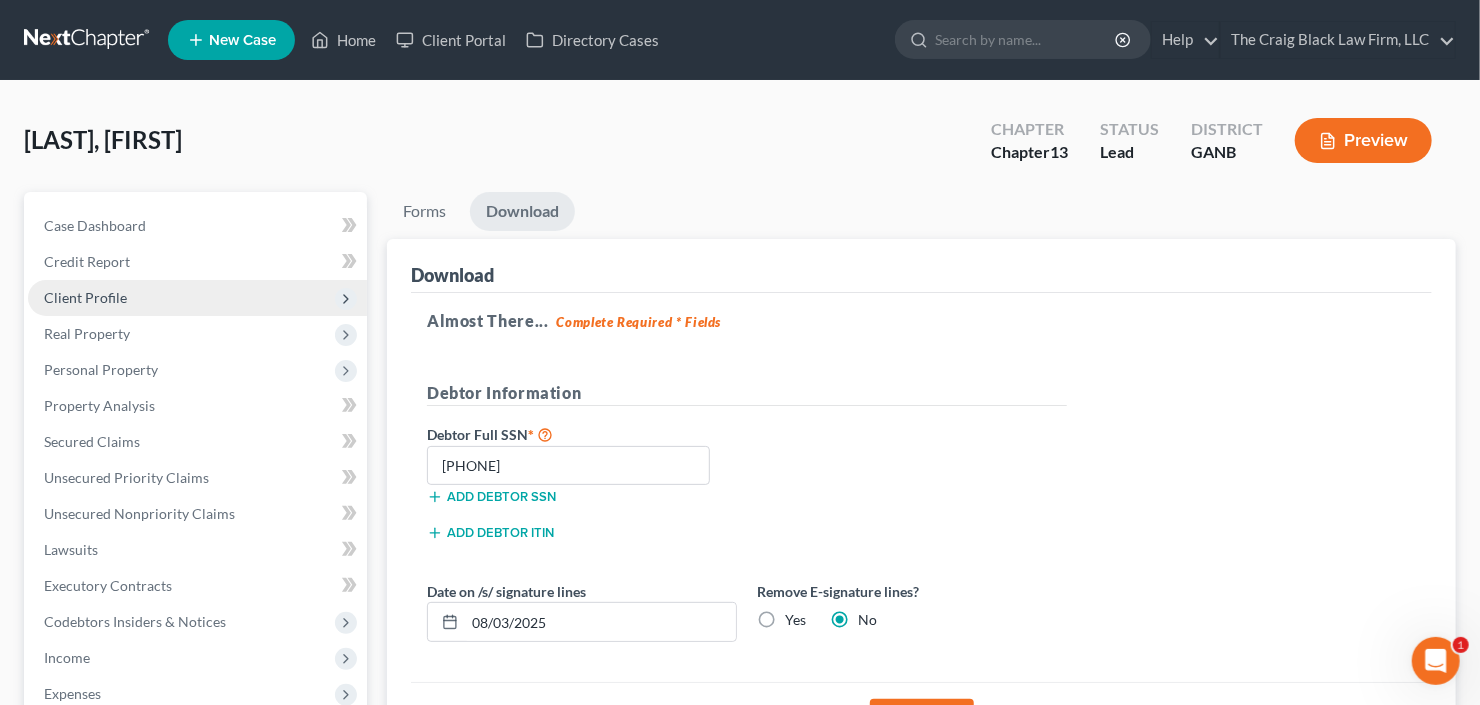 click on "Client Profile" at bounding box center (197, 298) 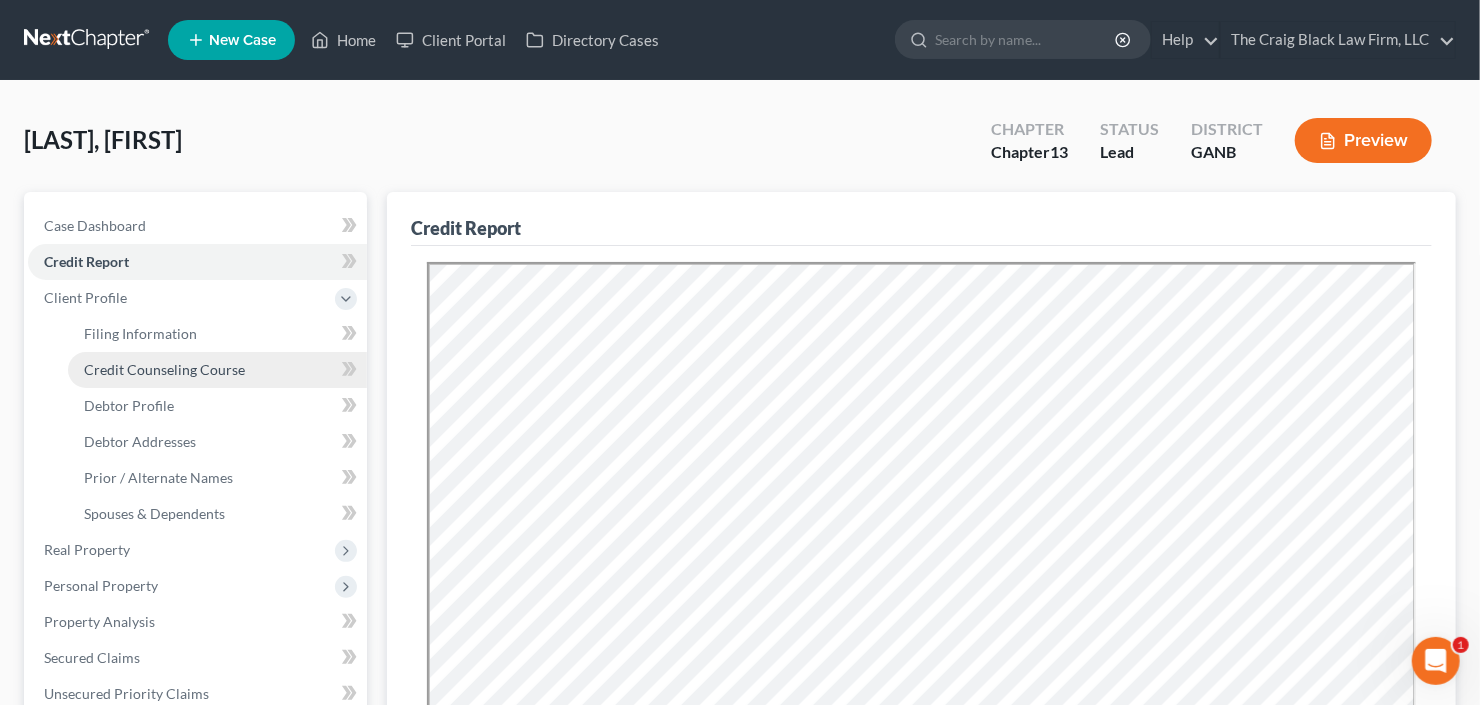 scroll, scrollTop: 0, scrollLeft: 0, axis: both 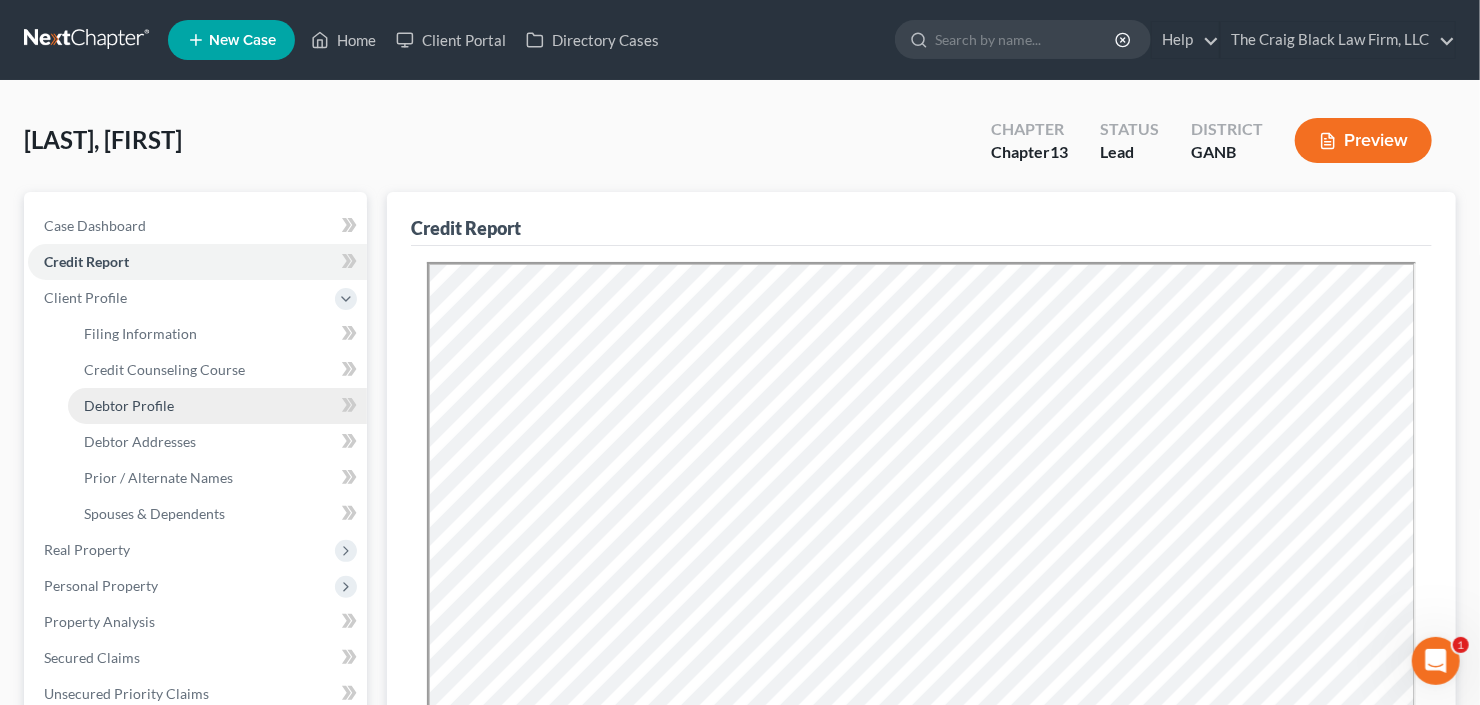 click on "Debtor Profile" at bounding box center [129, 405] 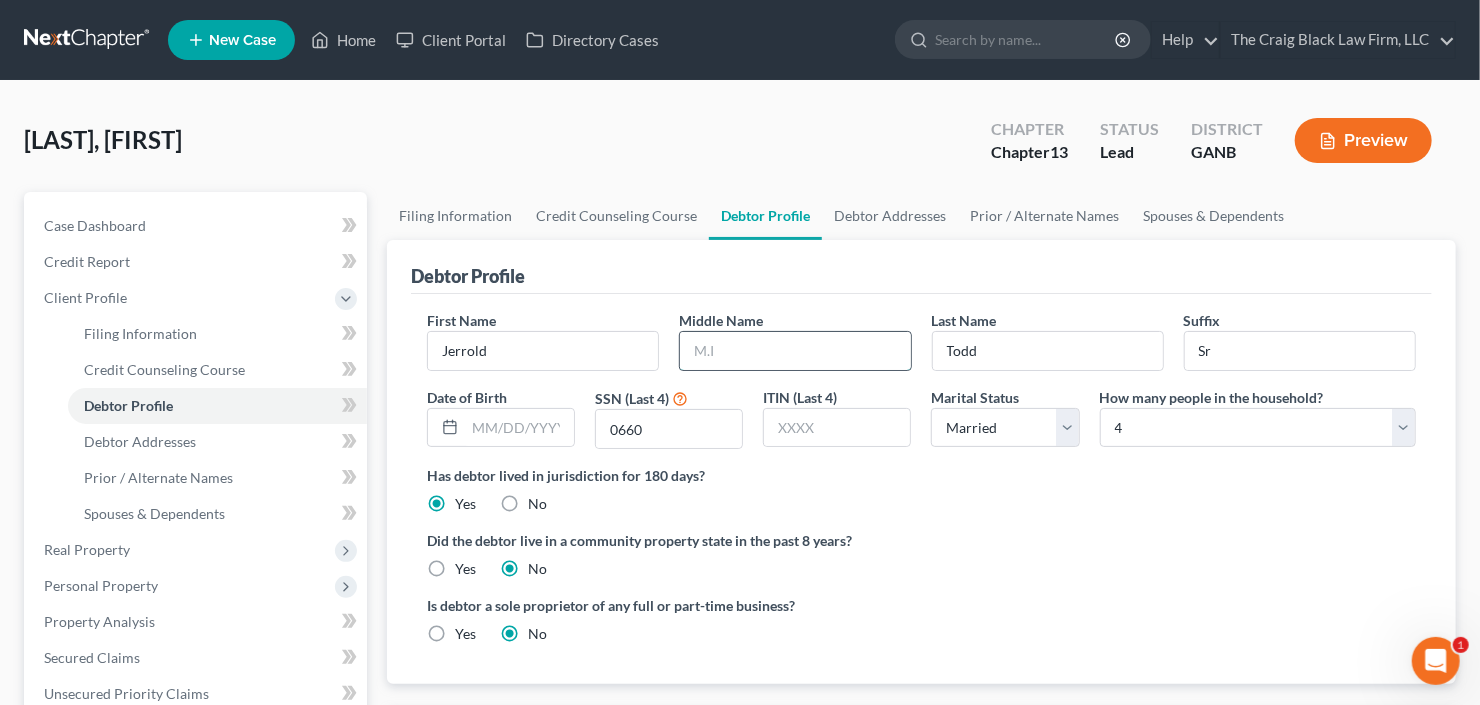 click at bounding box center [795, 351] 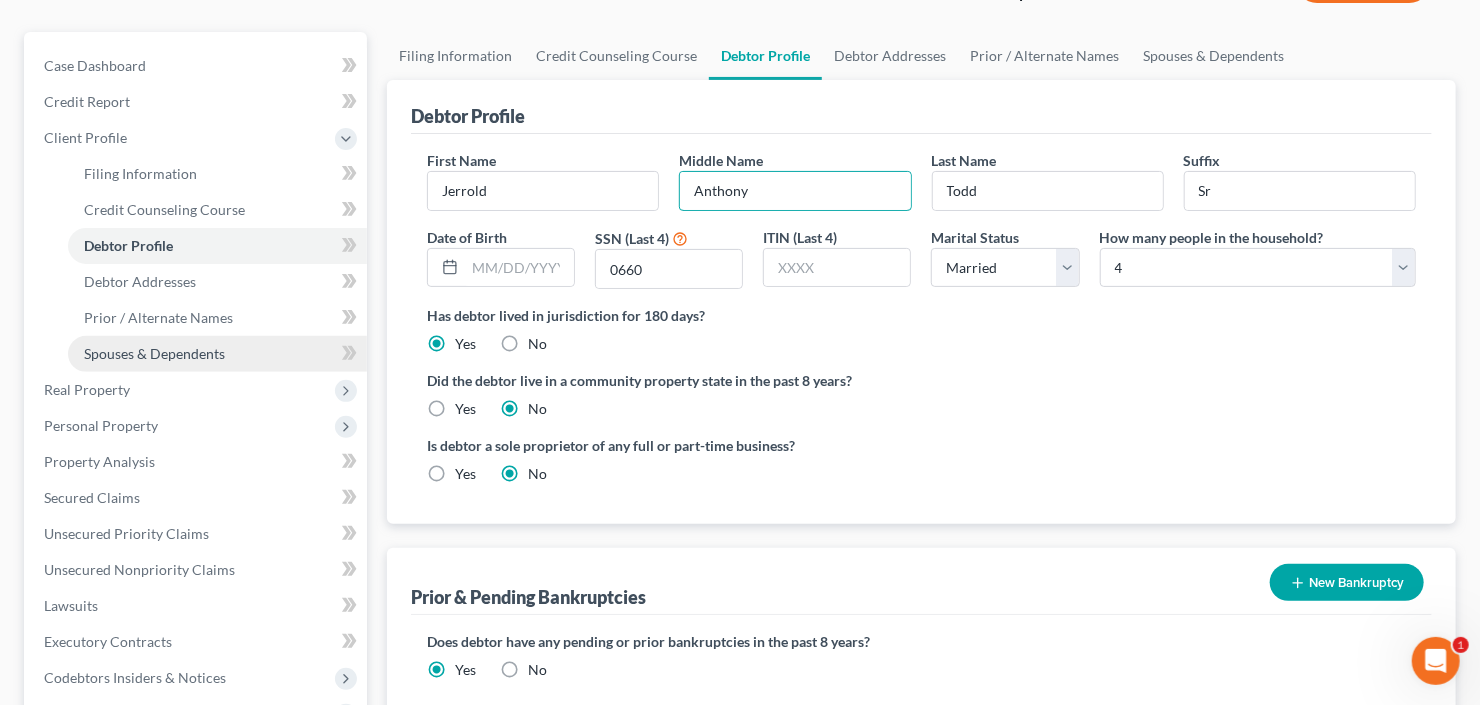 type on "Anthony" 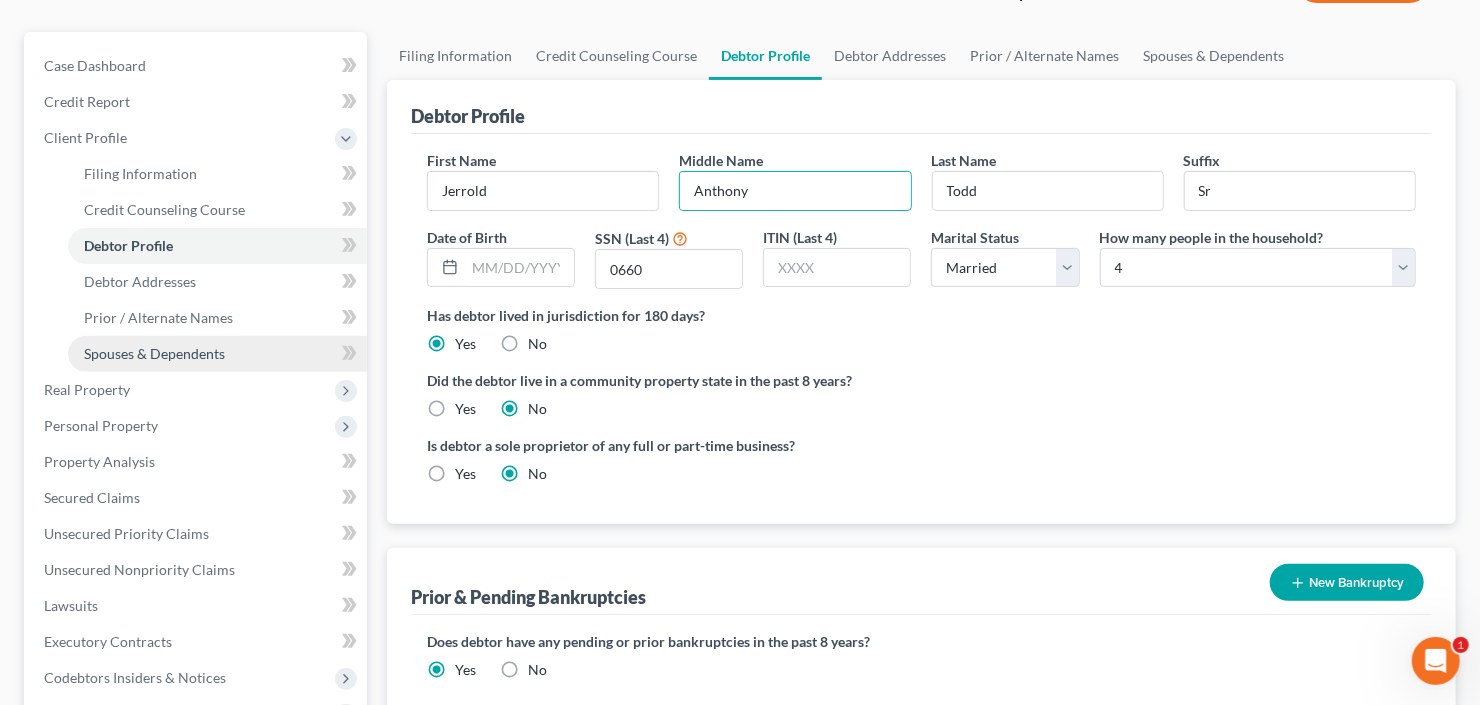 click on "Spouses & Dependents" at bounding box center [154, 353] 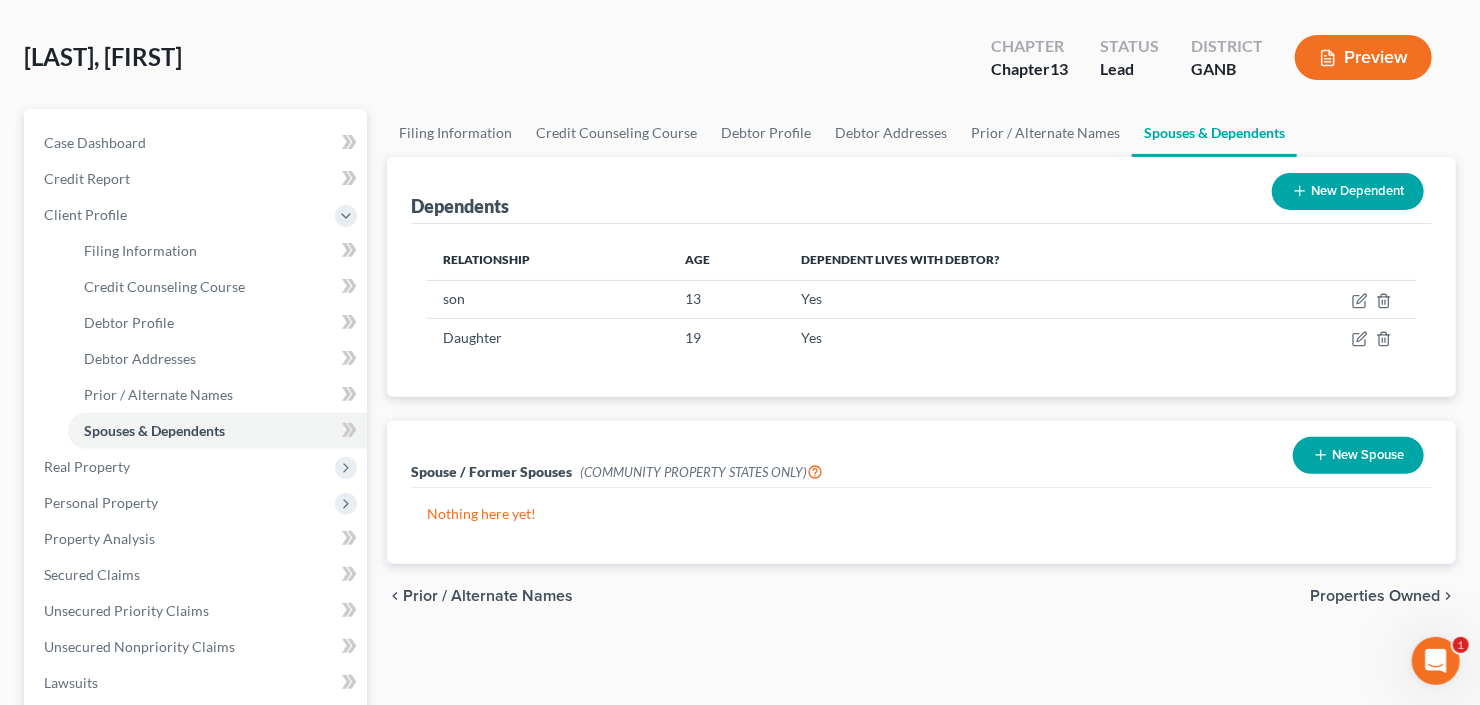 scroll, scrollTop: 0, scrollLeft: 0, axis: both 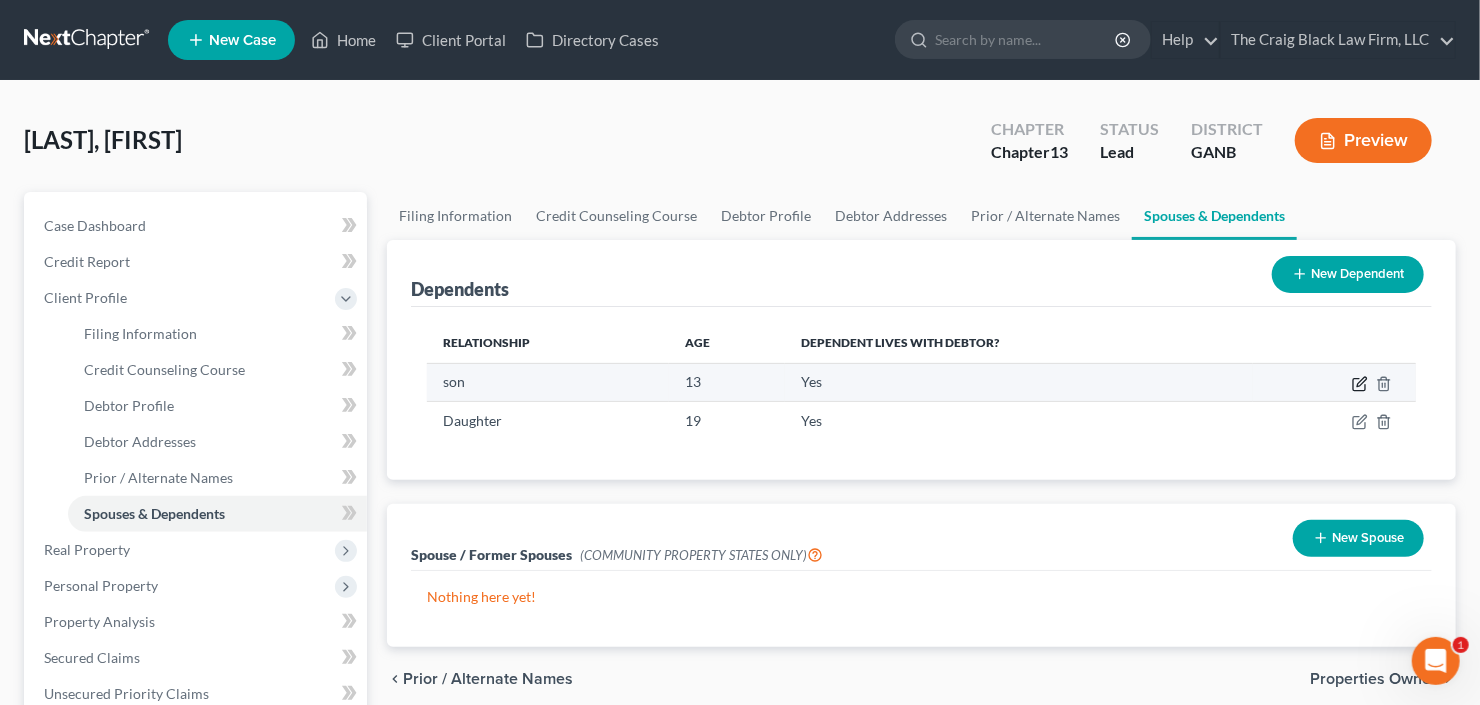 click 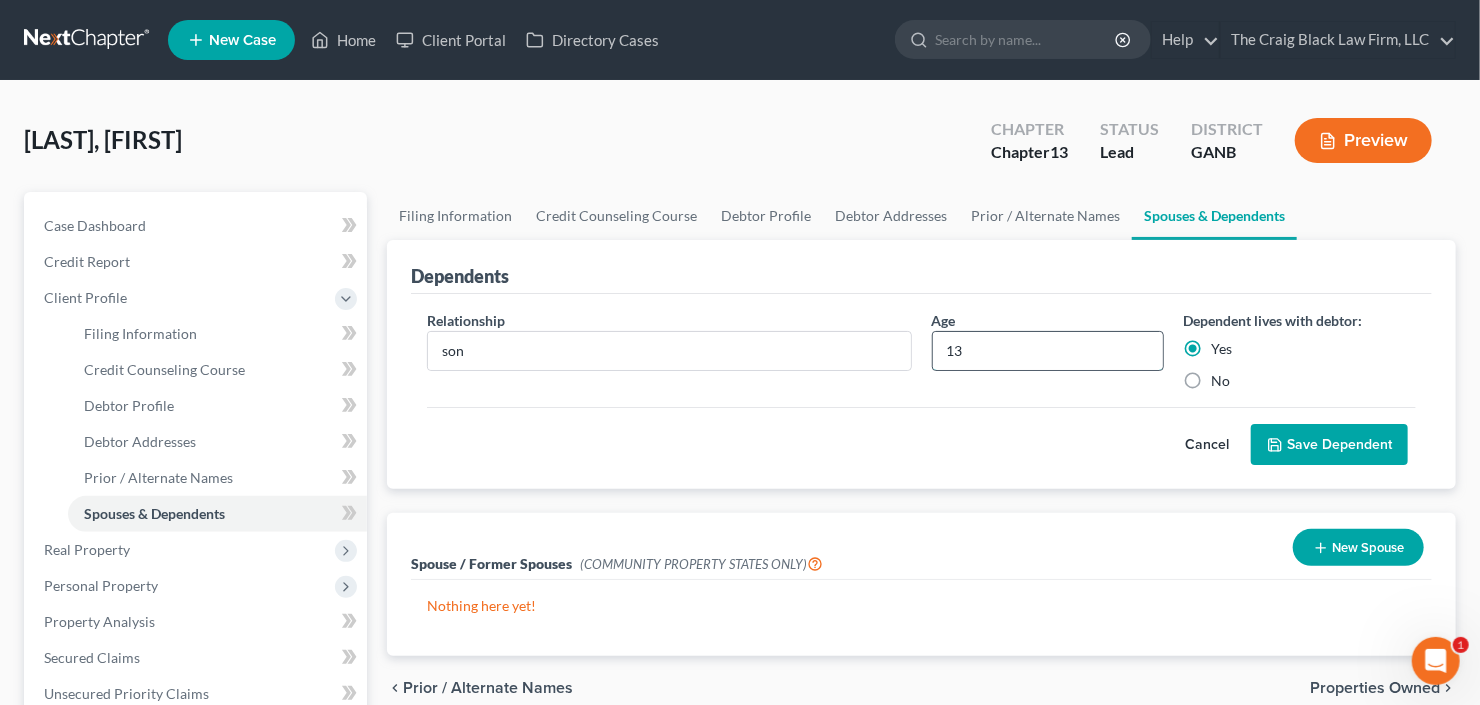 click on "13" at bounding box center (1048, 351) 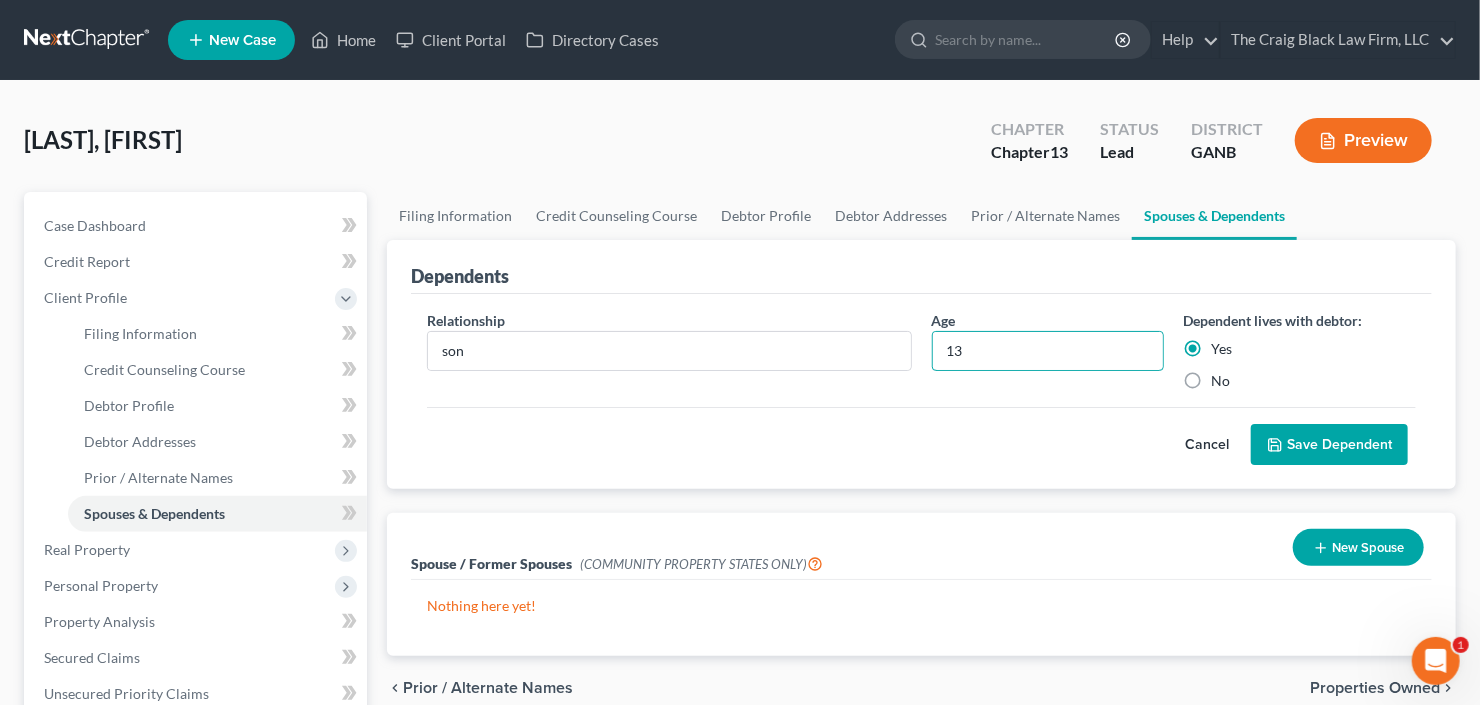 drag, startPoint x: 1057, startPoint y: 360, endPoint x: 924, endPoint y: 360, distance: 133 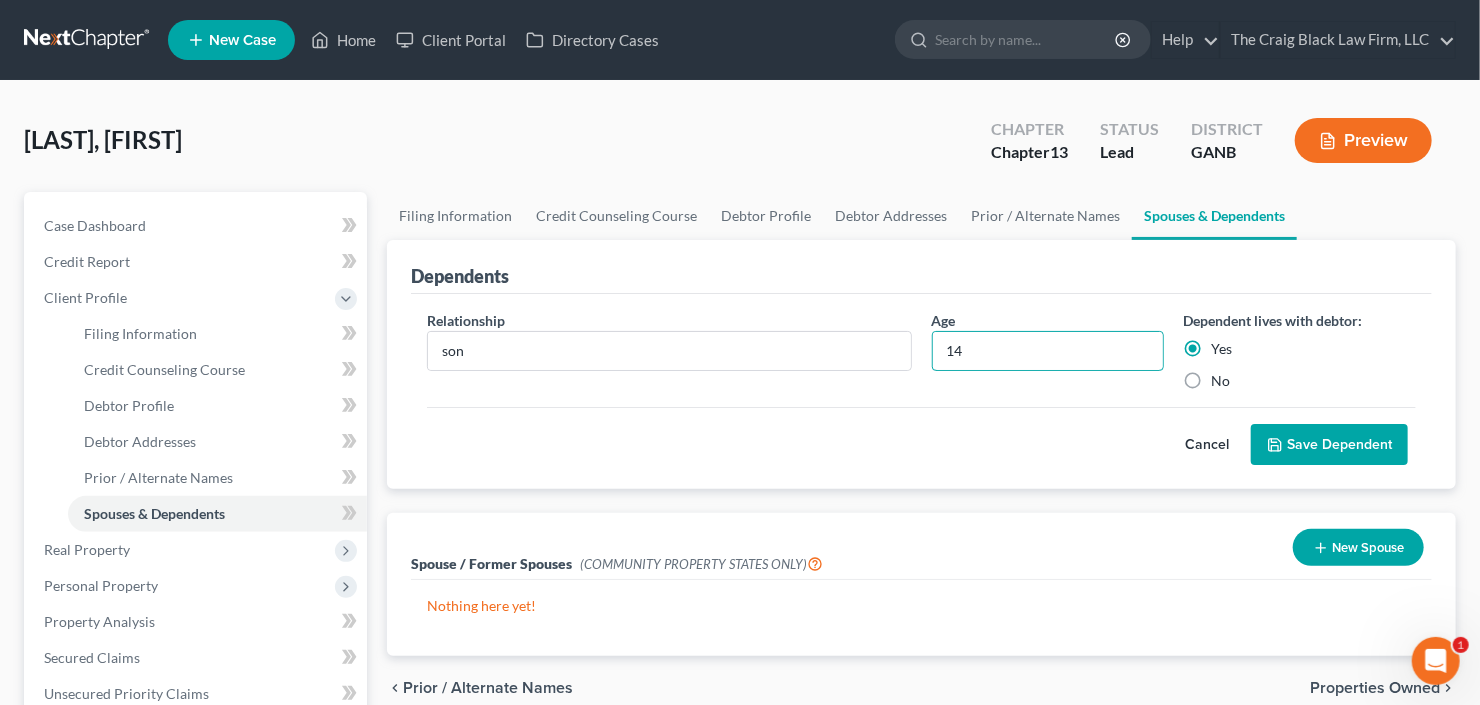 type on "14" 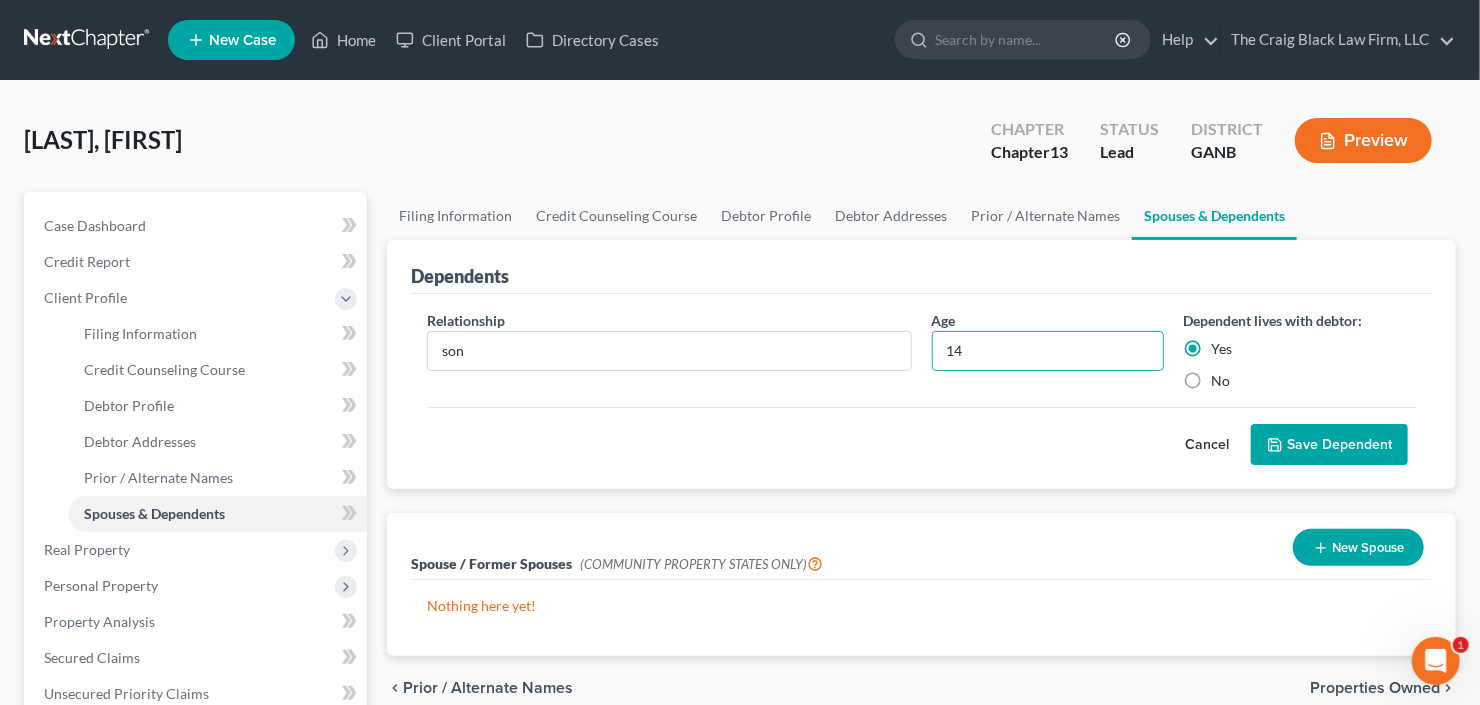 click on "Save Dependent" at bounding box center [1329, 445] 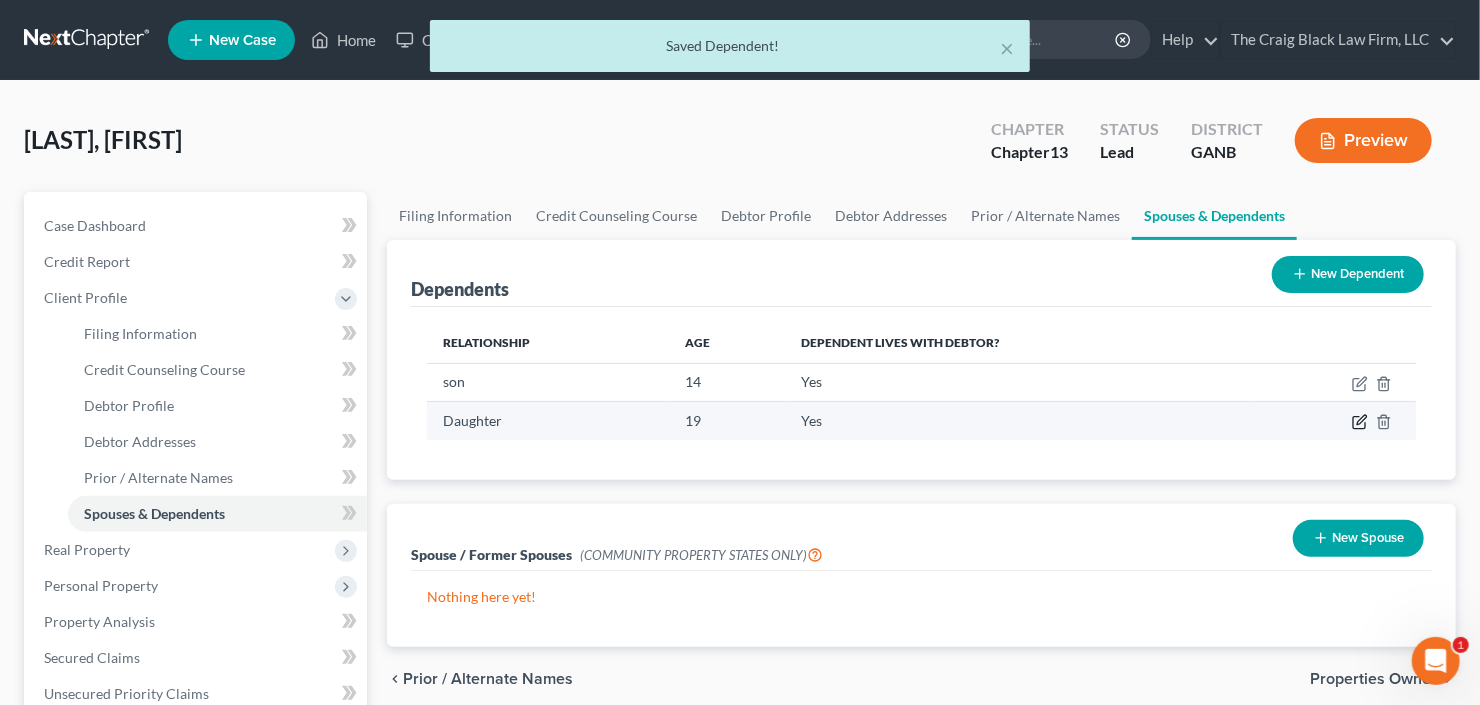click 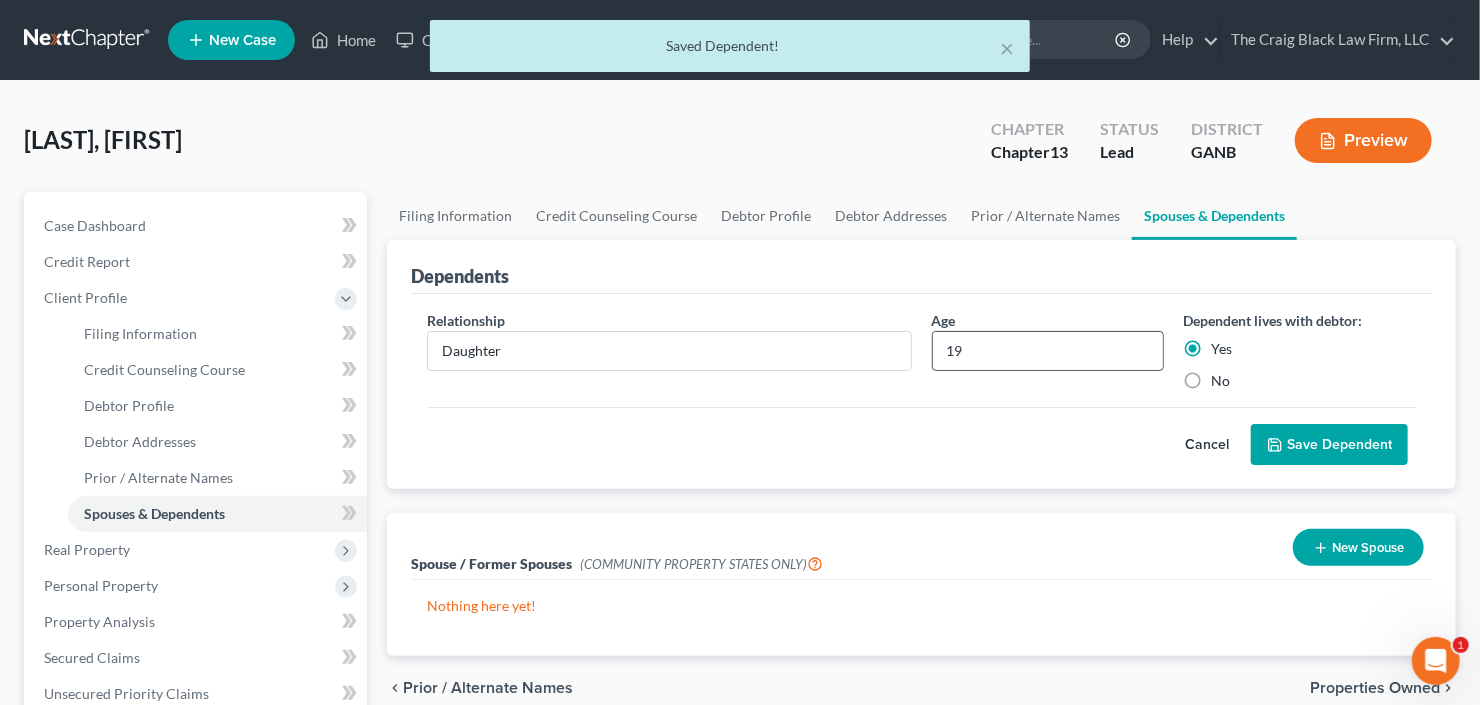 click on "19" at bounding box center [1048, 351] 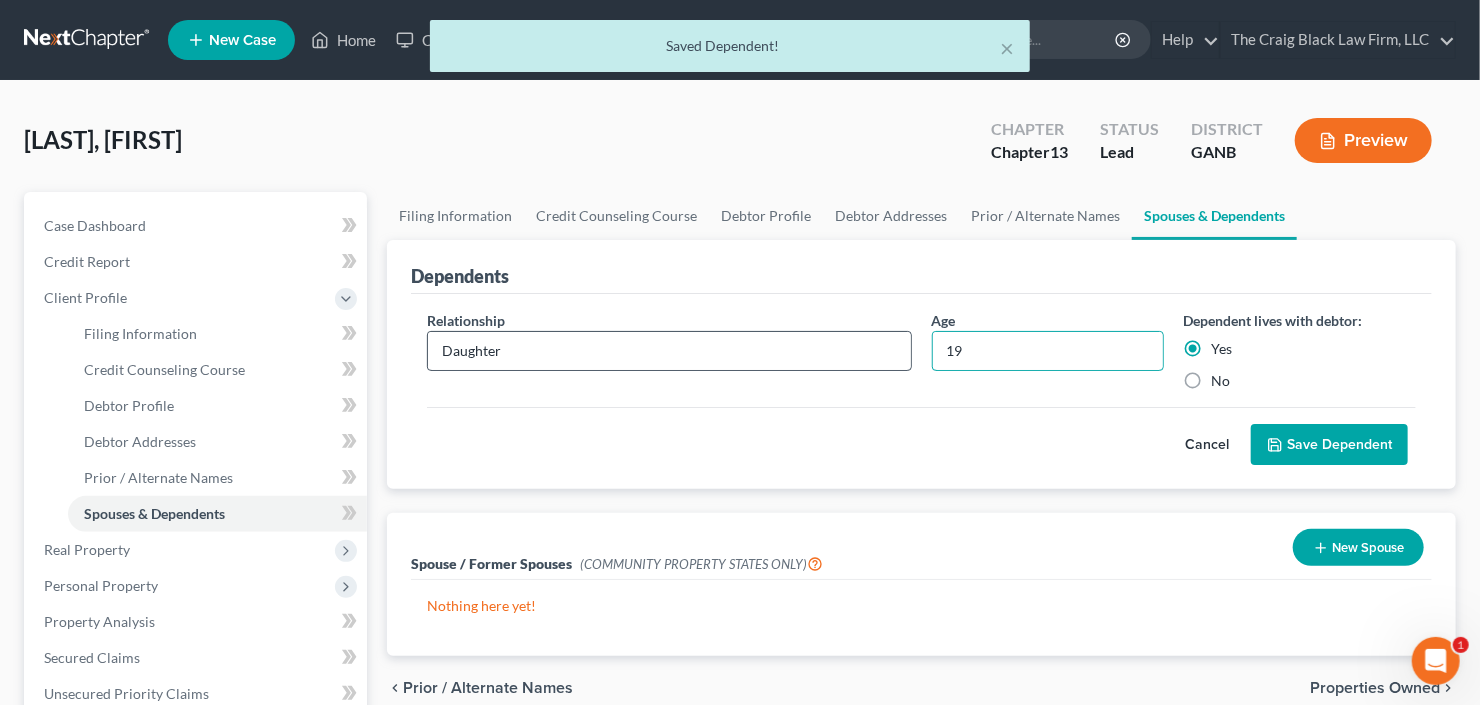 drag, startPoint x: 1022, startPoint y: 357, endPoint x: 901, endPoint y: 363, distance: 121.14867 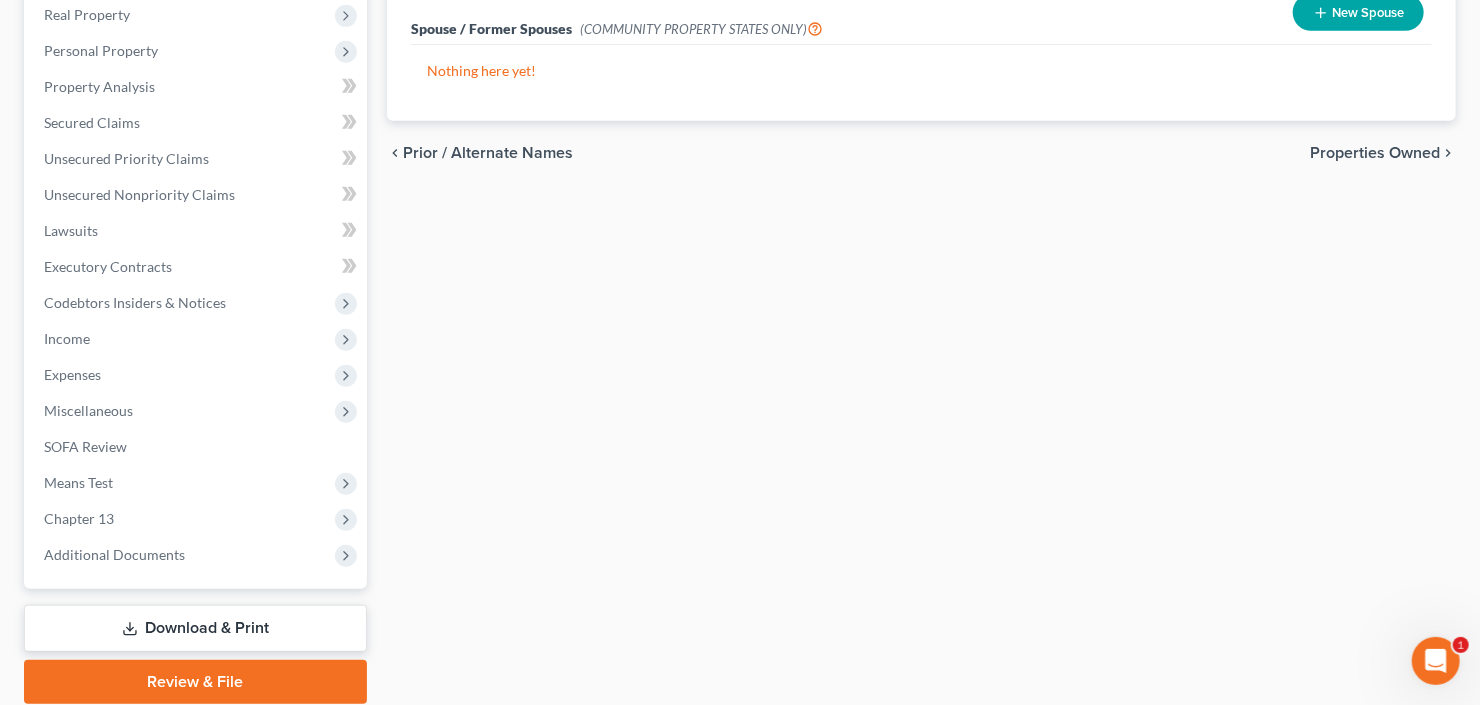 scroll, scrollTop: 607, scrollLeft: 0, axis: vertical 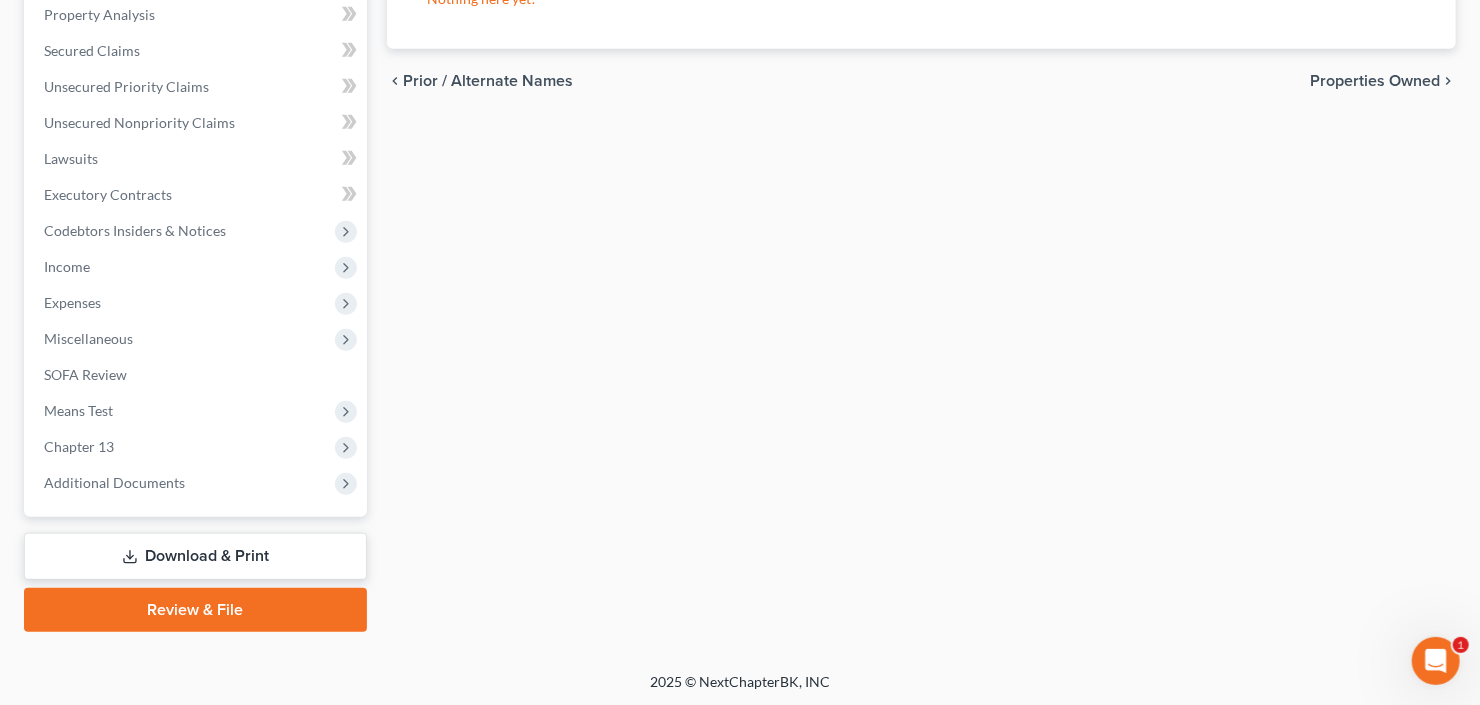 type on "20" 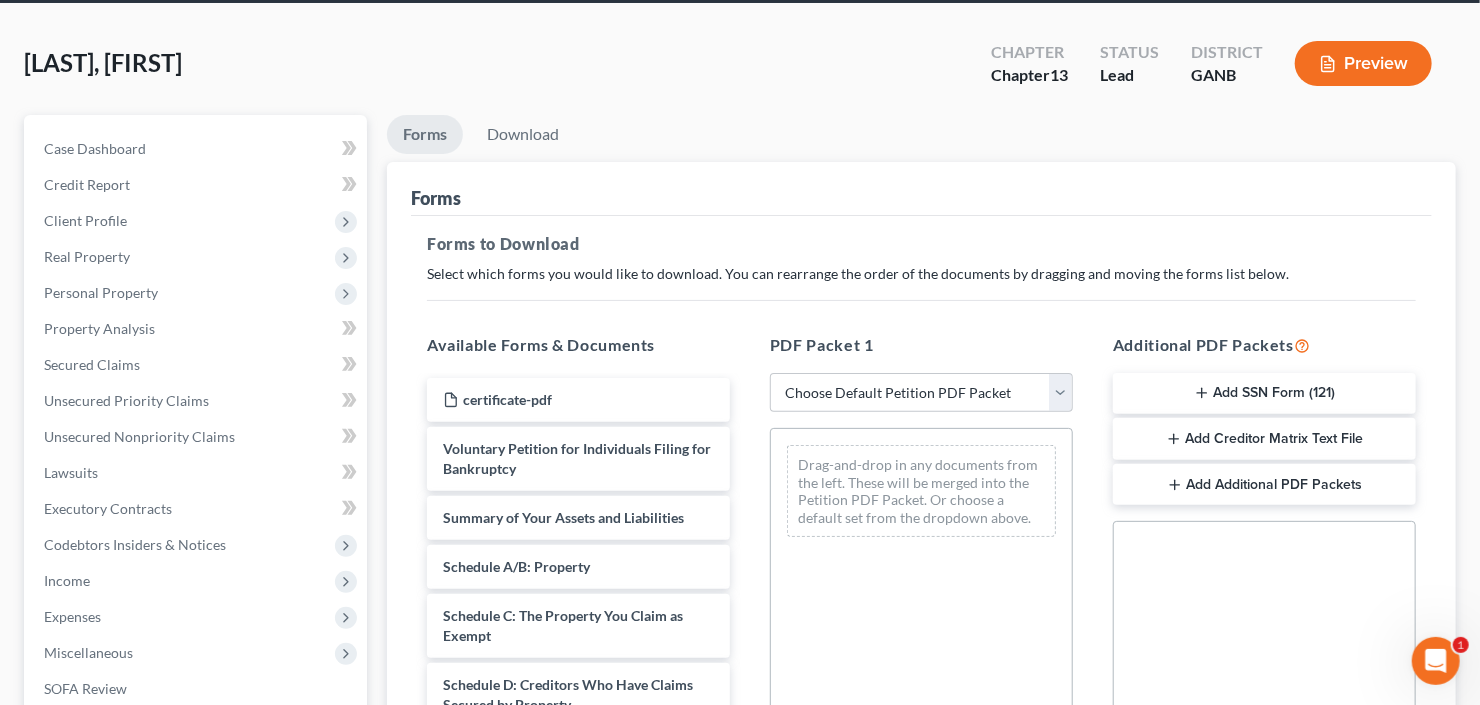 scroll, scrollTop: 0, scrollLeft: 0, axis: both 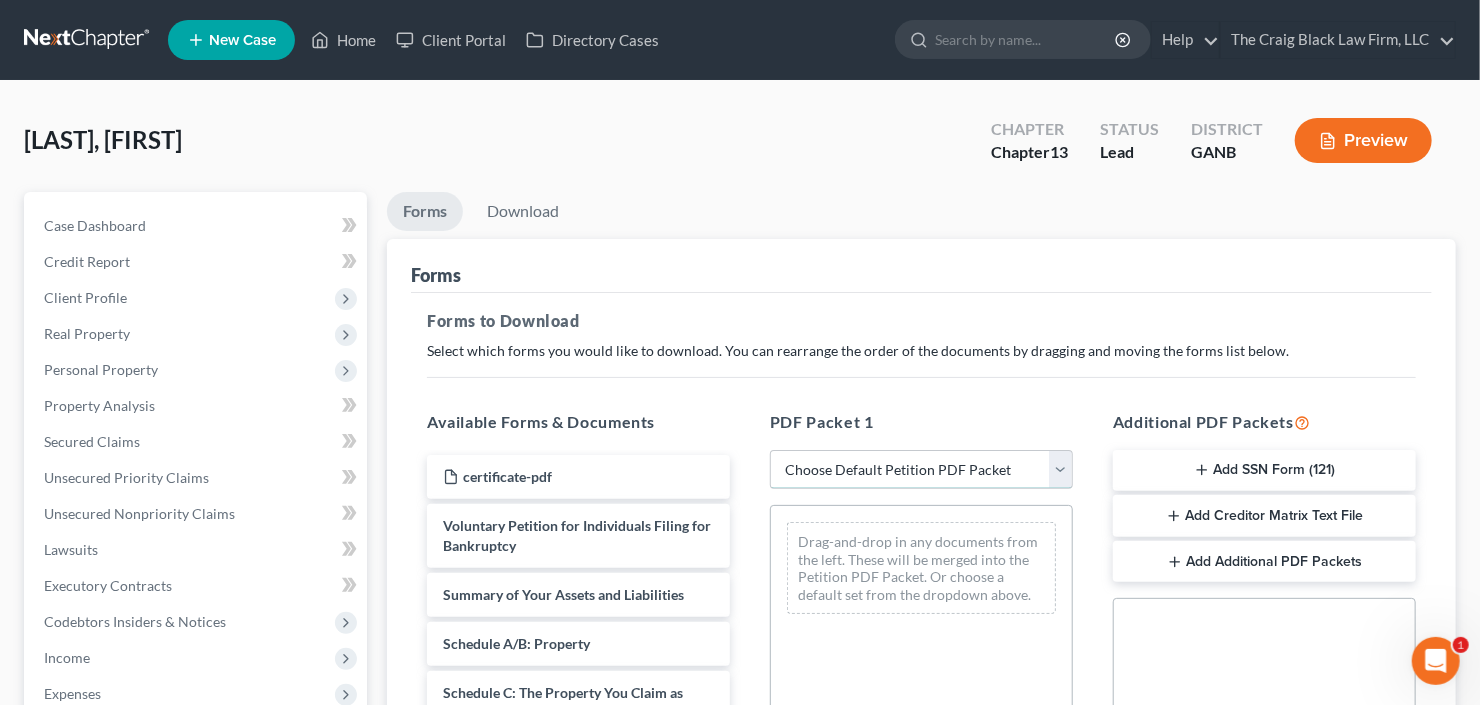 click on "Choose Default Petition PDF Packet Complete Bankruptcy Petition (all forms and schedules) Emergency Filing Forms (Petition and Creditor List Only) Amended Forms Signature Pages Only Supplemental Post Petition (Sch. I & J) Supplemental Post Petition (Sch. I) Supplemental Post Petition (Sch. J)" at bounding box center (921, 470) 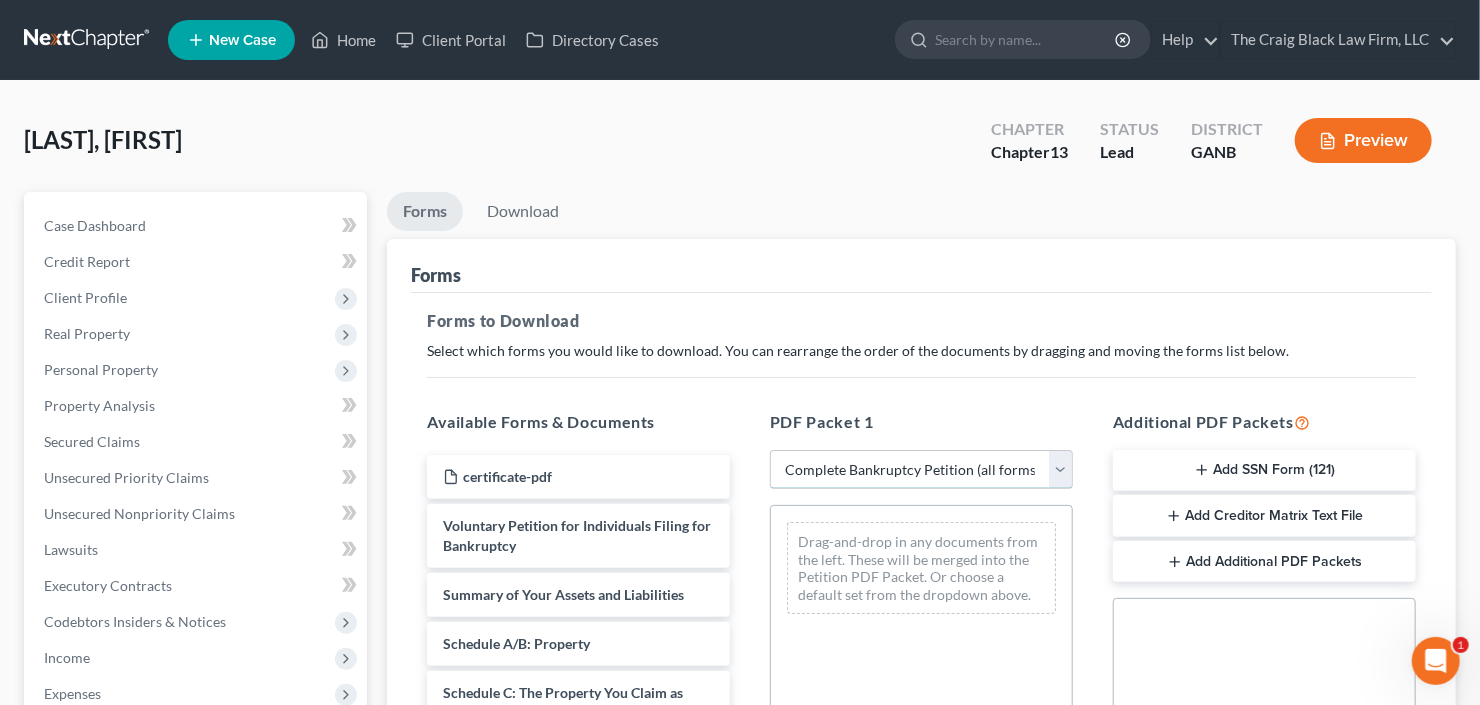 click on "Choose Default Petition PDF Packet Complete Bankruptcy Petition (all forms and schedules) Emergency Filing Forms (Petition and Creditor List Only) Amended Forms Signature Pages Only Supplemental Post Petition (Sch. I & J) Supplemental Post Petition (Sch. I) Supplemental Post Petition (Sch. J)" at bounding box center (921, 470) 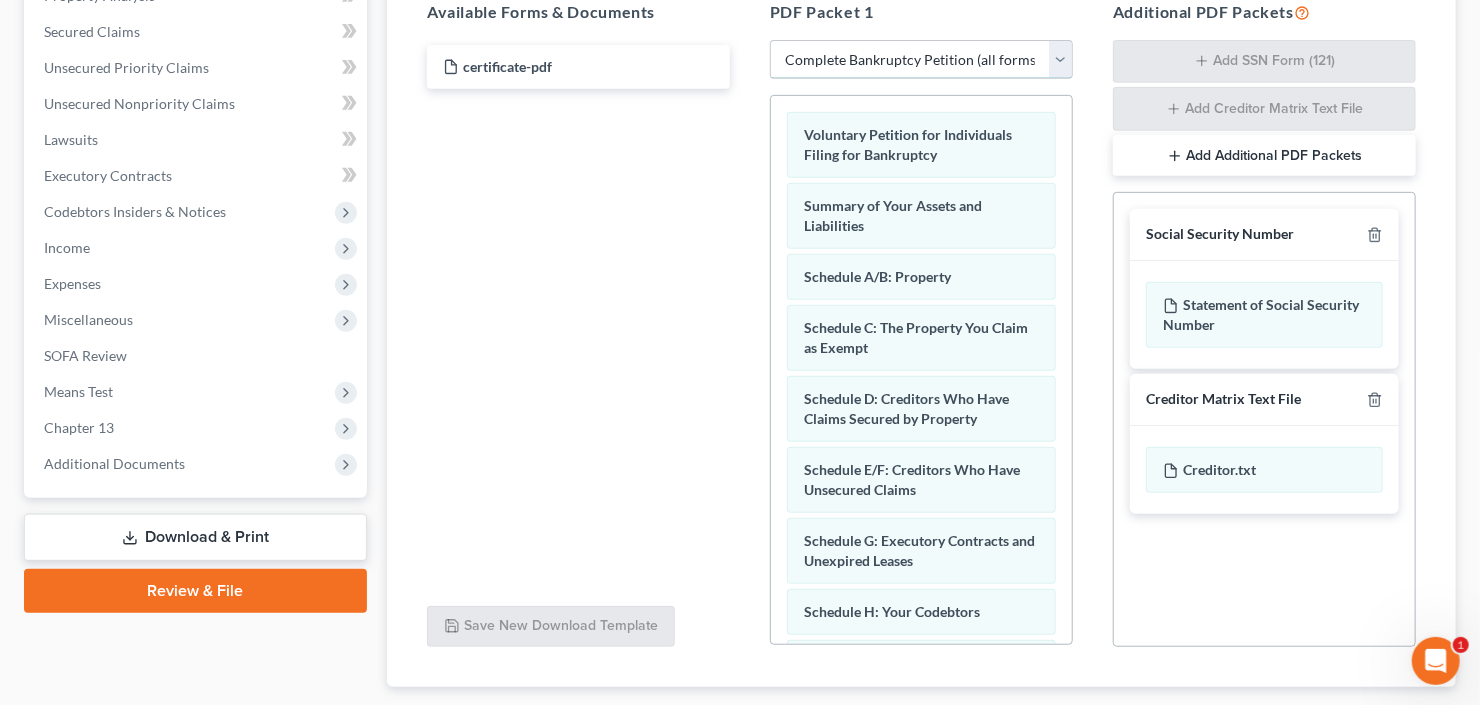 scroll, scrollTop: 528, scrollLeft: 0, axis: vertical 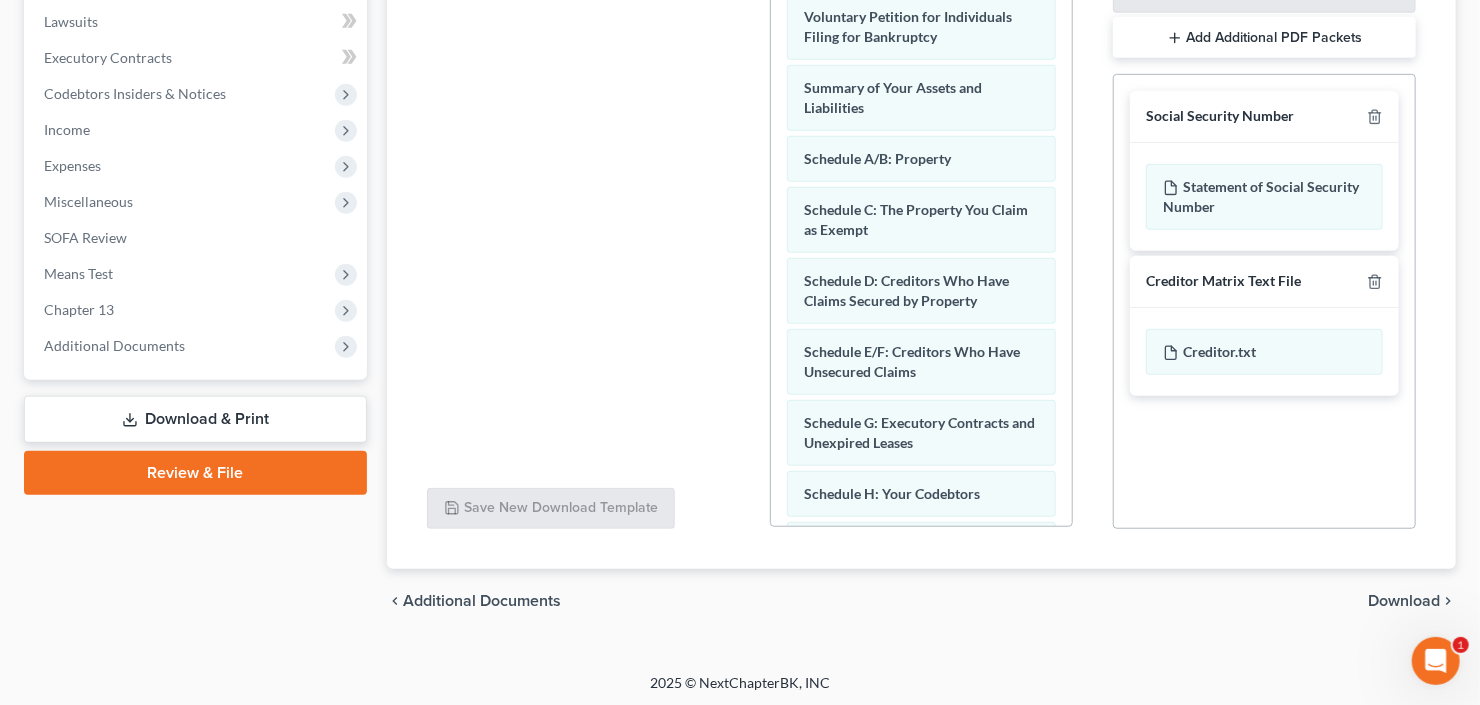 click on "Download" at bounding box center (1404, 601) 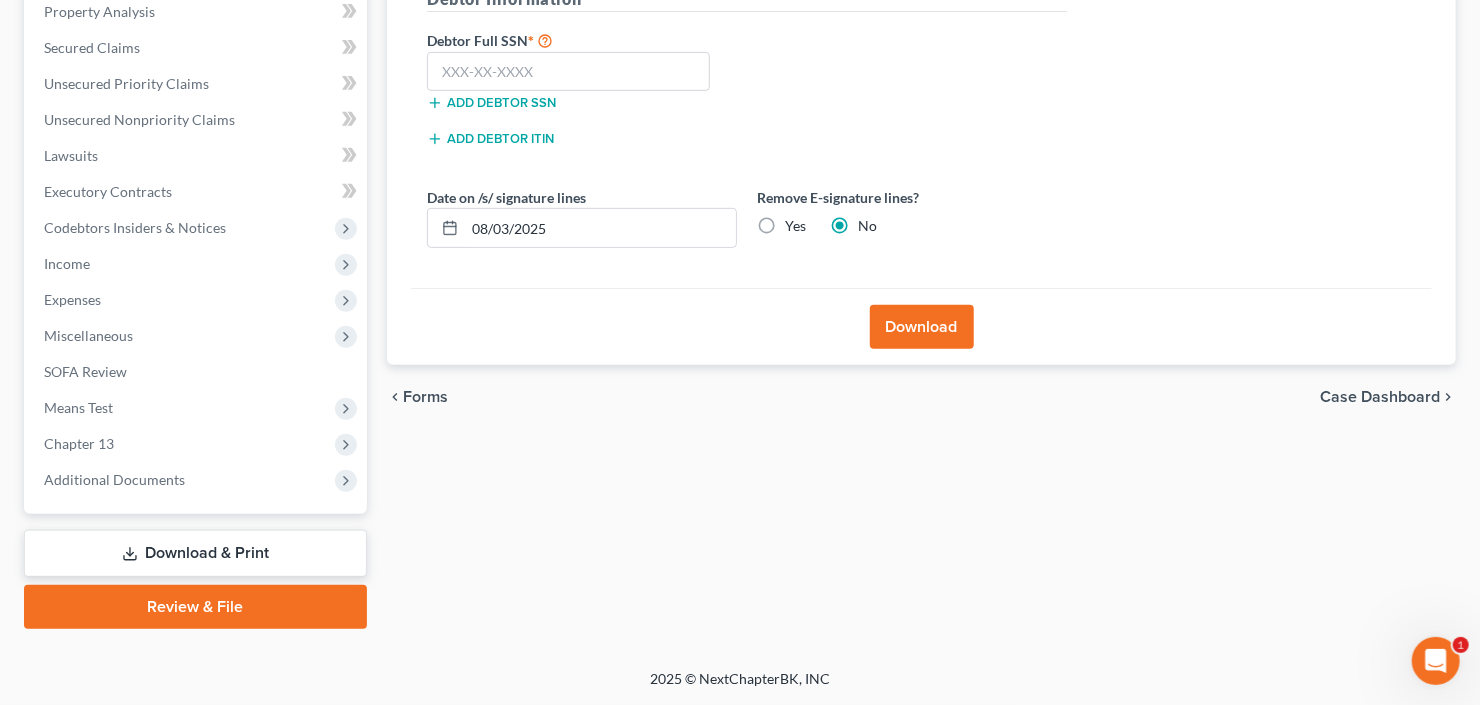 scroll, scrollTop: 390, scrollLeft: 0, axis: vertical 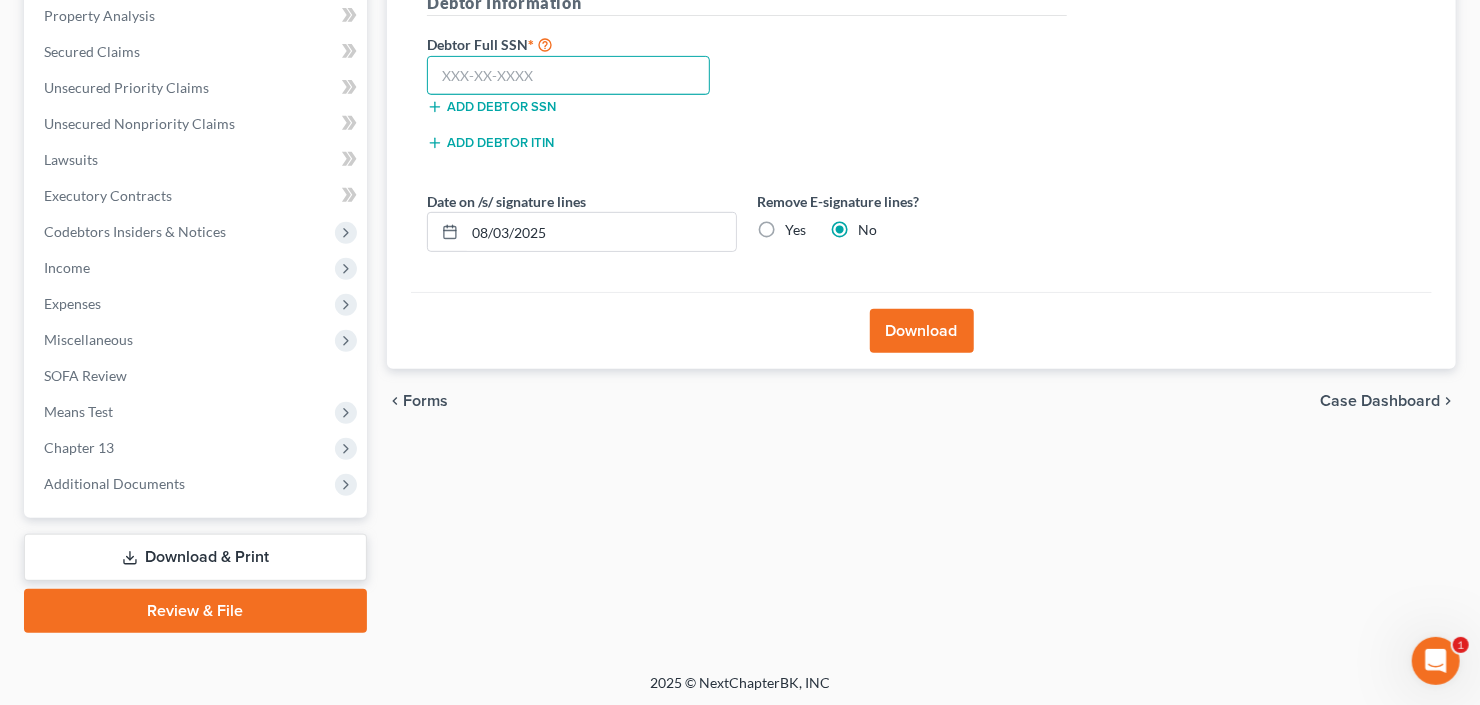 click at bounding box center [568, 76] 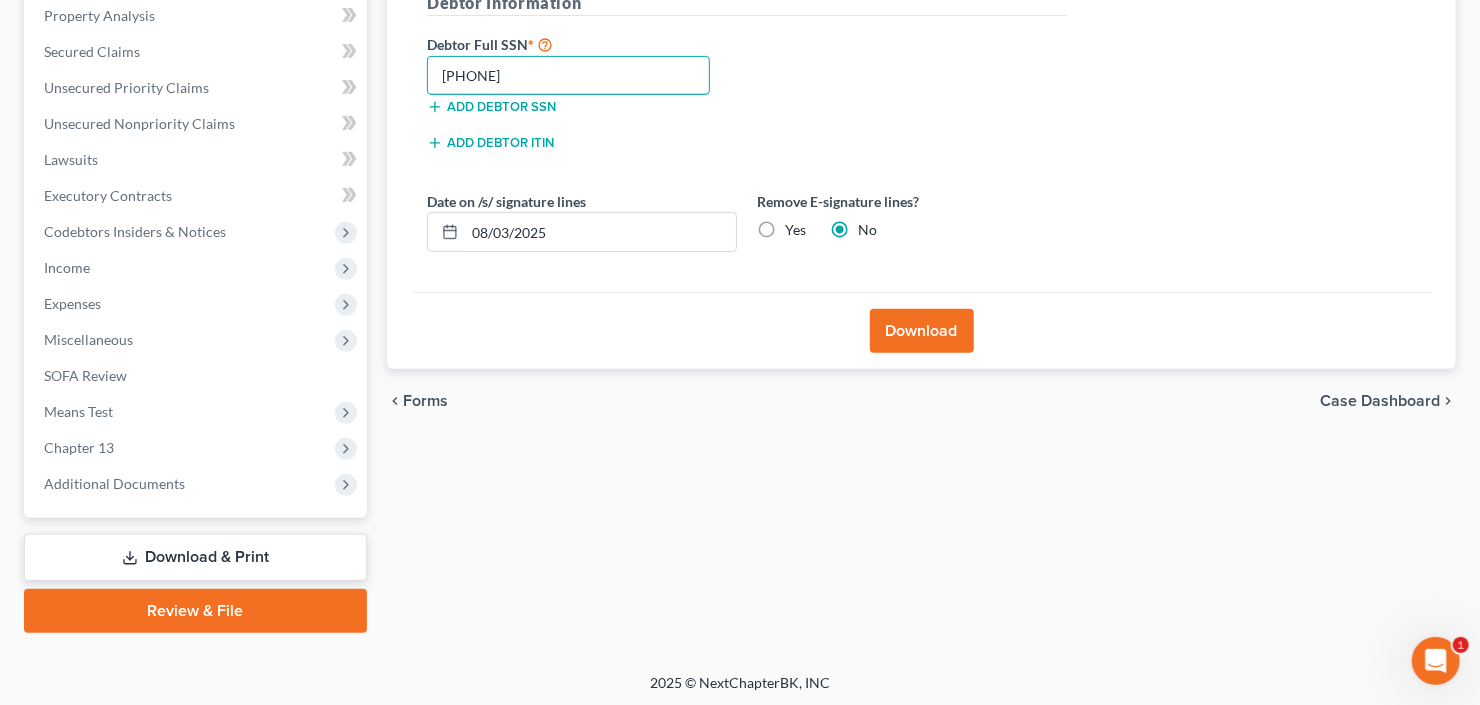 type on "545-45-0660" 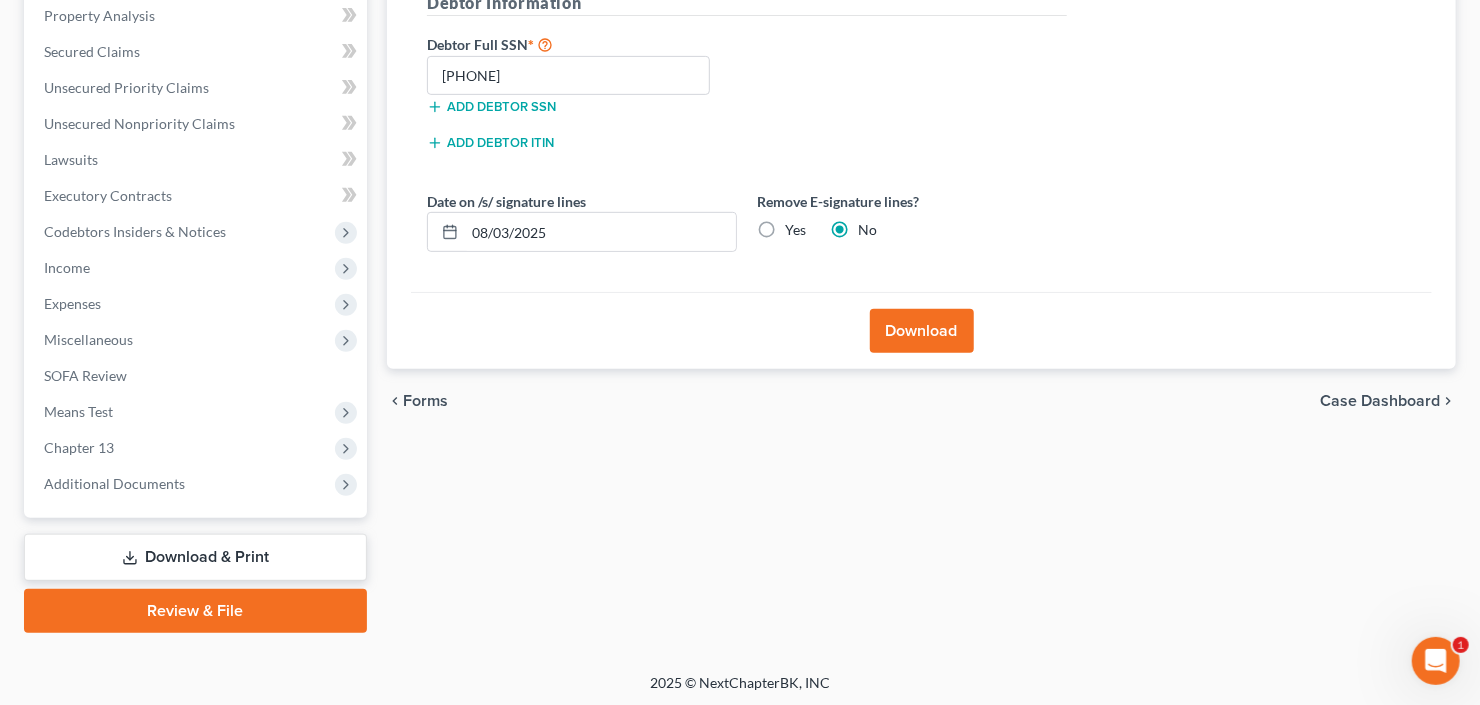 click on "Download" at bounding box center (922, 331) 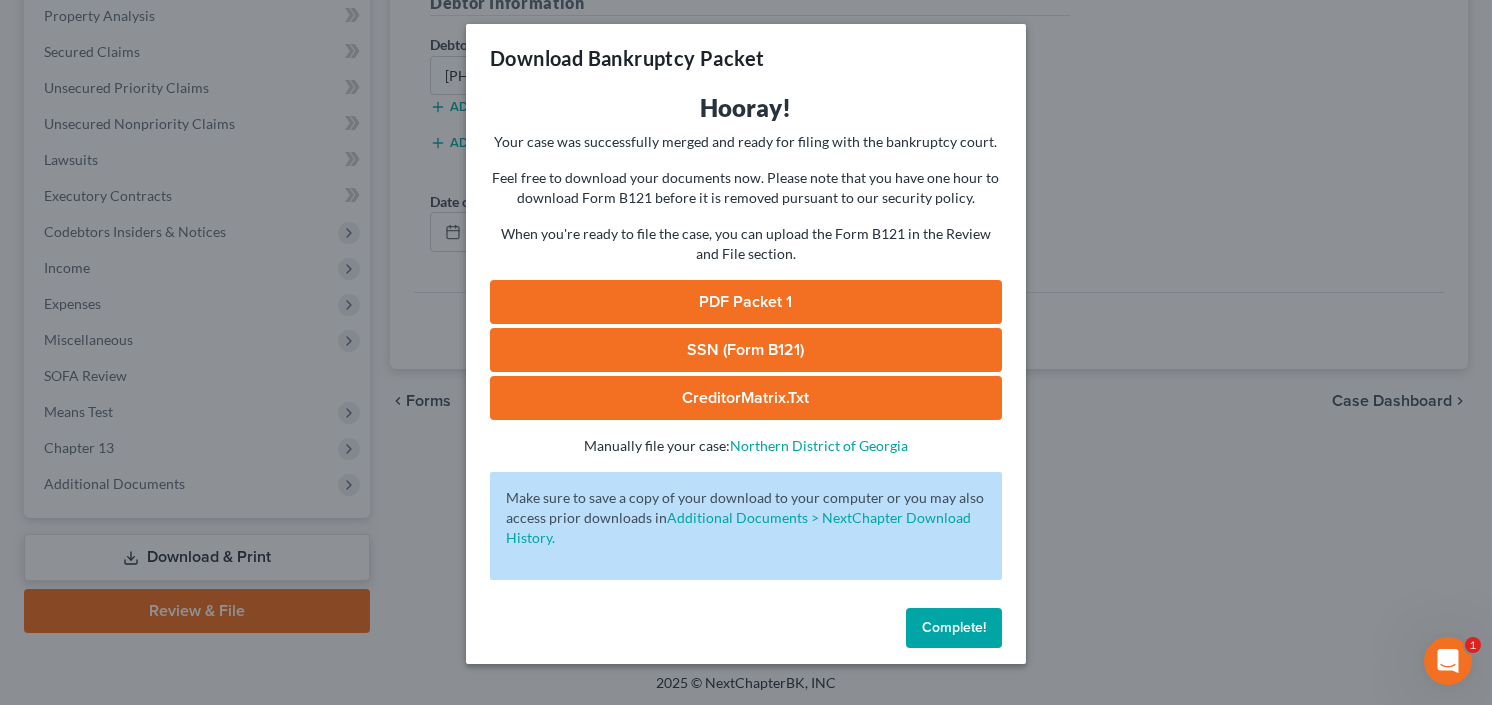 click on "Complete!" at bounding box center [954, 627] 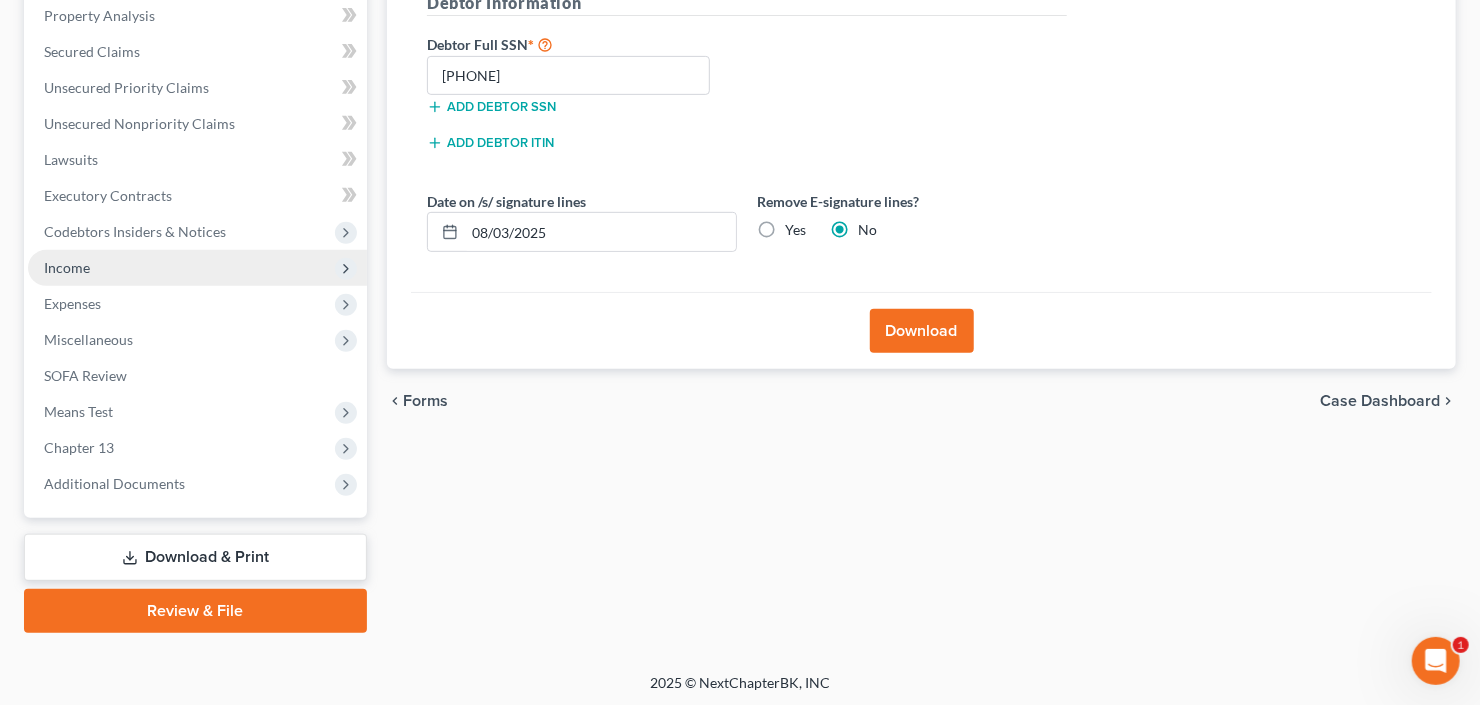 click on "Income" at bounding box center [197, 268] 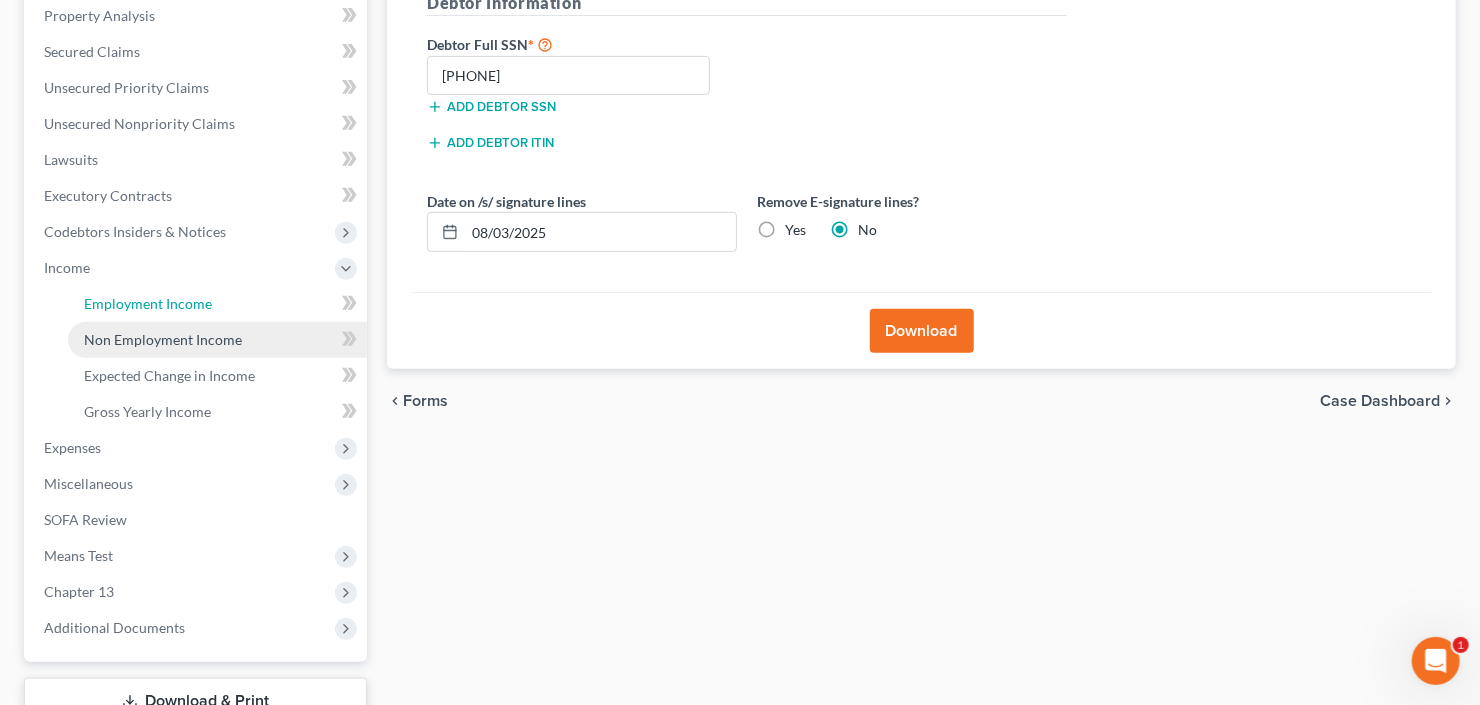 click on "Employment Income" at bounding box center [148, 303] 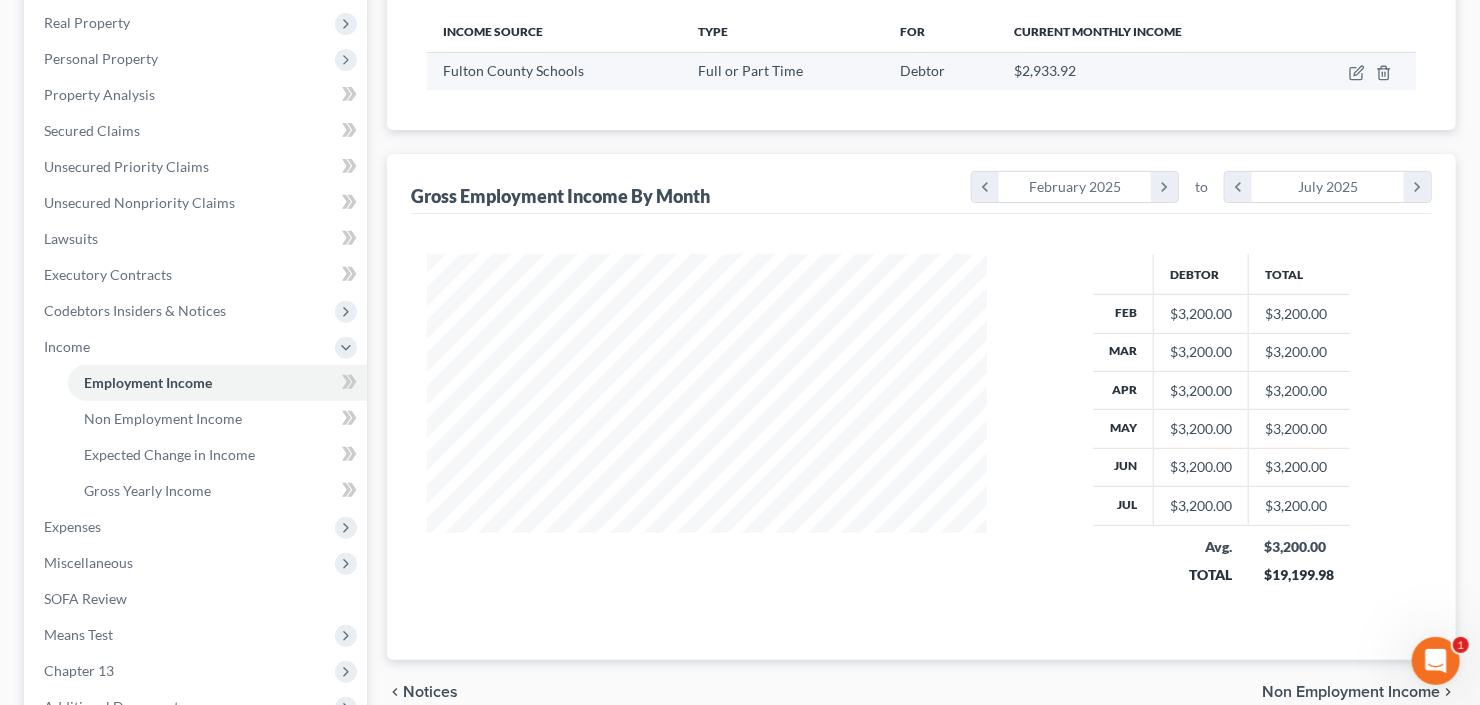 scroll, scrollTop: 9, scrollLeft: 0, axis: vertical 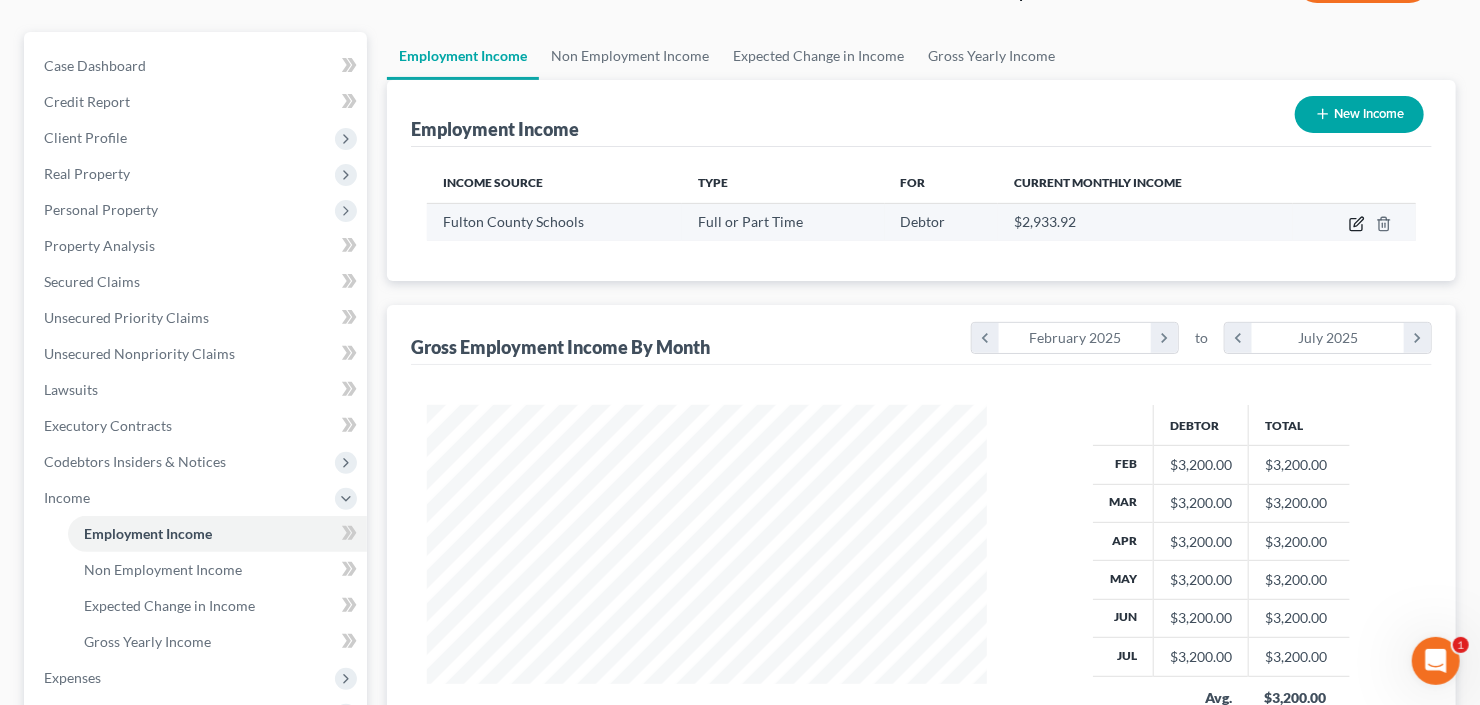 click 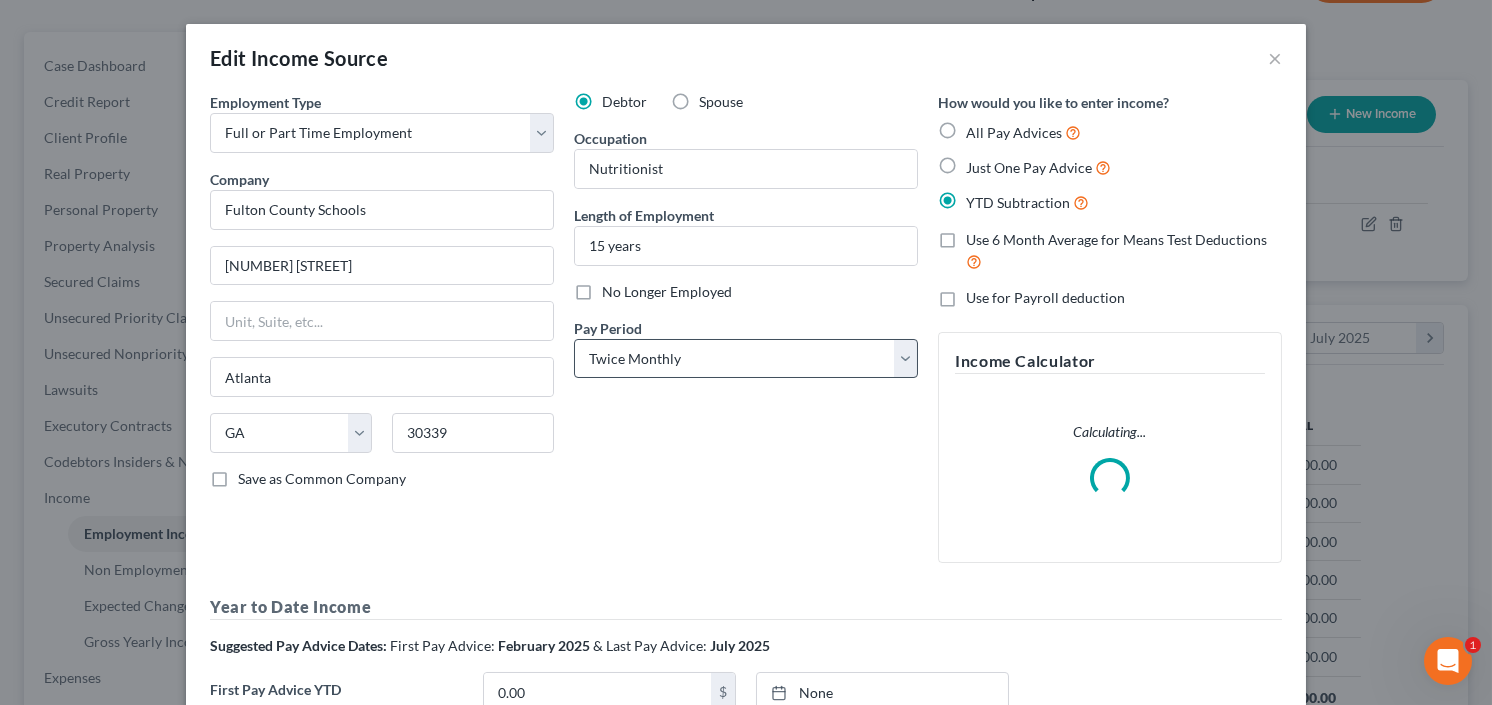 scroll, scrollTop: 999643, scrollLeft: 999394, axis: both 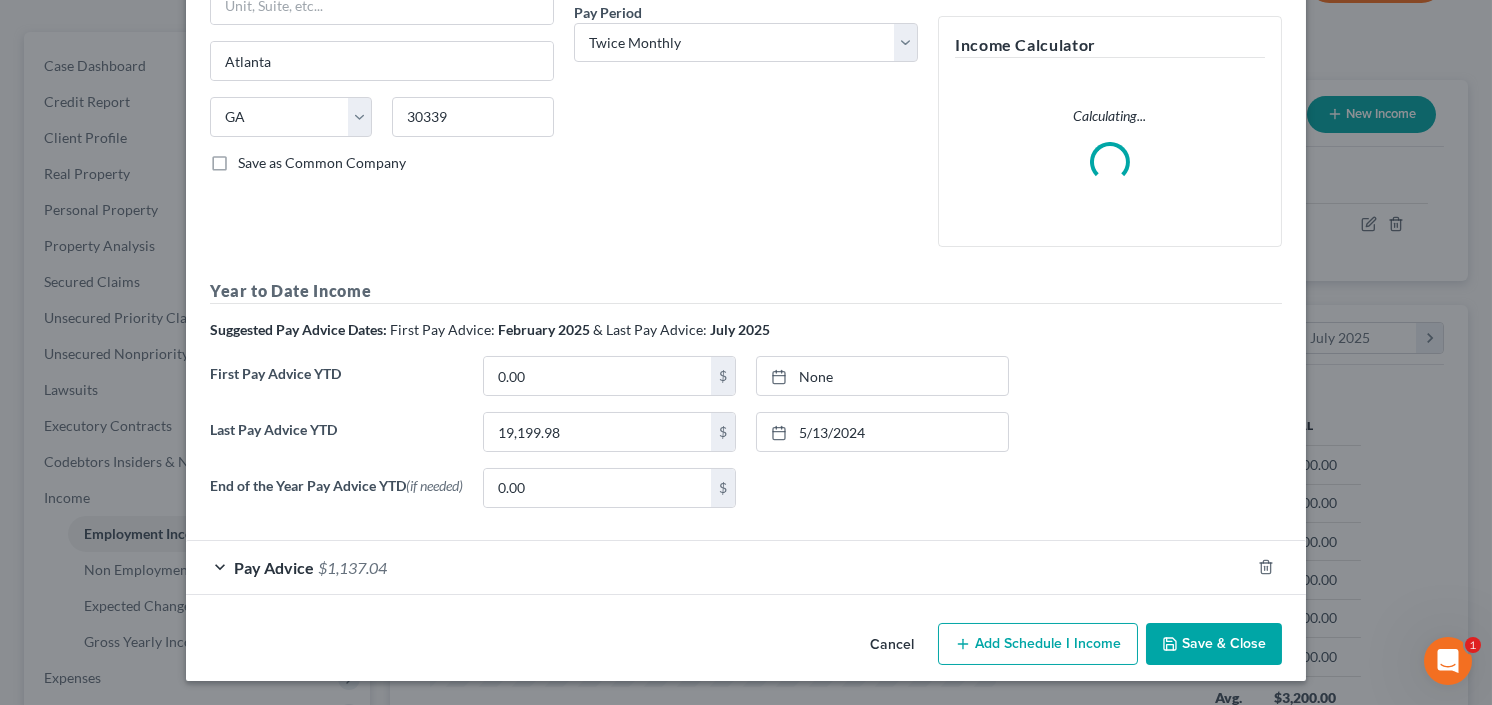 click on "Pay Advice $1,137.04" at bounding box center (718, 567) 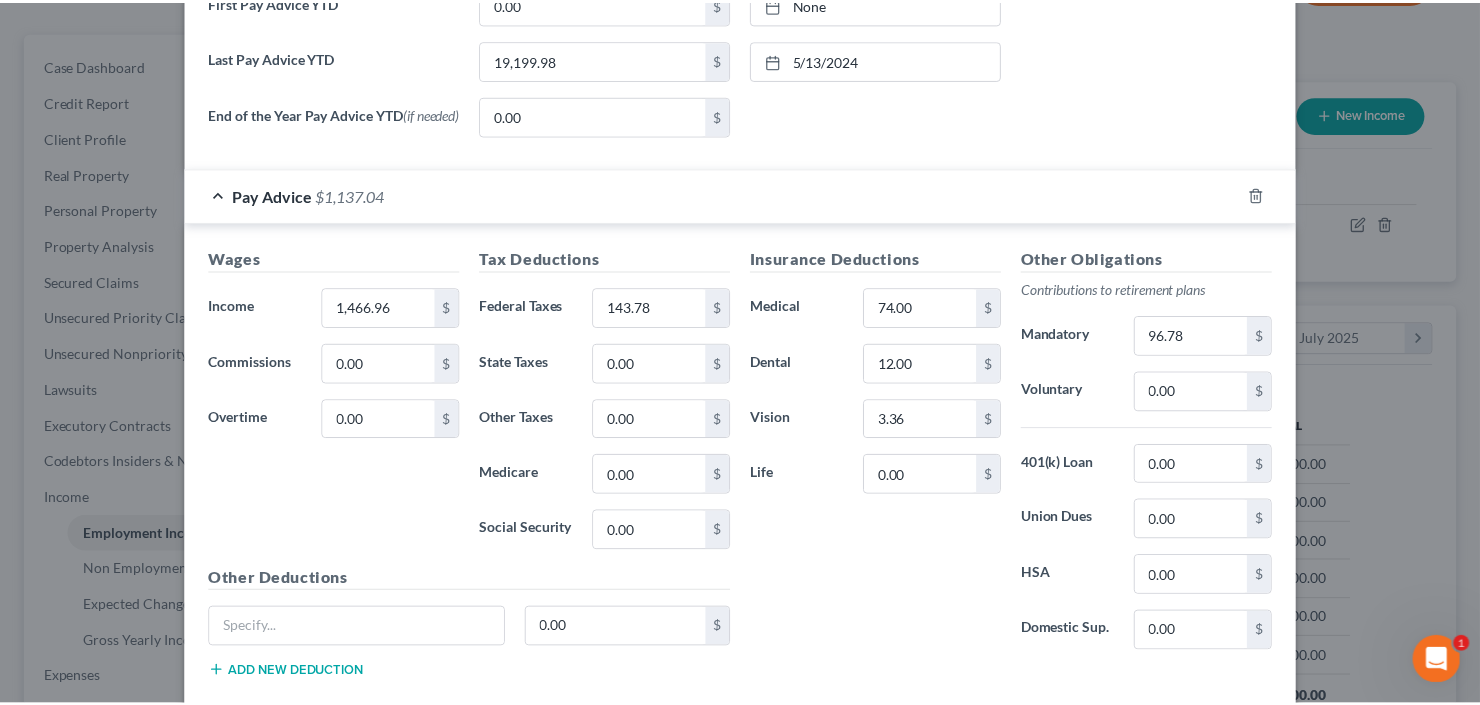 scroll, scrollTop: 904, scrollLeft: 0, axis: vertical 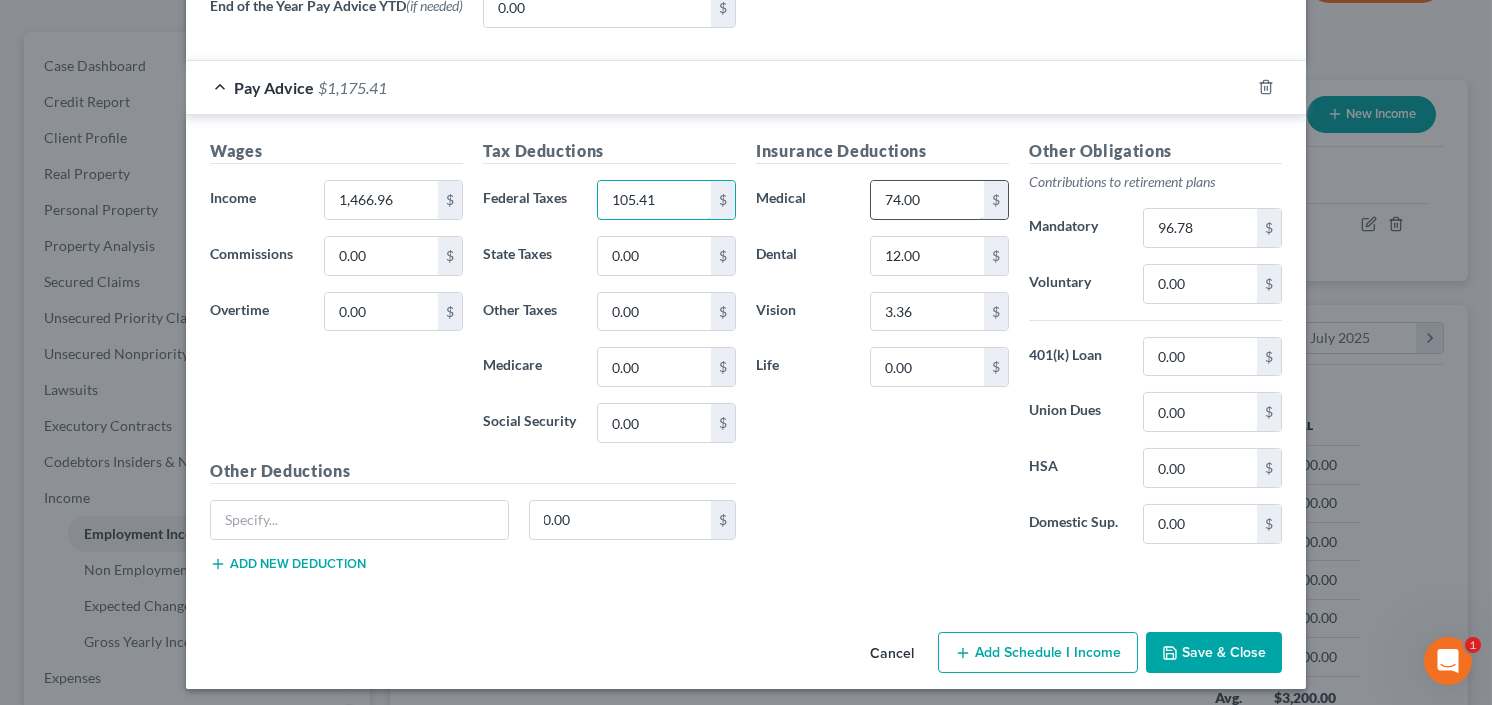 type on "105.41" 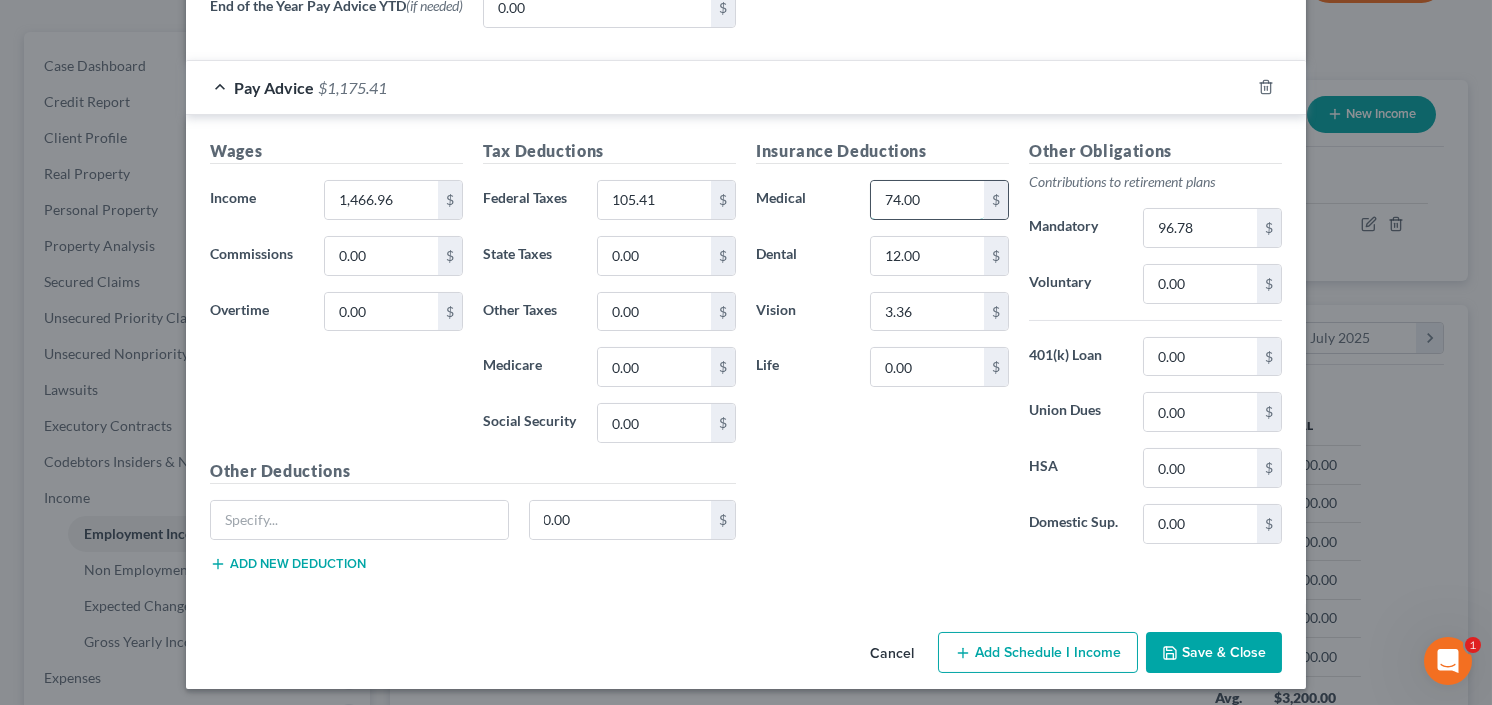 click on "74.00" at bounding box center [927, 200] 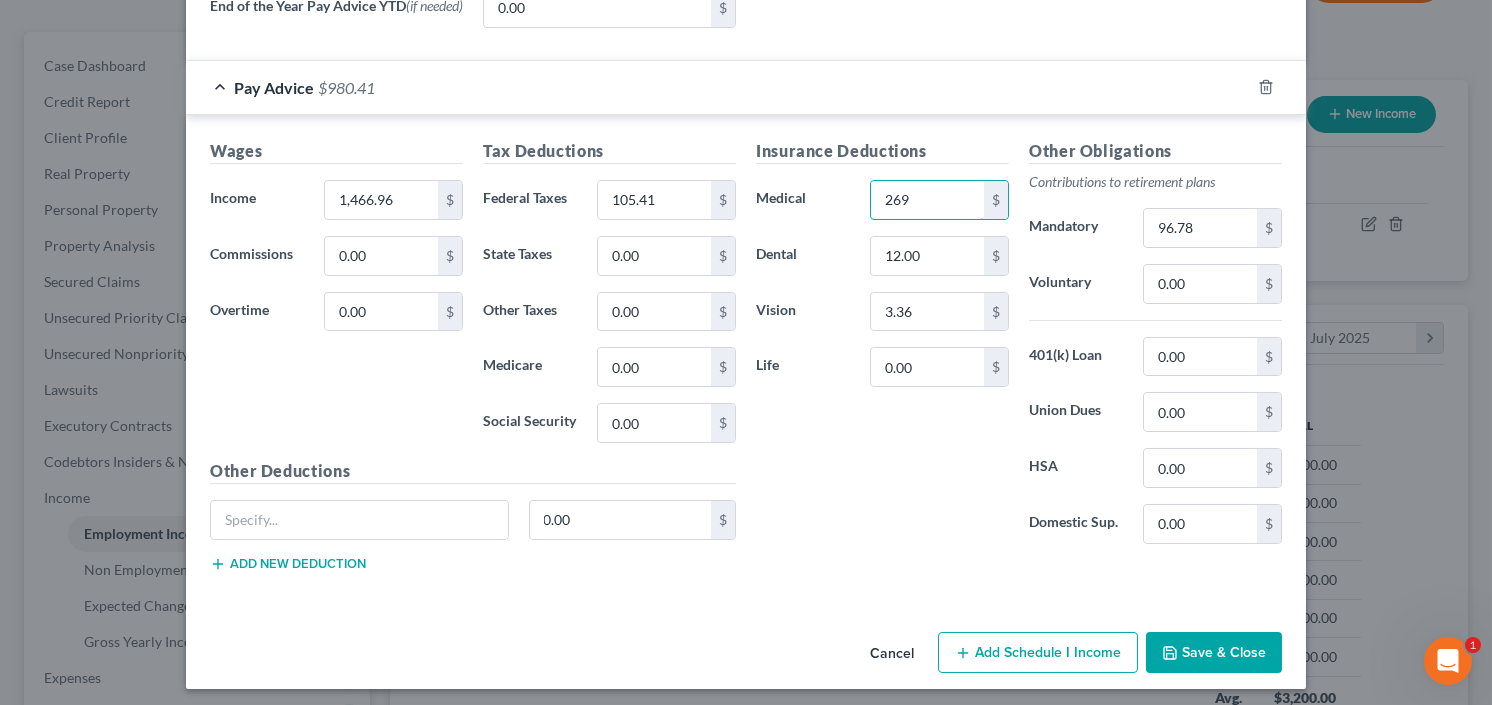 type on "269" 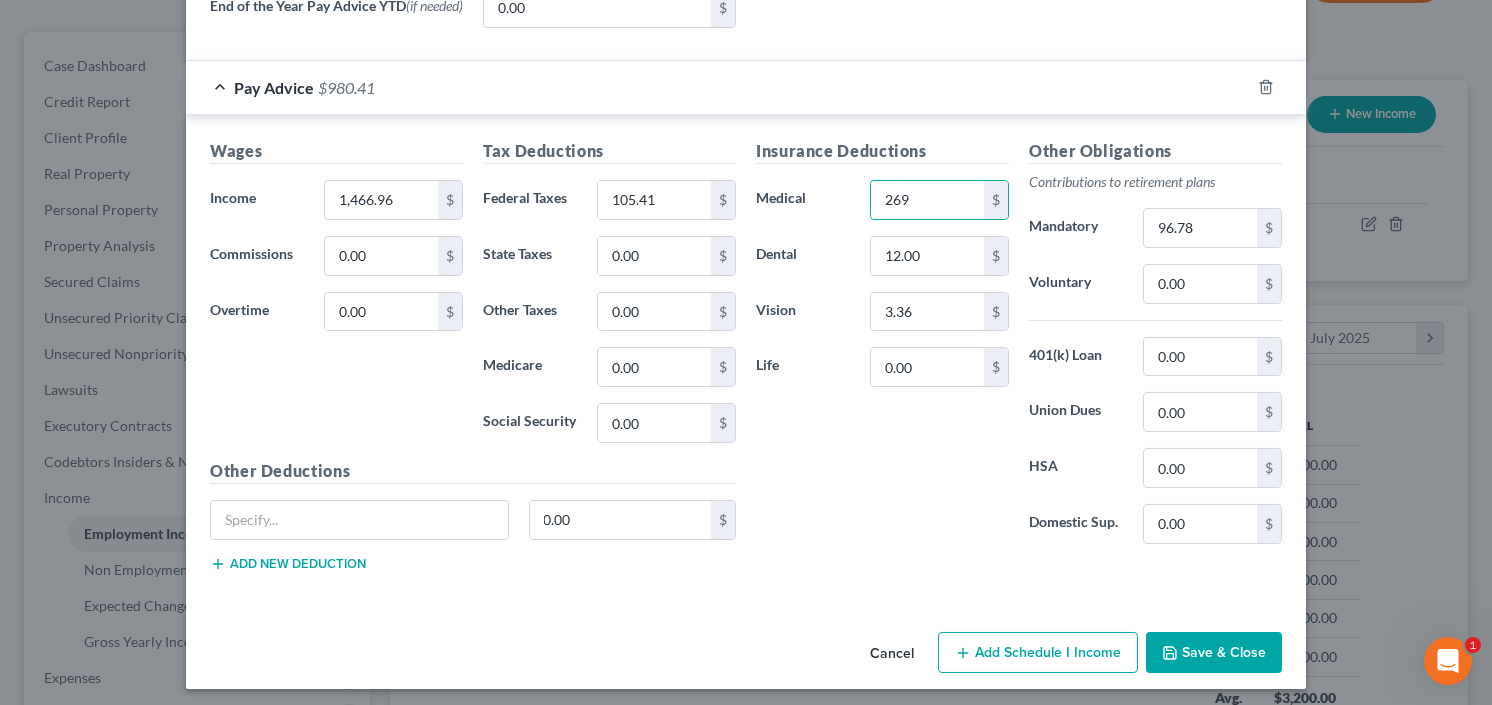 drag, startPoint x: 1247, startPoint y: 648, endPoint x: 1196, endPoint y: 582, distance: 83.40863 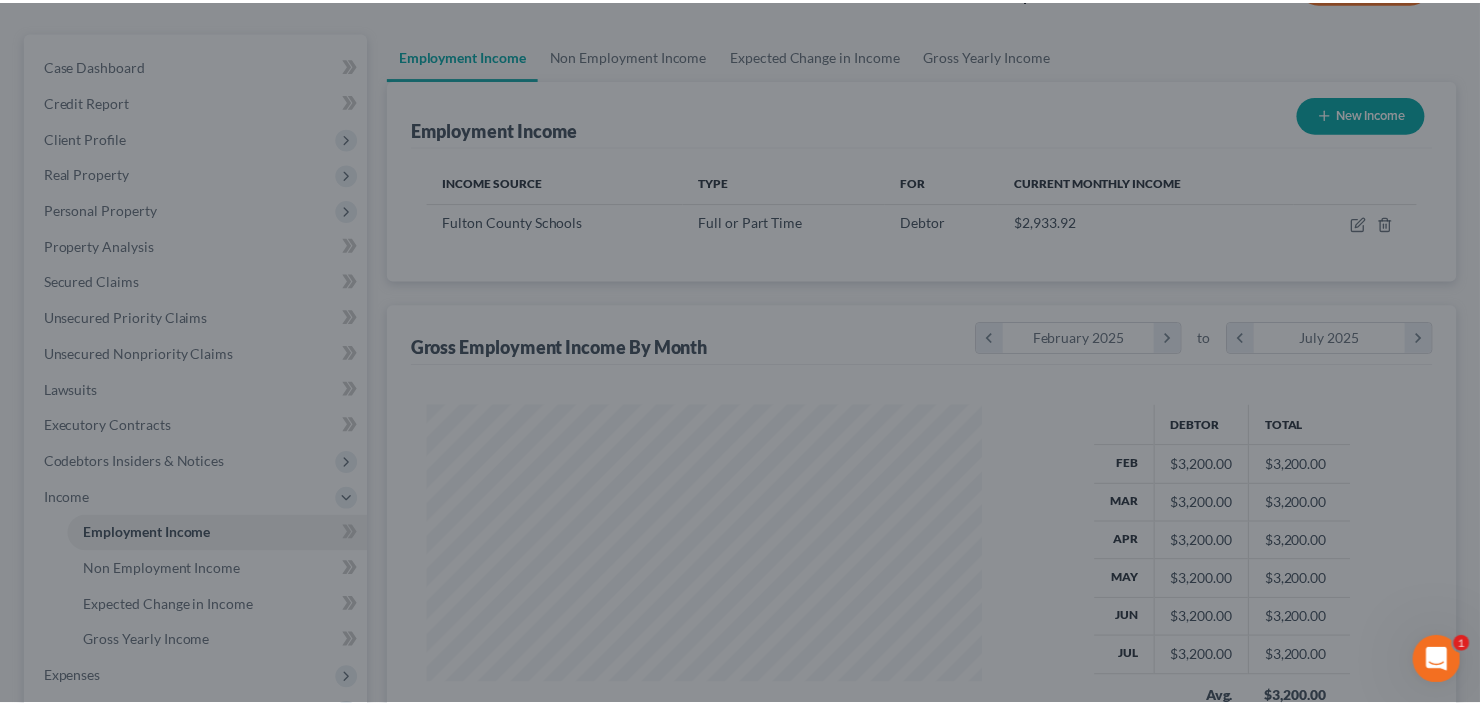 scroll, scrollTop: 357, scrollLeft: 600, axis: both 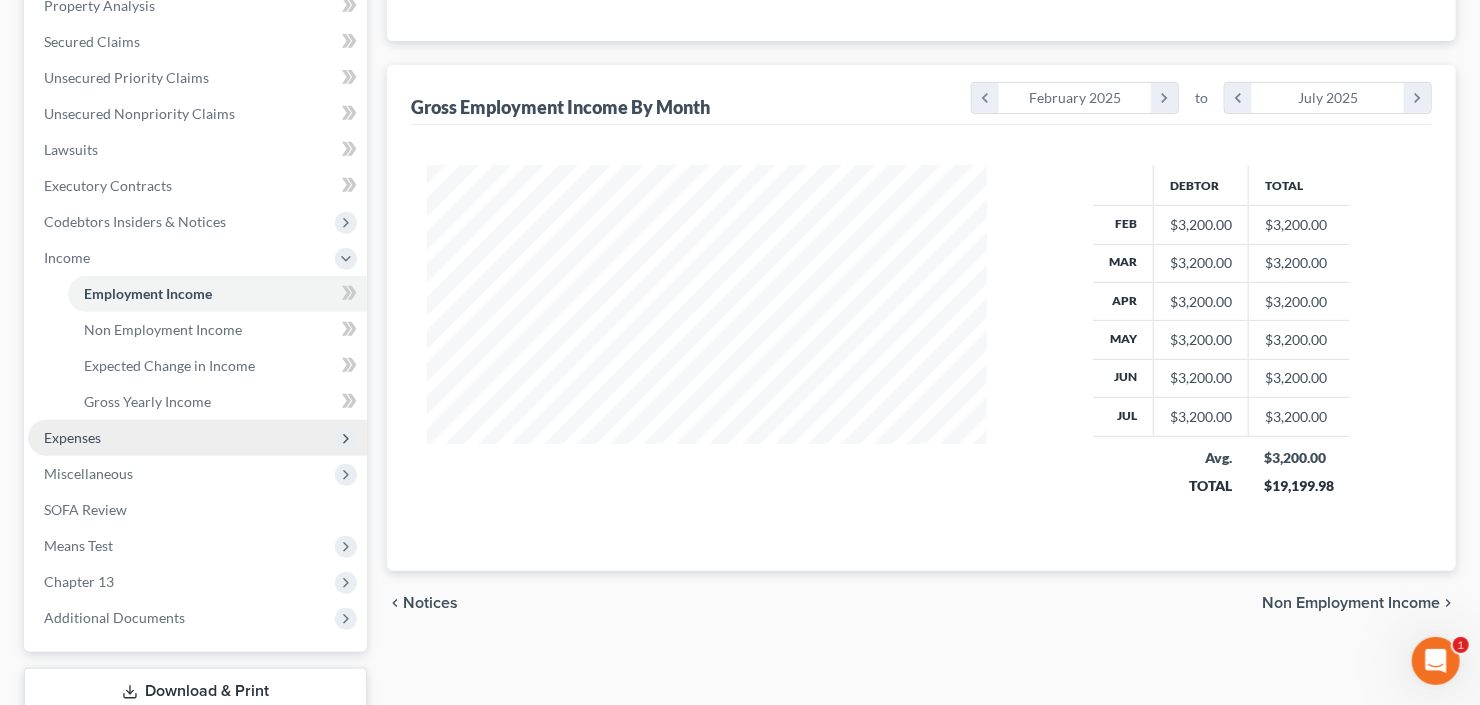 click on "Expenses" at bounding box center [197, 438] 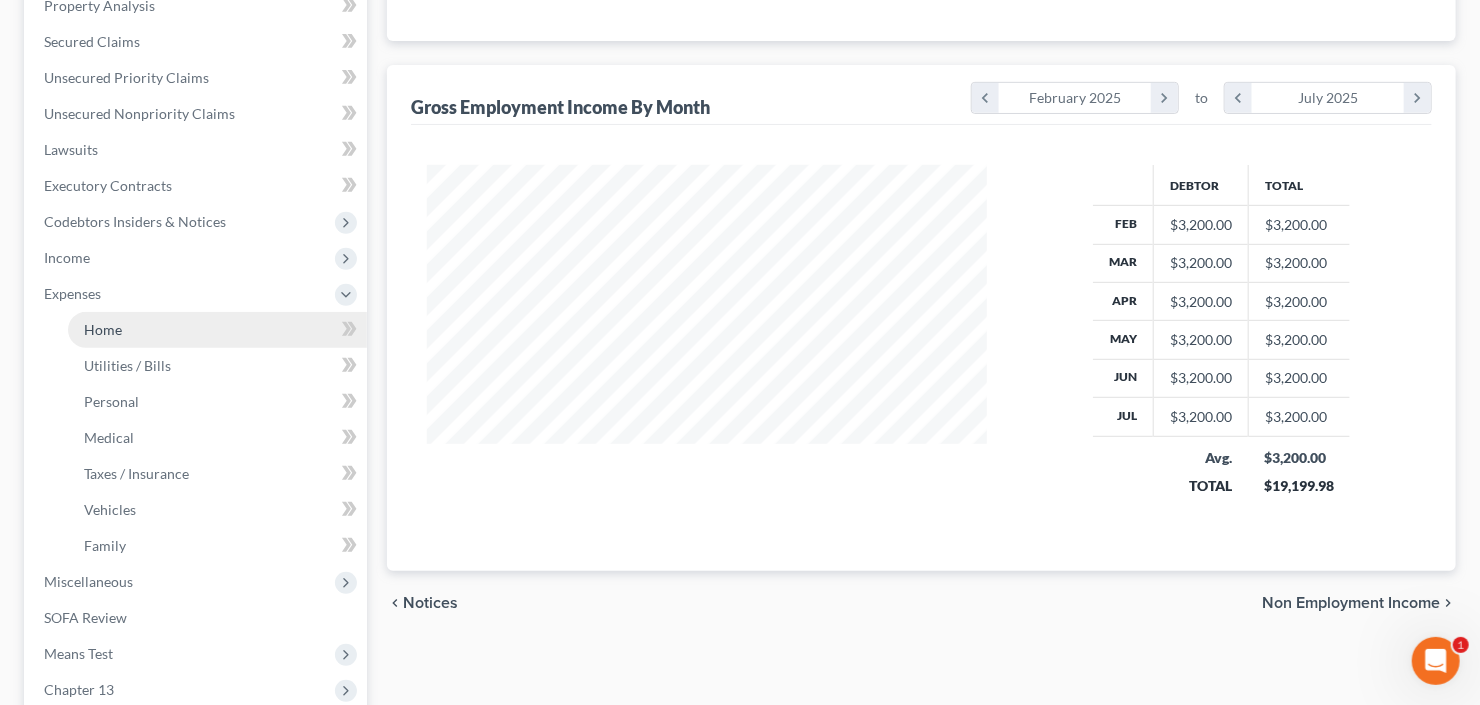click on "Home" at bounding box center [217, 330] 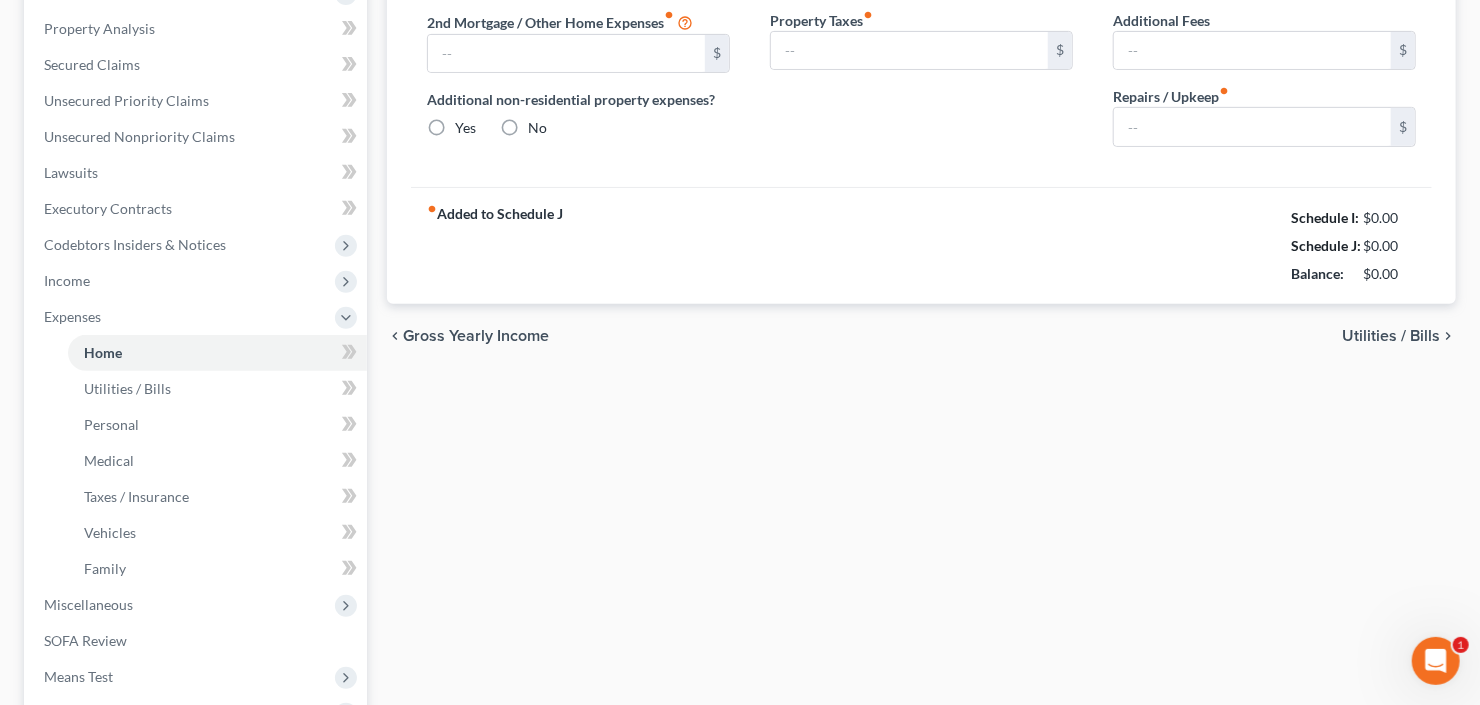 type on "1,275.00" 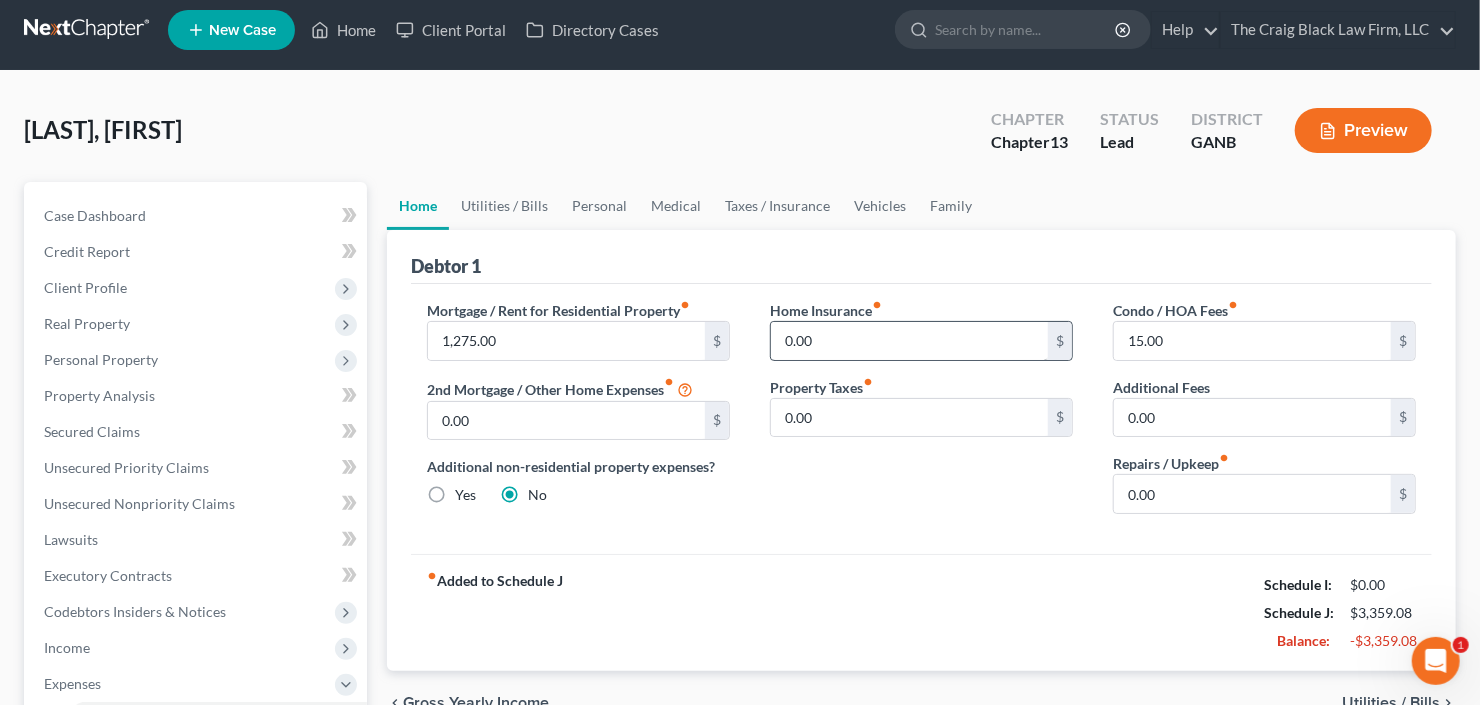 scroll, scrollTop: 0, scrollLeft: 0, axis: both 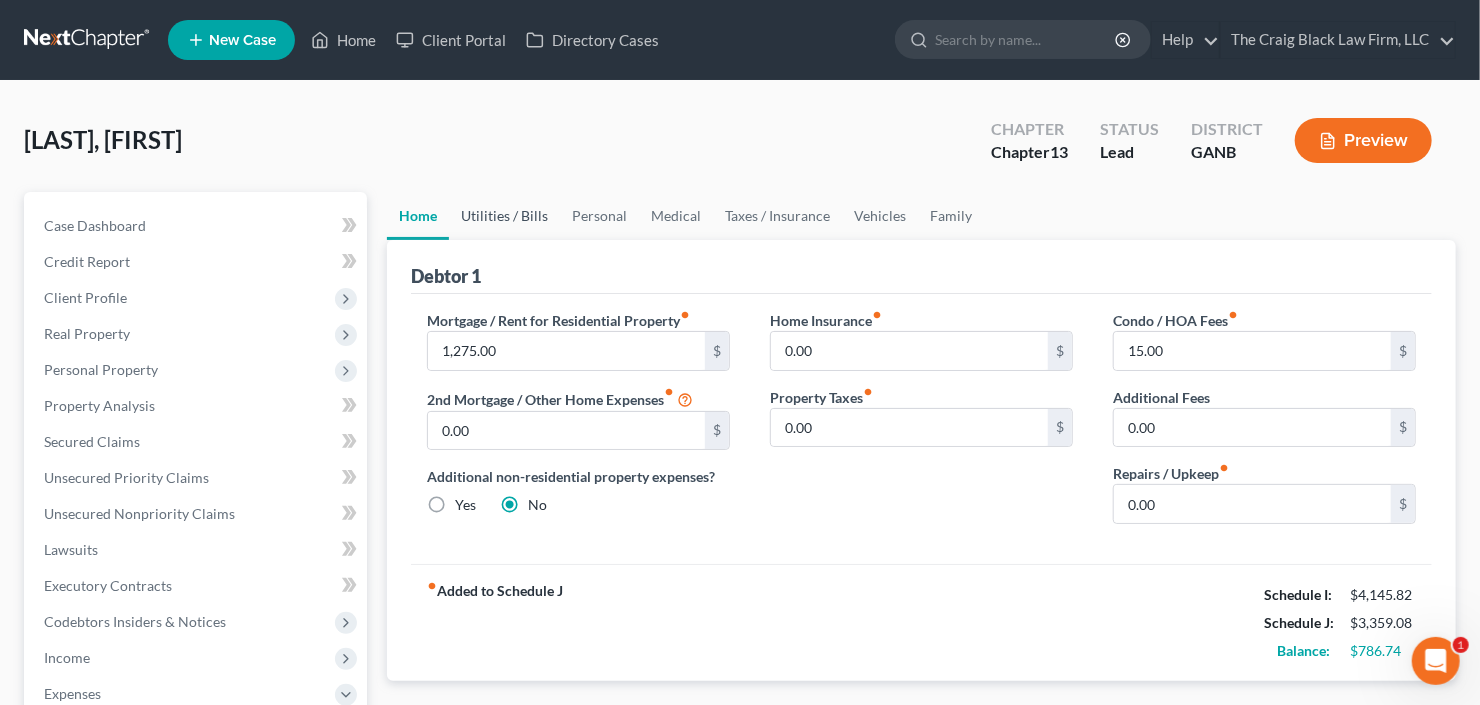 click on "Utilities / Bills" at bounding box center [504, 216] 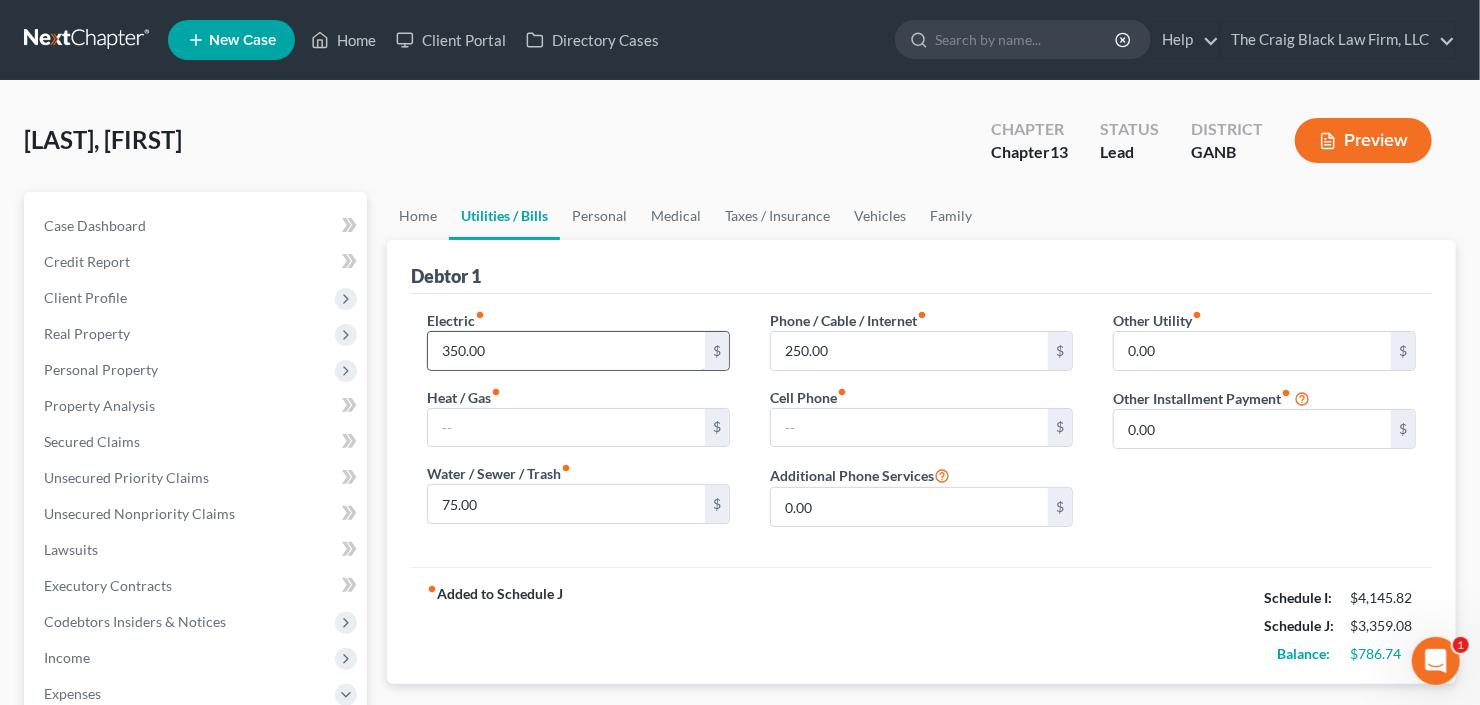 click on "350.00" at bounding box center [566, 351] 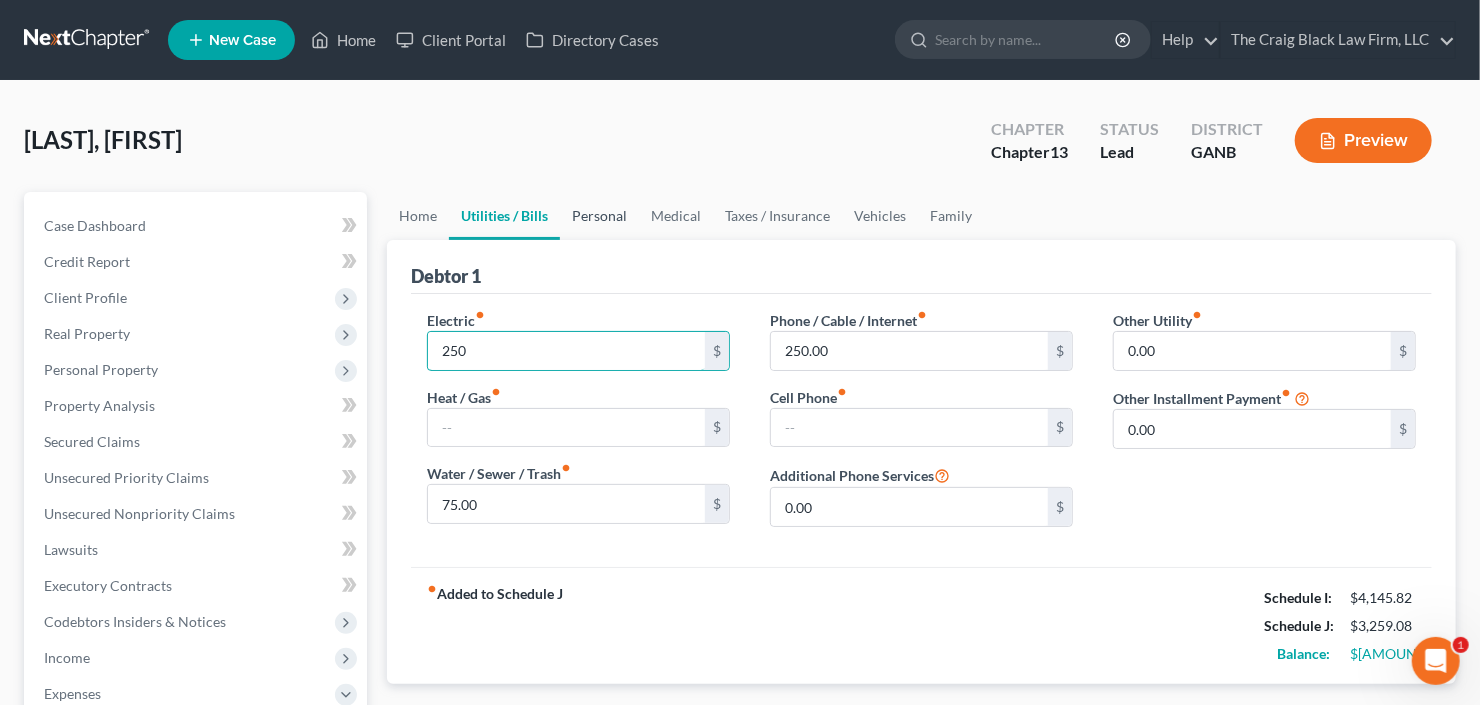 type on "250" 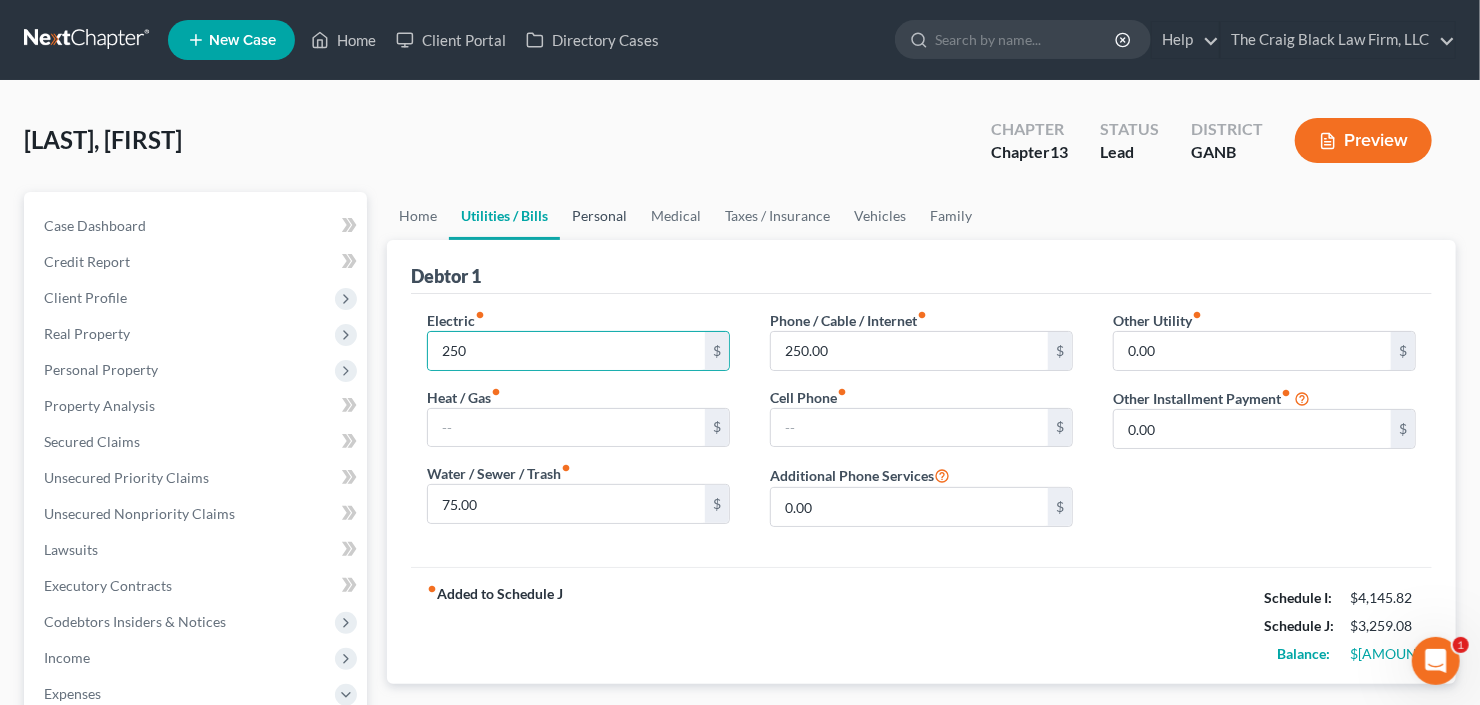 click on "Personal" at bounding box center [599, 216] 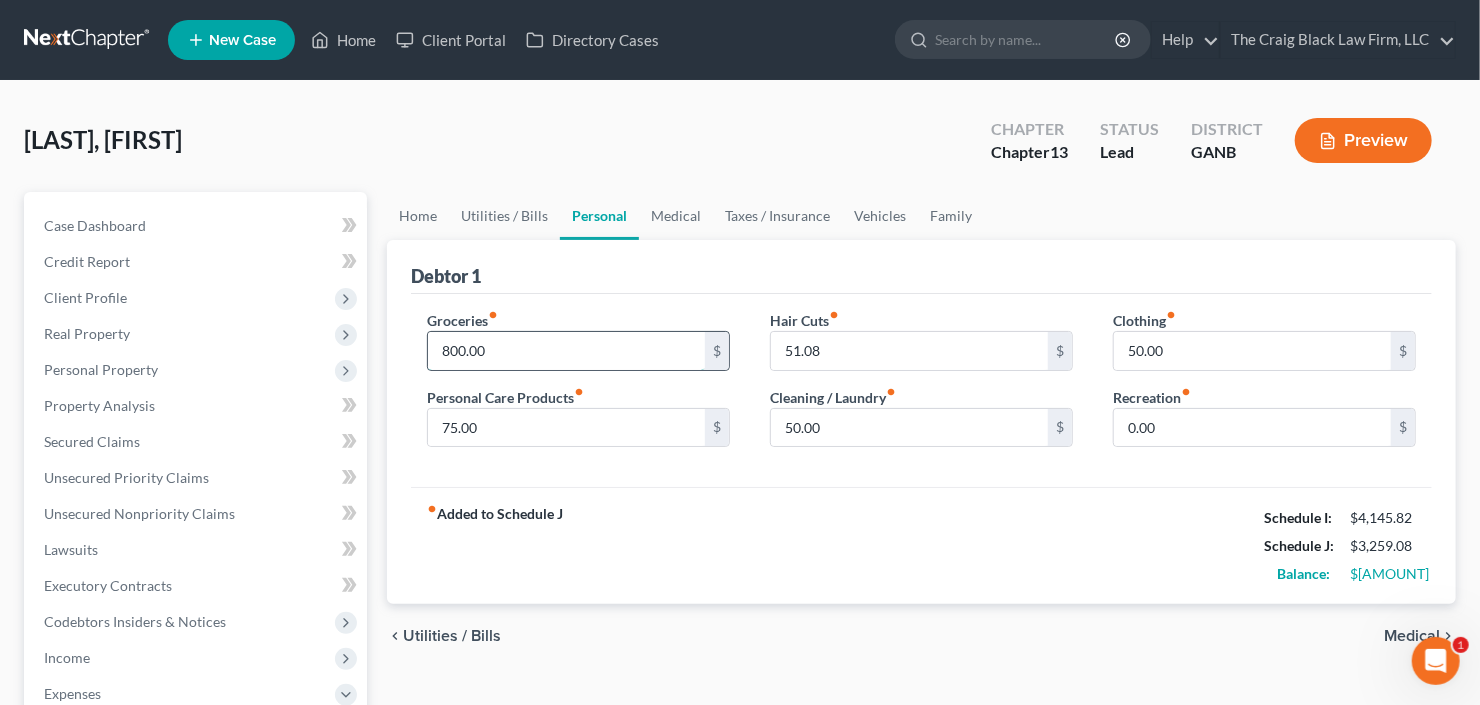 click on "800.00" at bounding box center [566, 351] 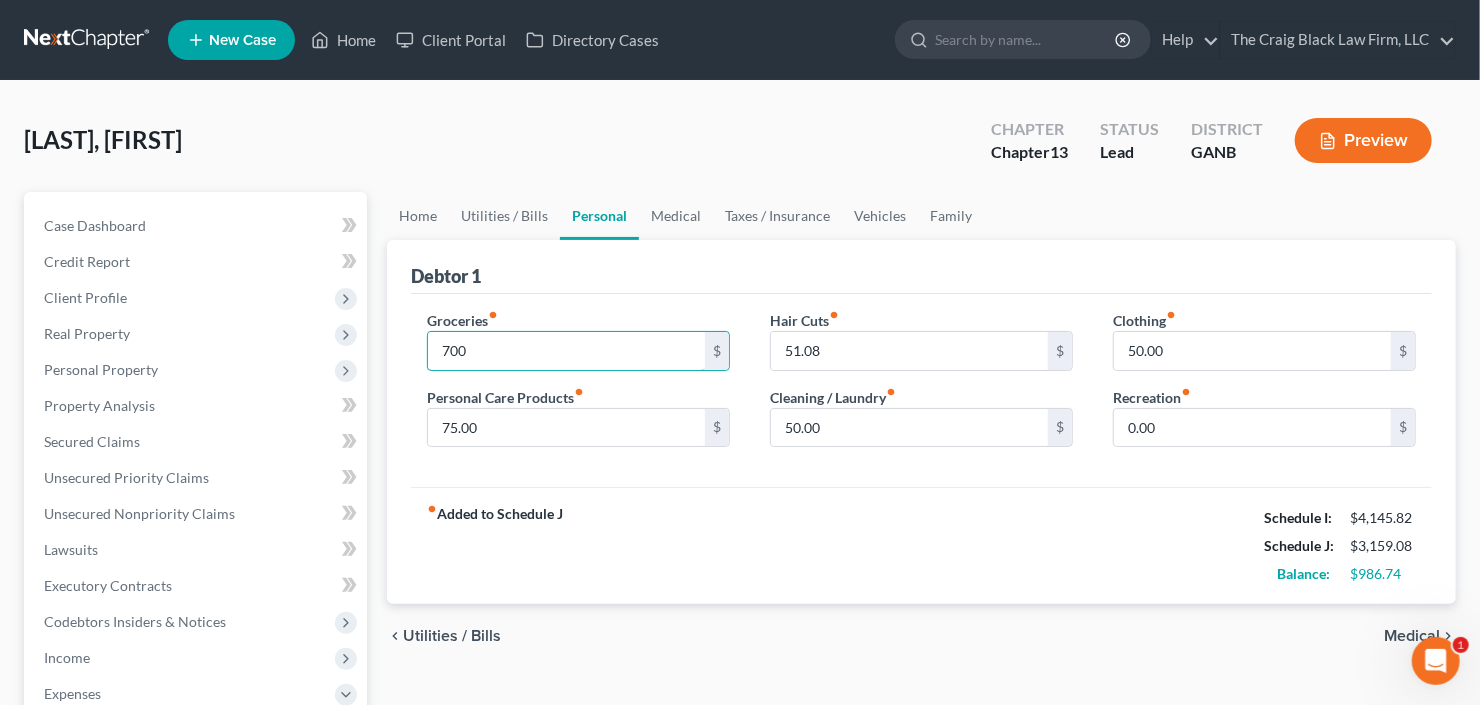 type on "700" 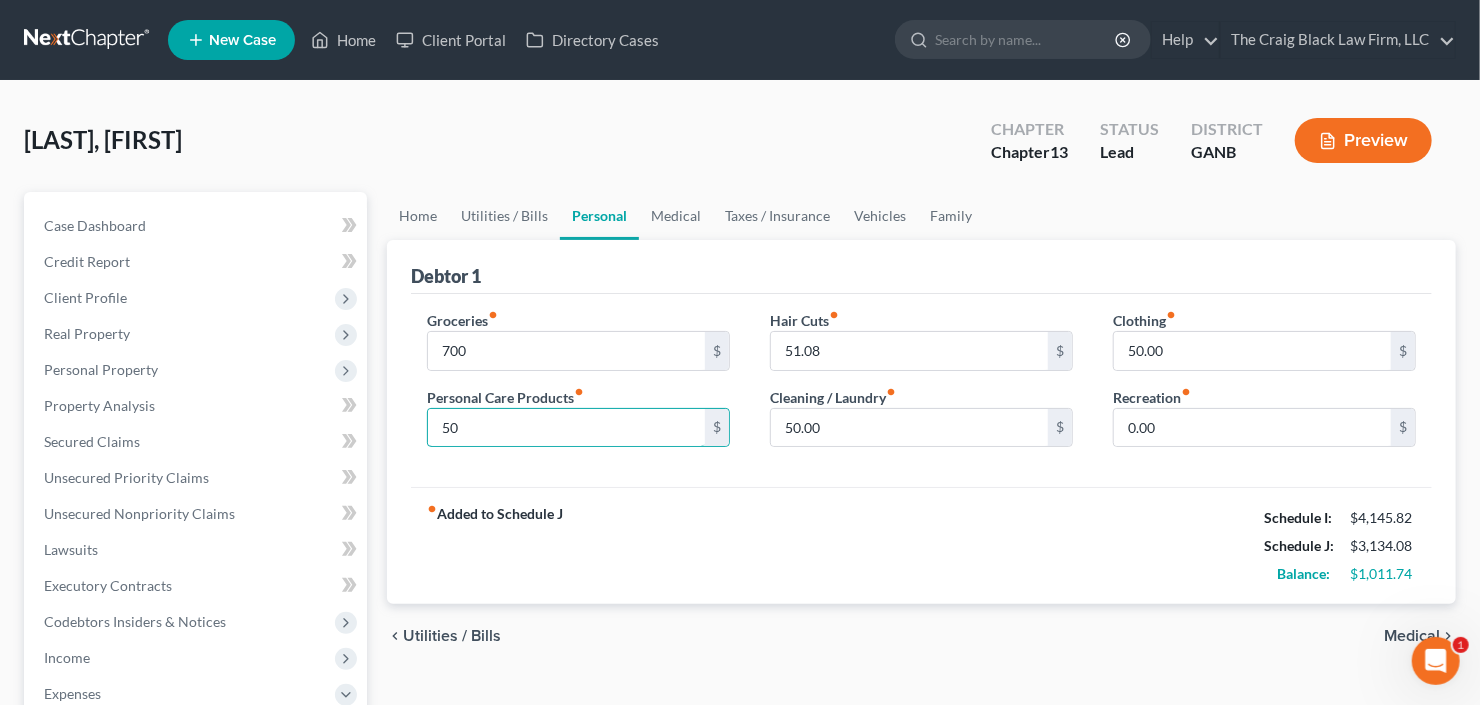 type on "50" 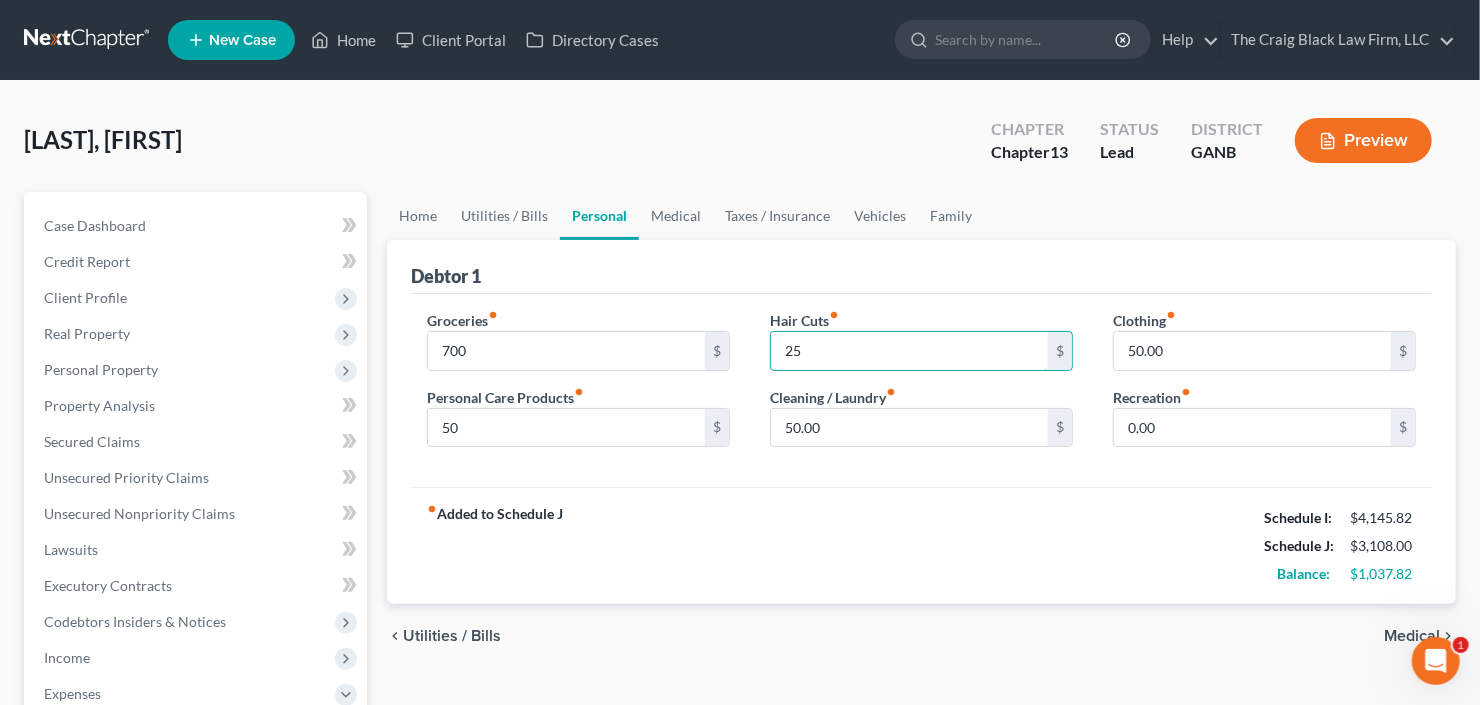type on "25" 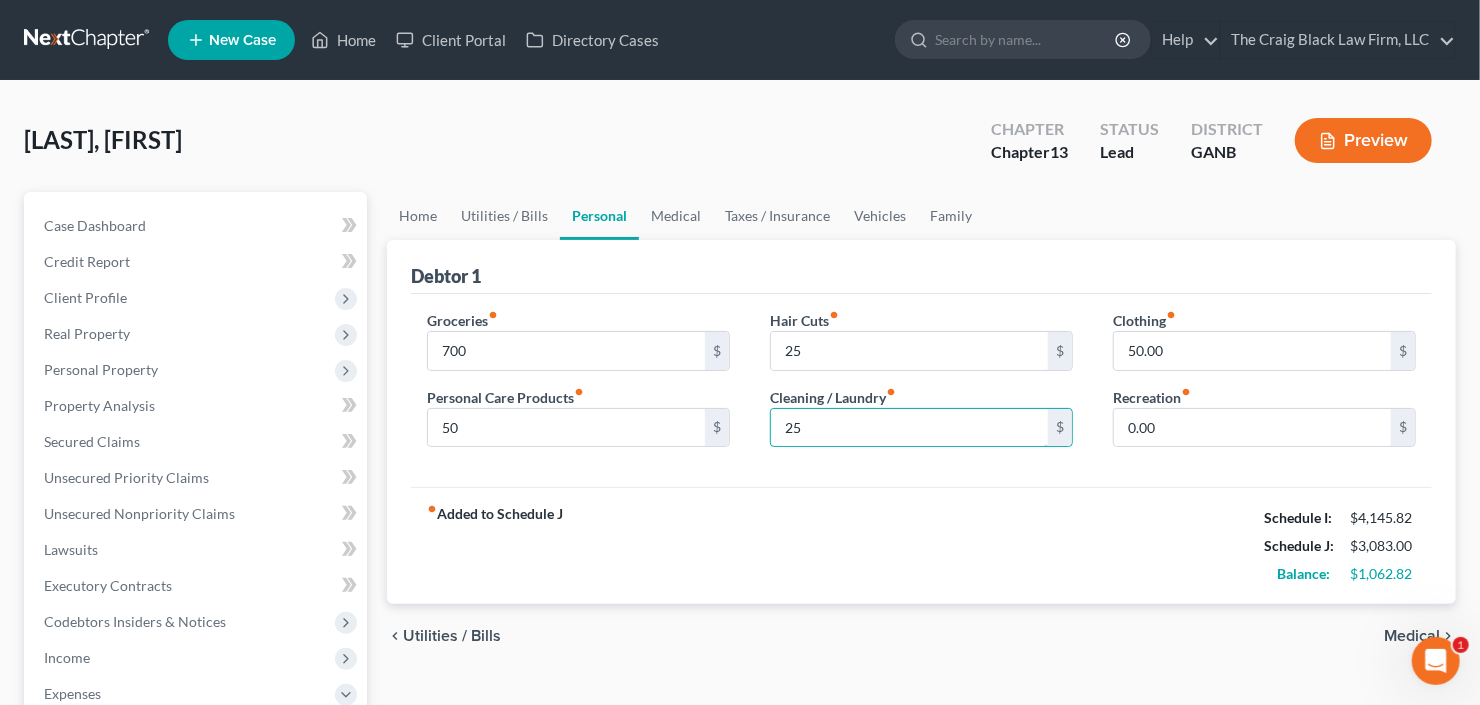 type on "25" 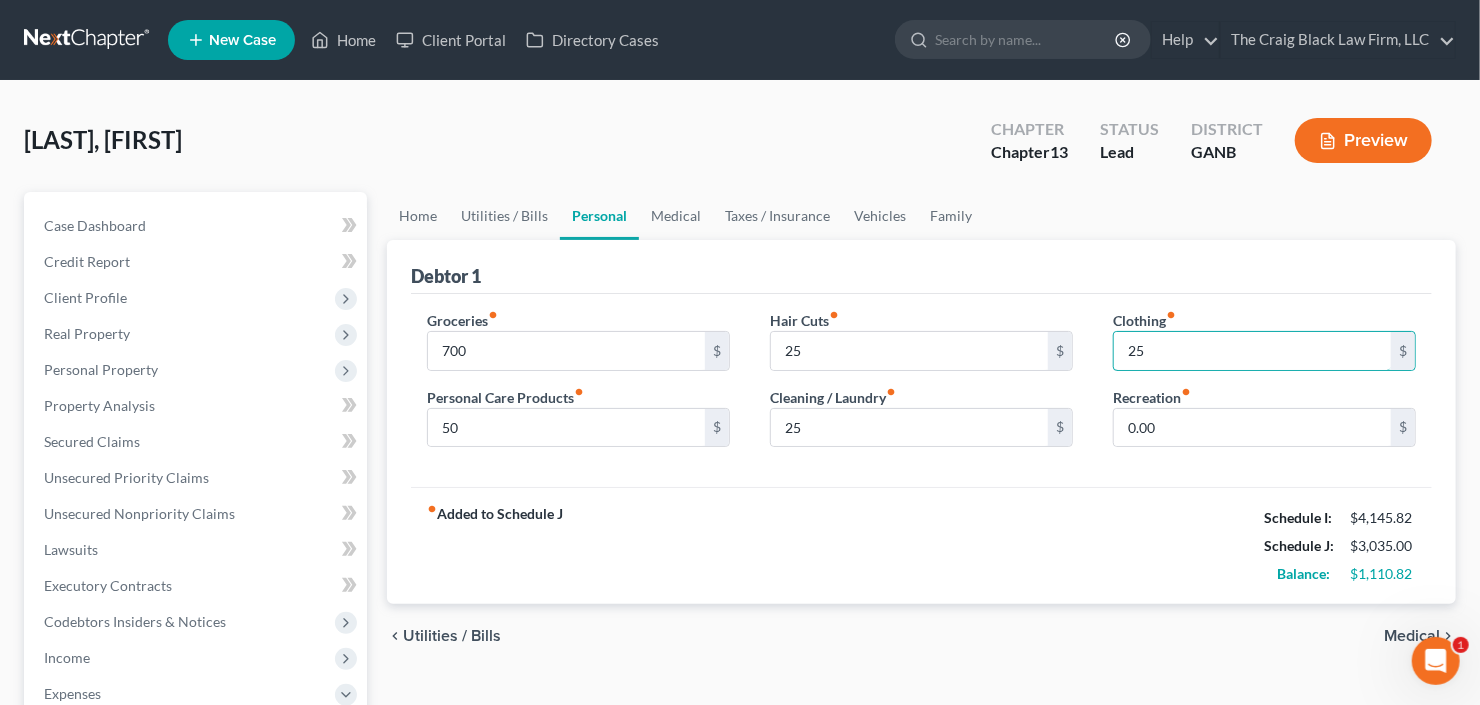 type on "25" 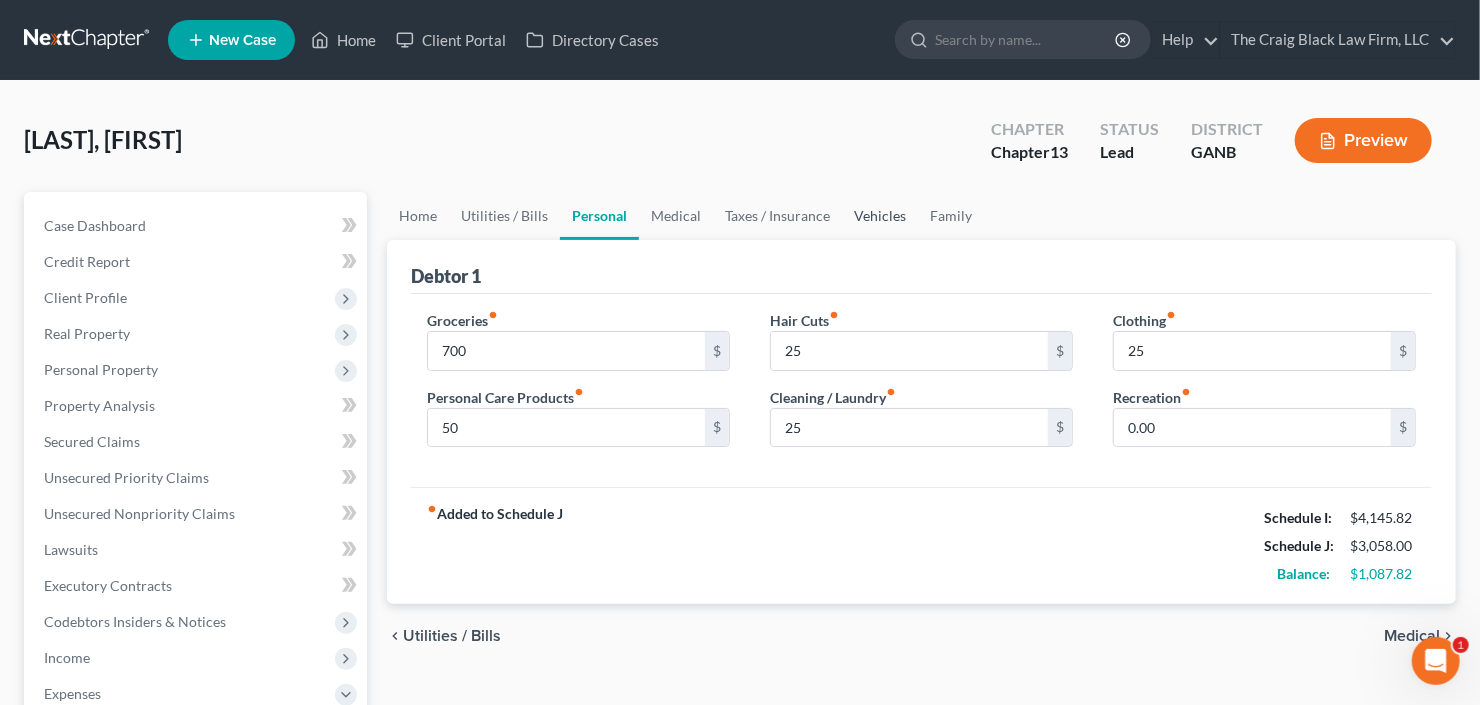 drag, startPoint x: 856, startPoint y: 216, endPoint x: 881, endPoint y: 220, distance: 25.317978 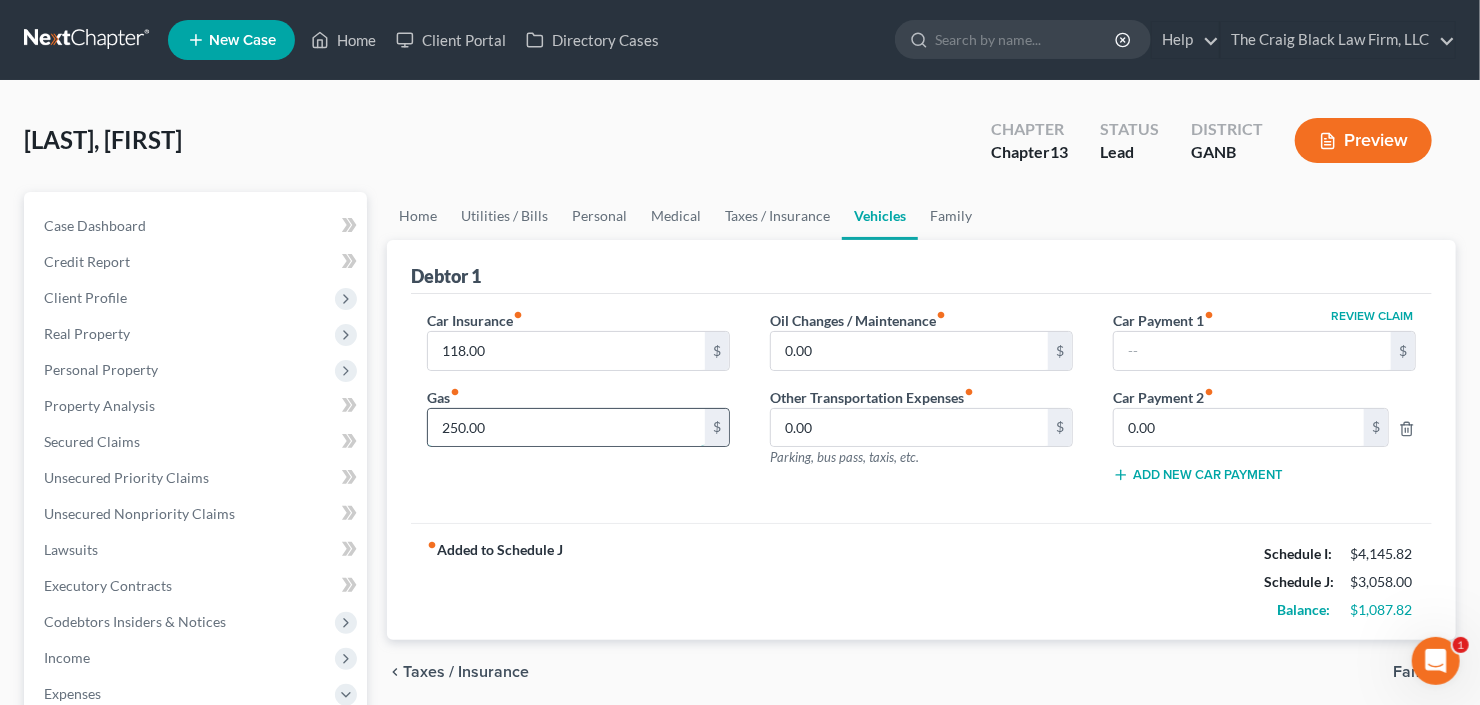 click on "250.00" at bounding box center [566, 428] 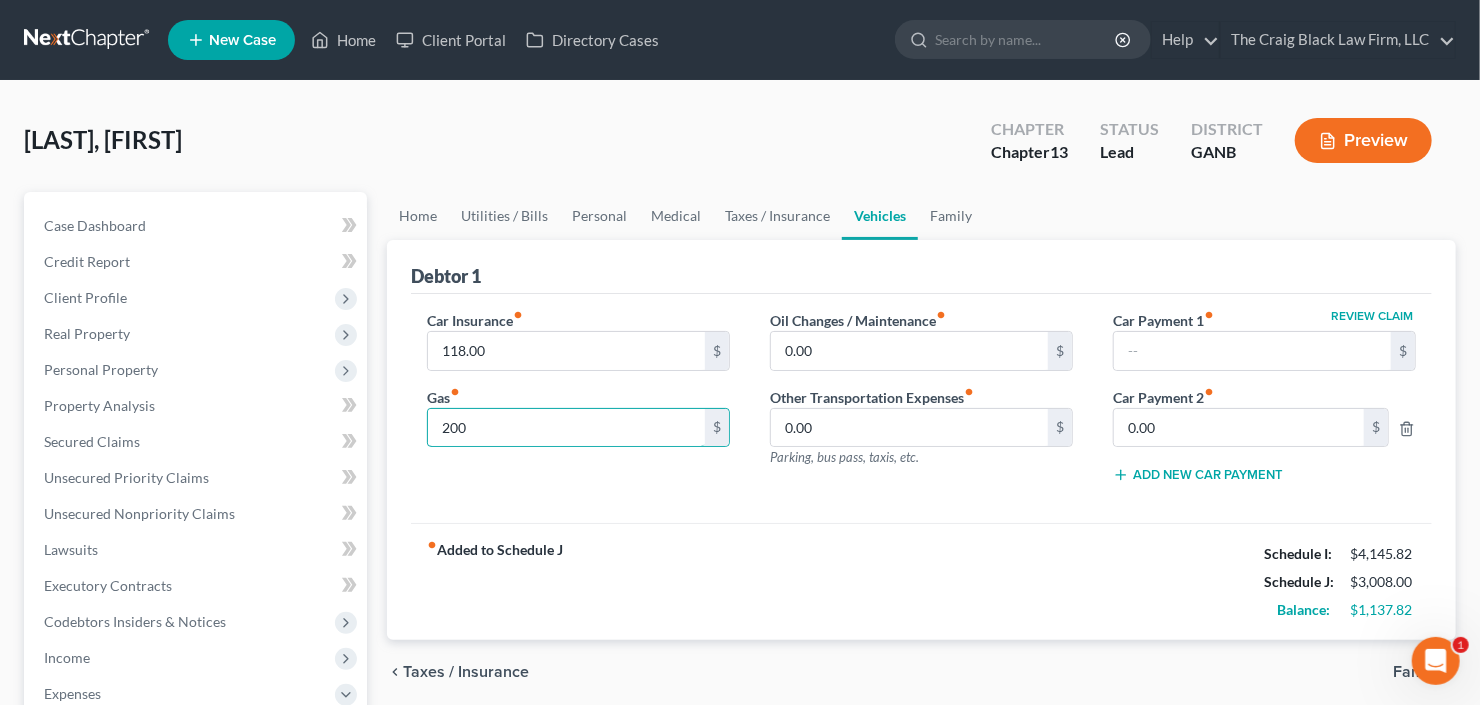 type on "200" 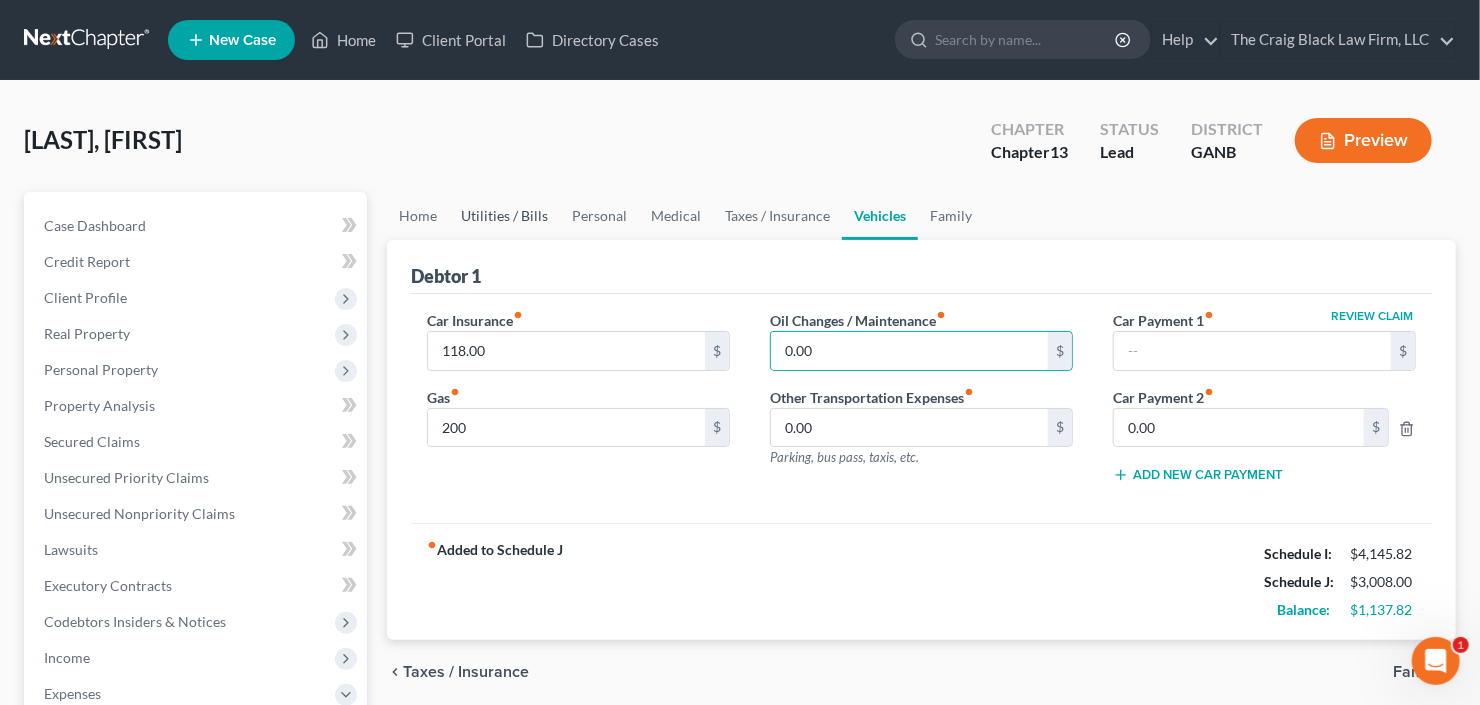 click on "Utilities / Bills" at bounding box center [504, 216] 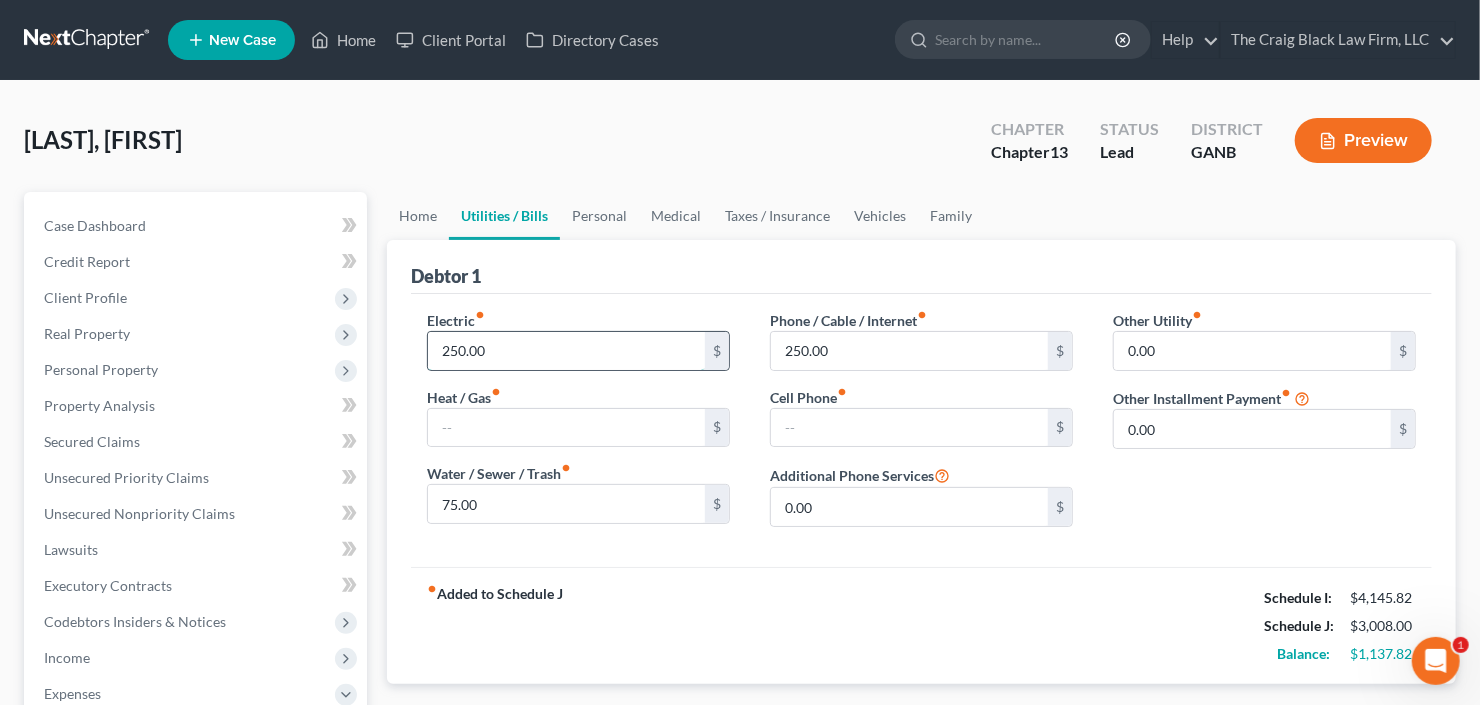 click on "250.00" at bounding box center [566, 351] 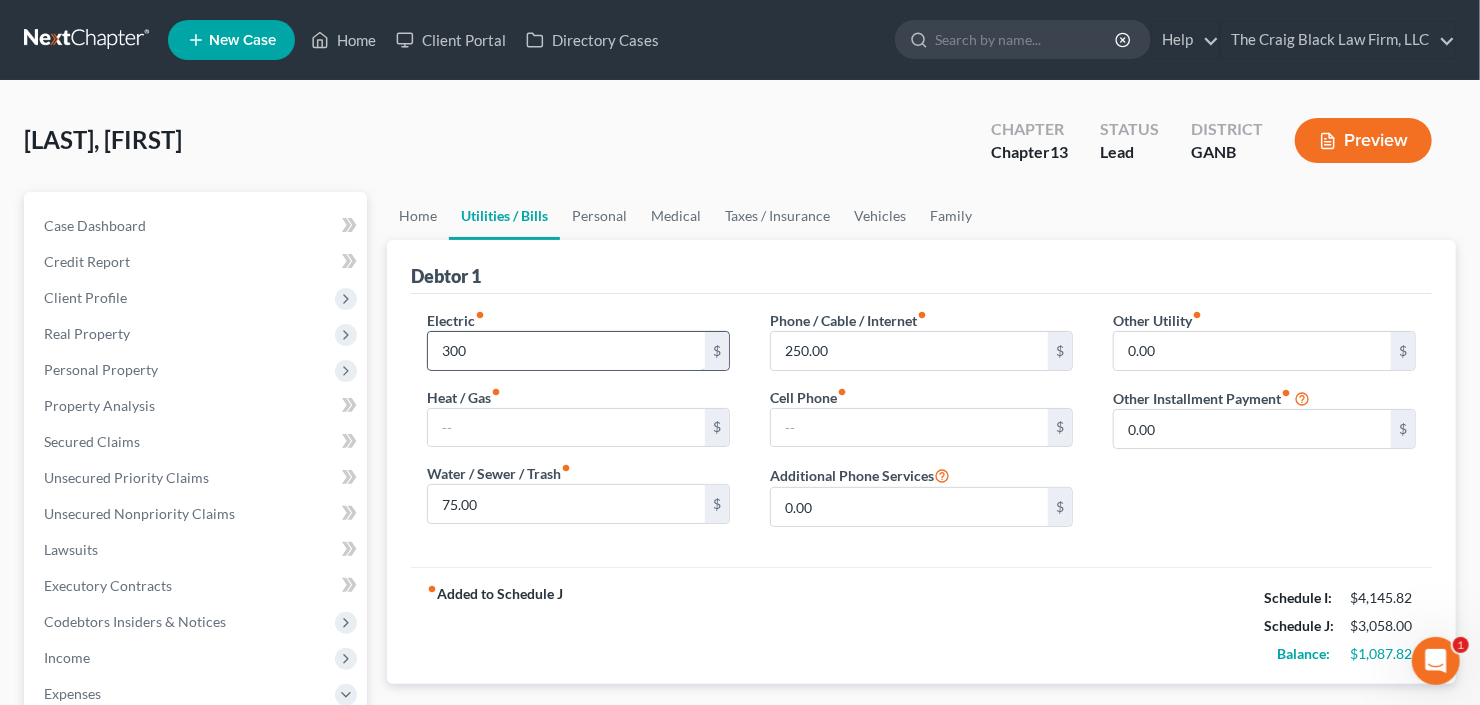 type on "300" 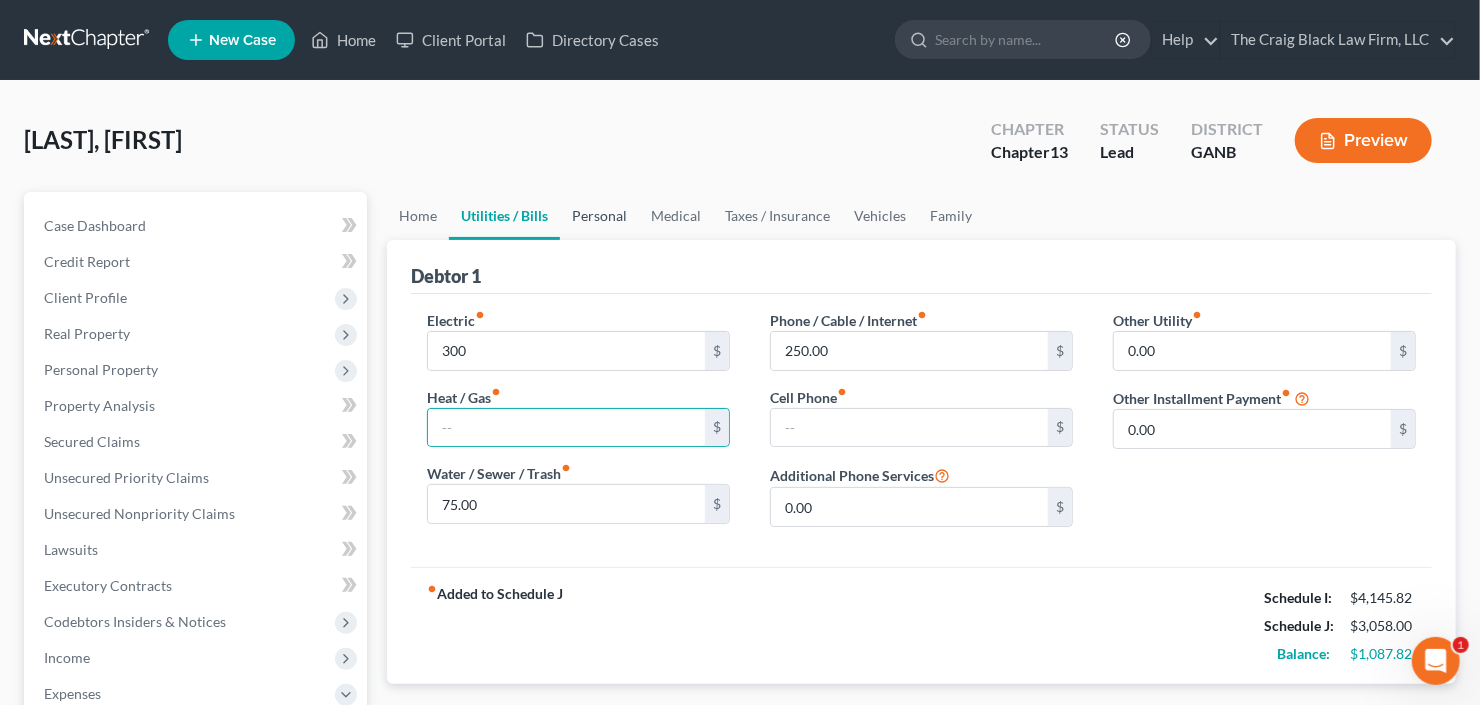 click on "Personal" at bounding box center (599, 216) 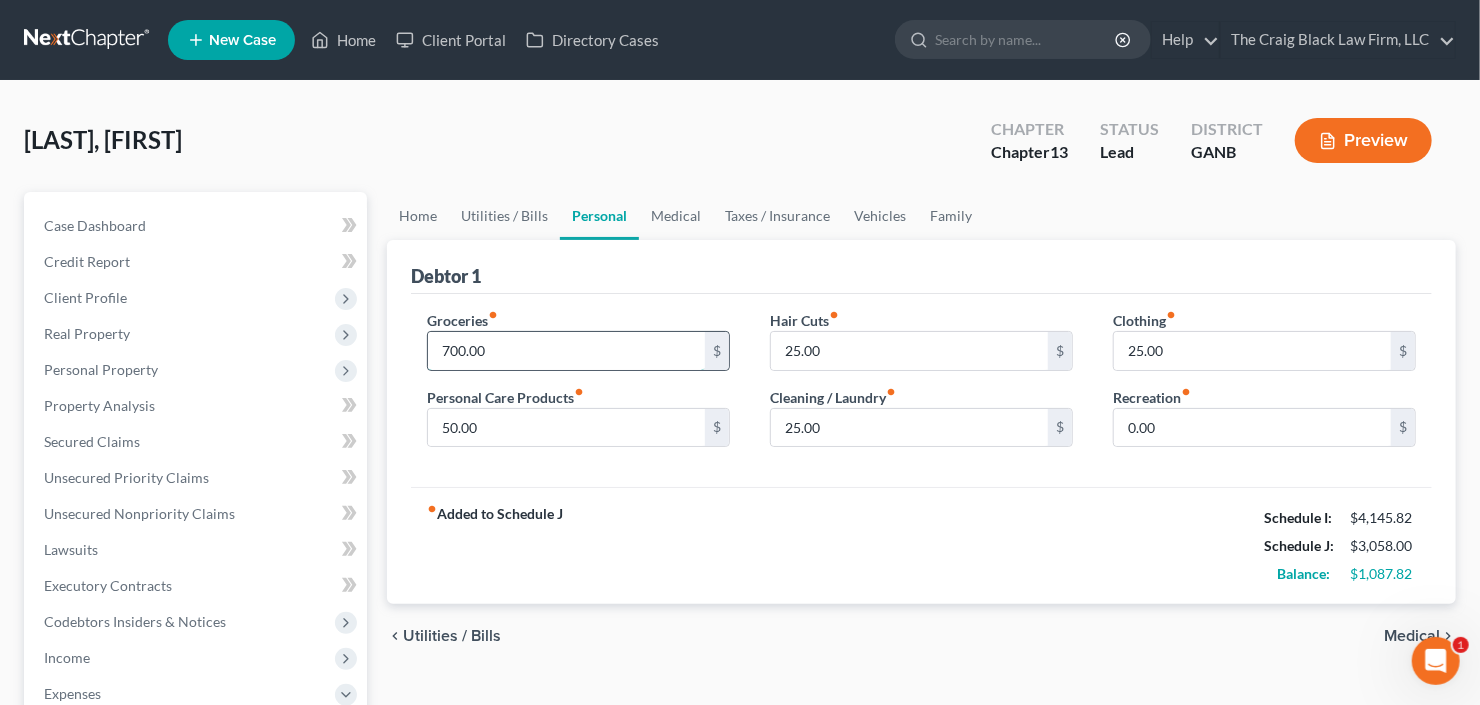 click on "700.00" at bounding box center (566, 351) 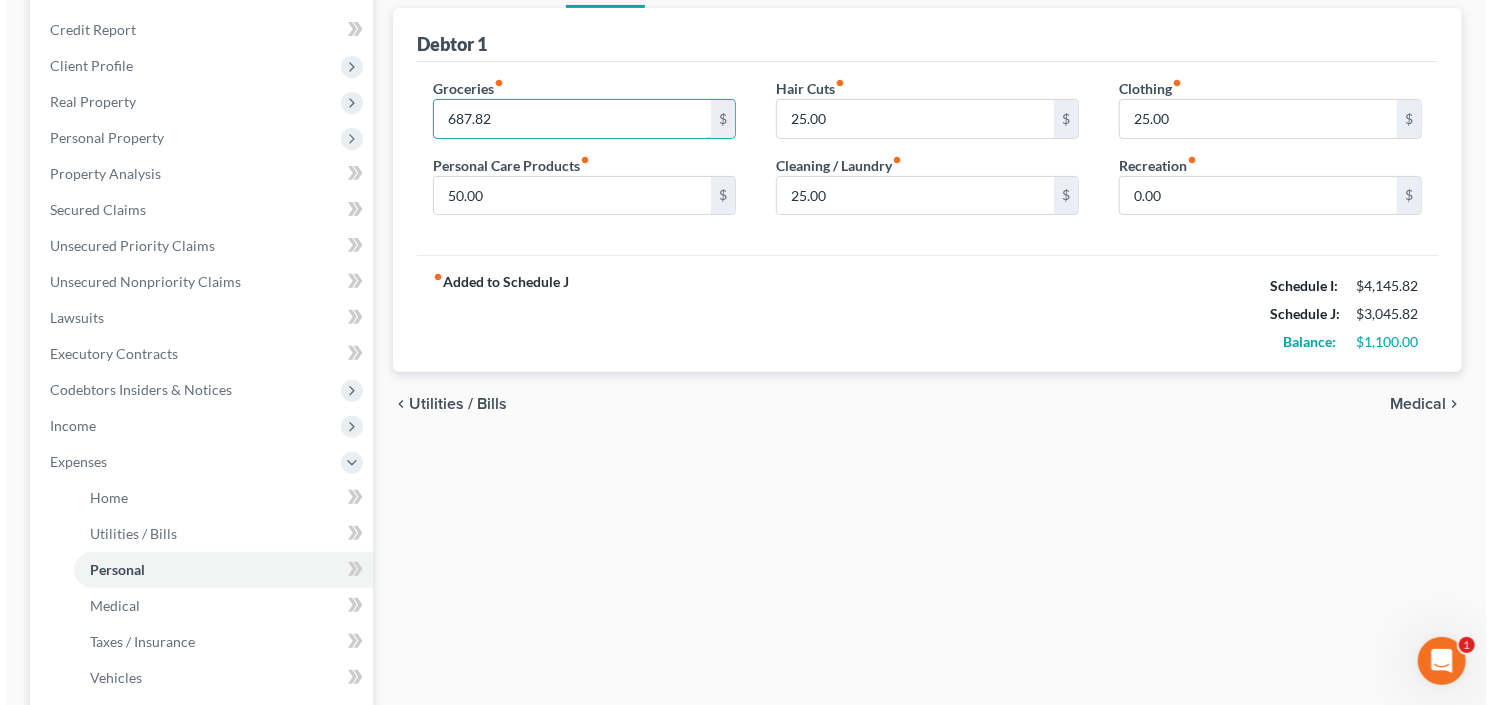 scroll, scrollTop: 643, scrollLeft: 0, axis: vertical 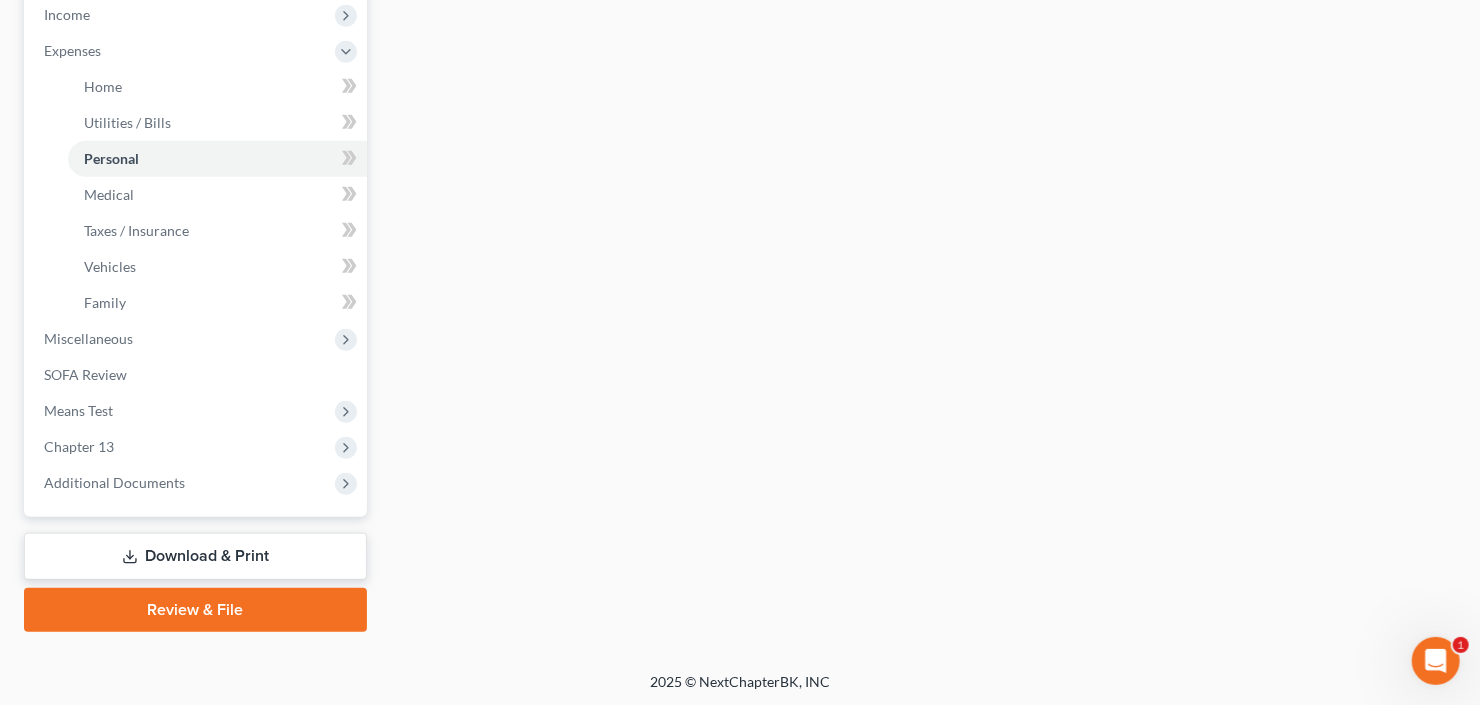 type on "687.82" 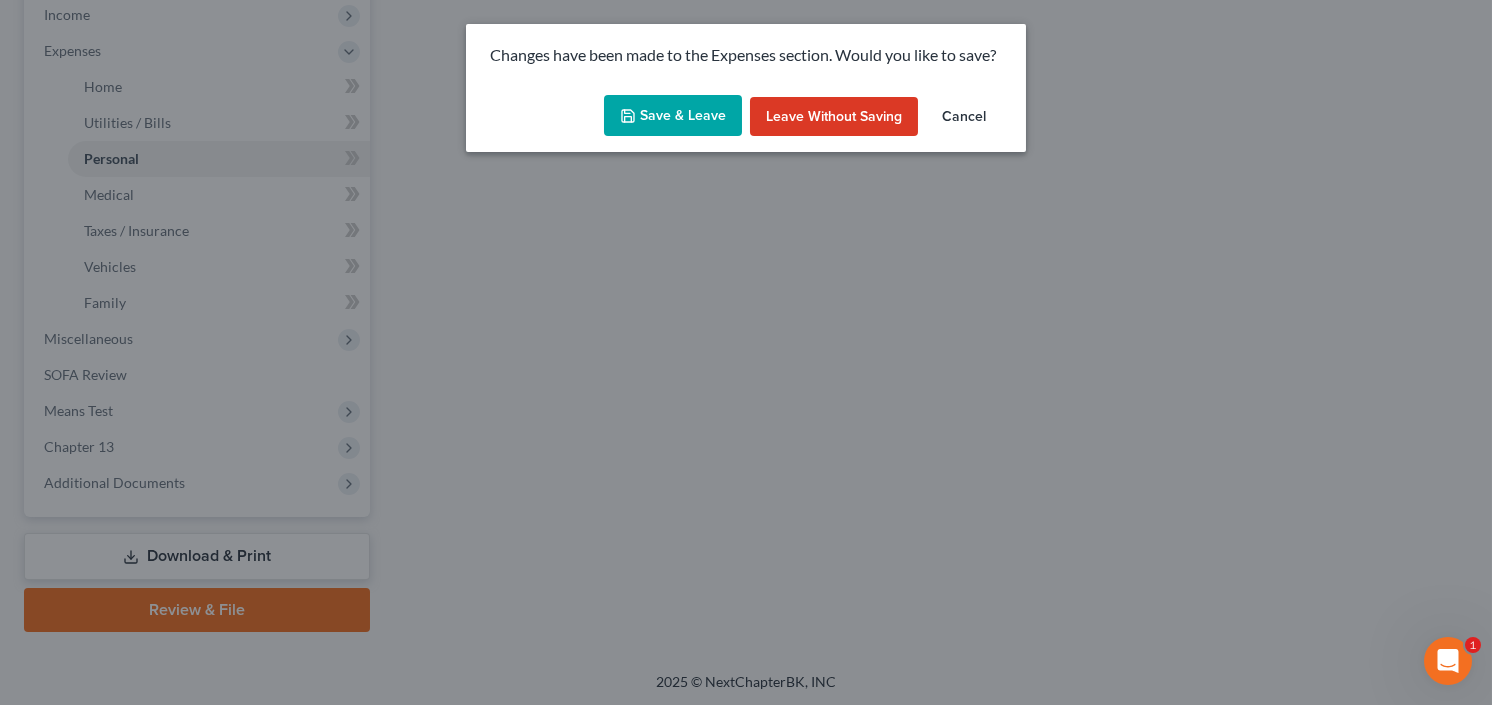 click on "Save & Leave" at bounding box center (673, 116) 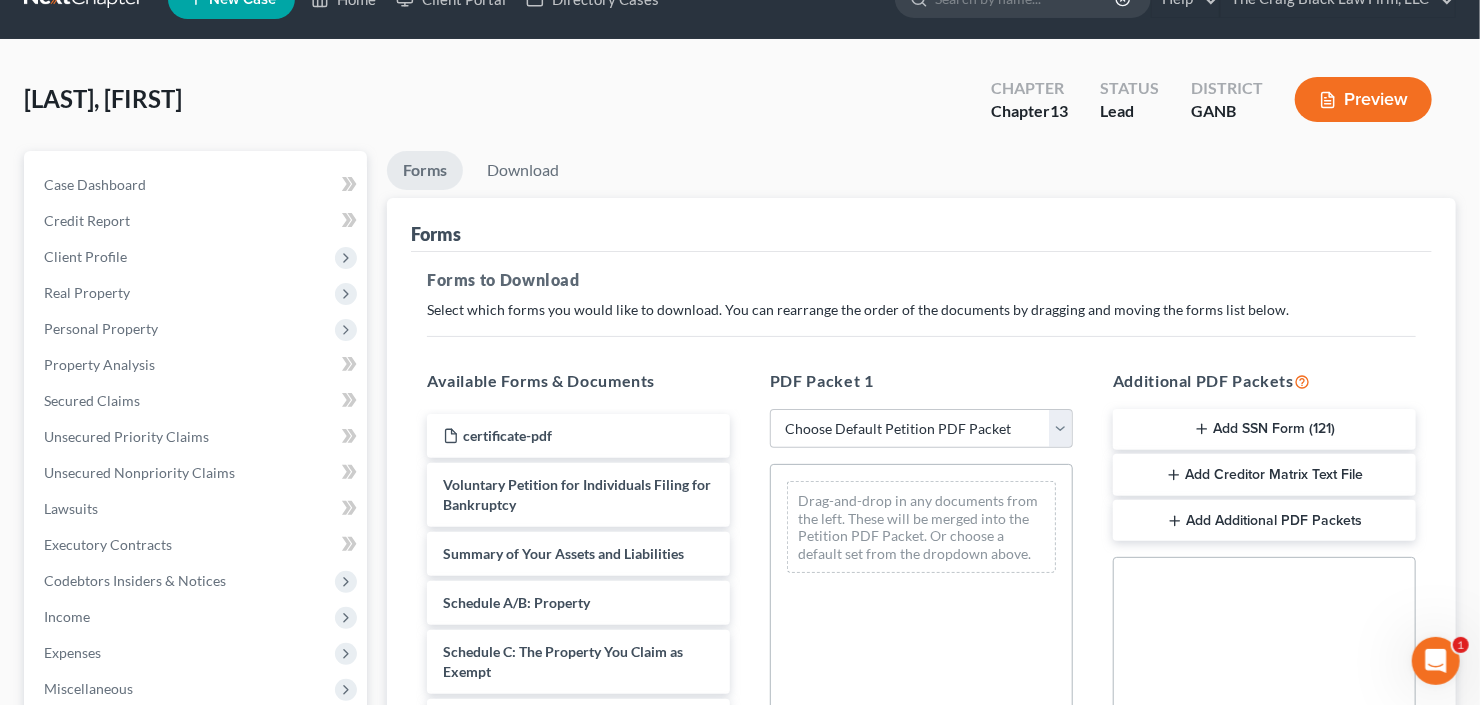 scroll, scrollTop: 0, scrollLeft: 0, axis: both 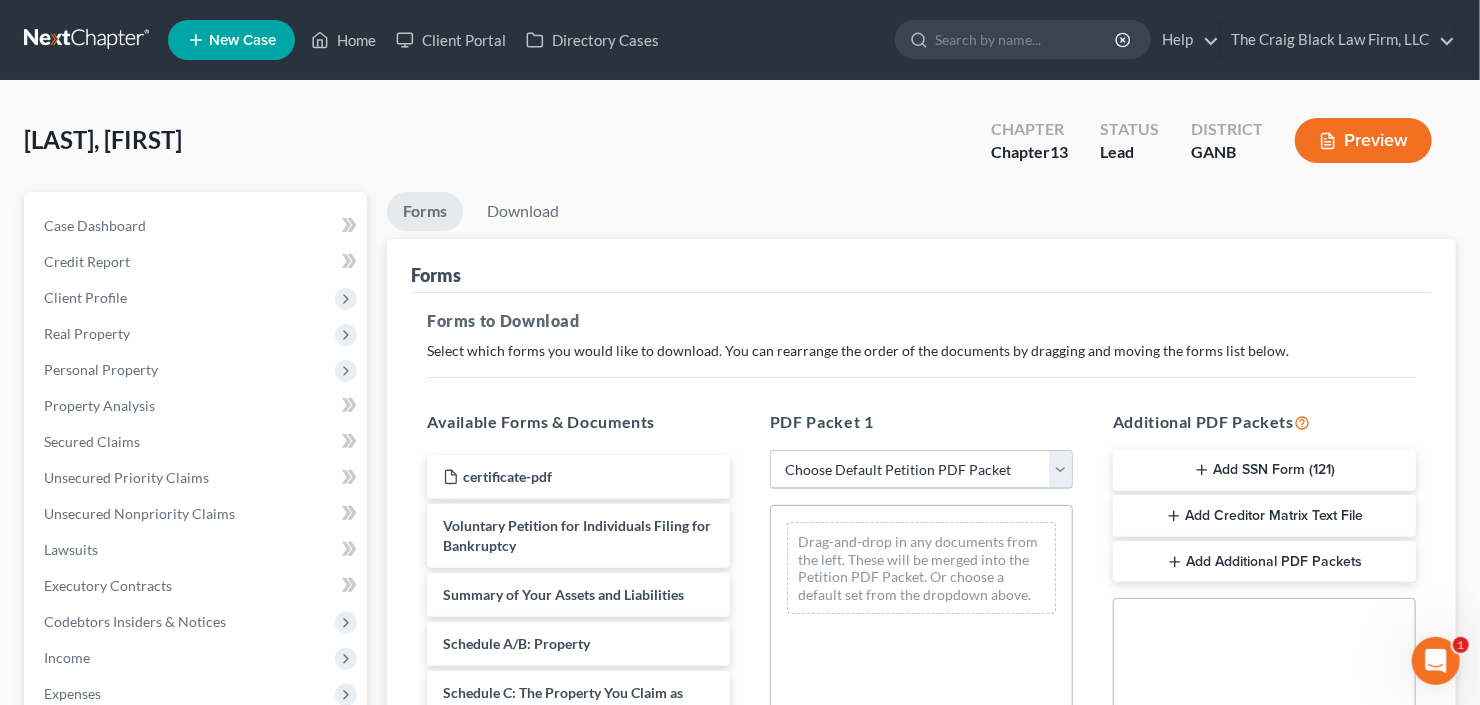 drag, startPoint x: 870, startPoint y: 450, endPoint x: 877, endPoint y: 466, distance: 17.464249 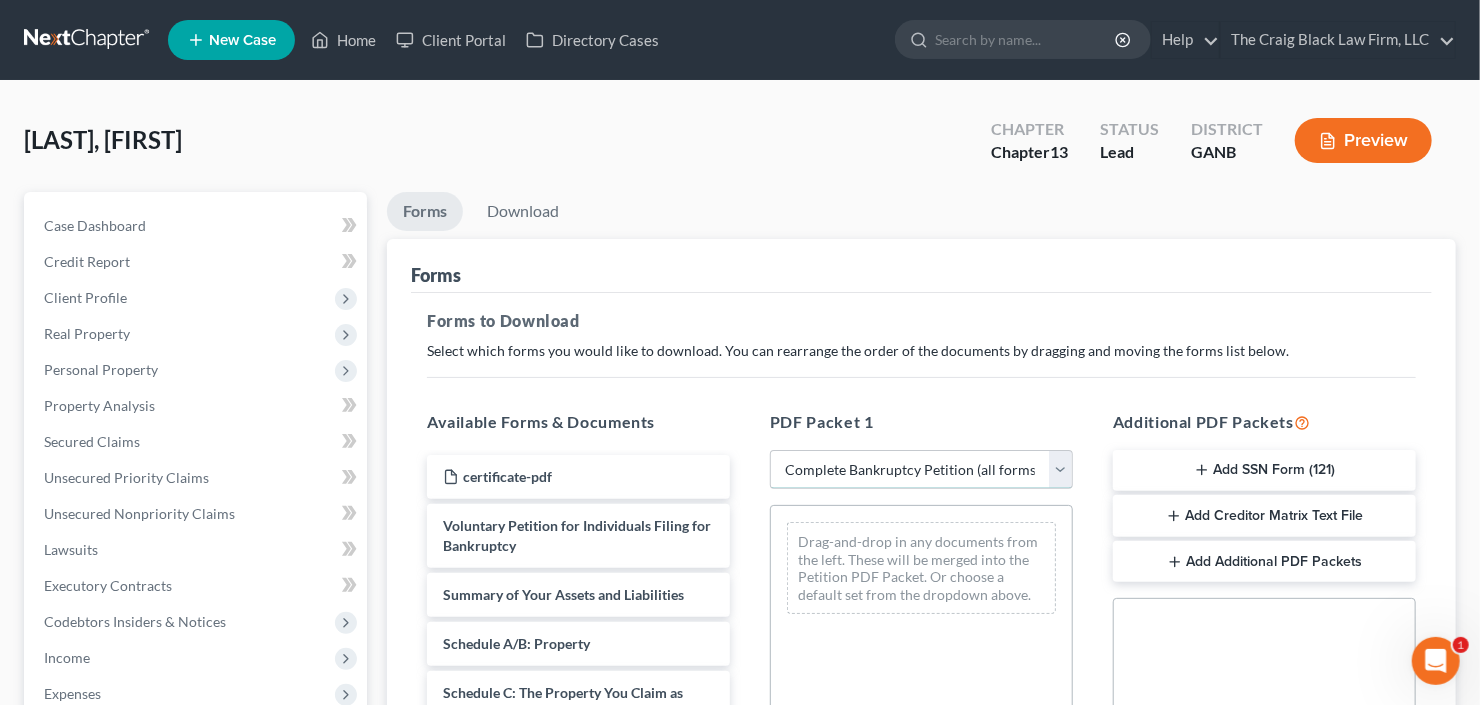 click on "Choose Default Petition PDF Packet Complete Bankruptcy Petition (all forms and schedules) Emergency Filing Forms (Petition and Creditor List Only) Amended Forms Signature Pages Only Supplemental Post Petition (Sch. I & J) Supplemental Post Petition (Sch. I) Supplemental Post Petition (Sch. J)" at bounding box center (921, 470) 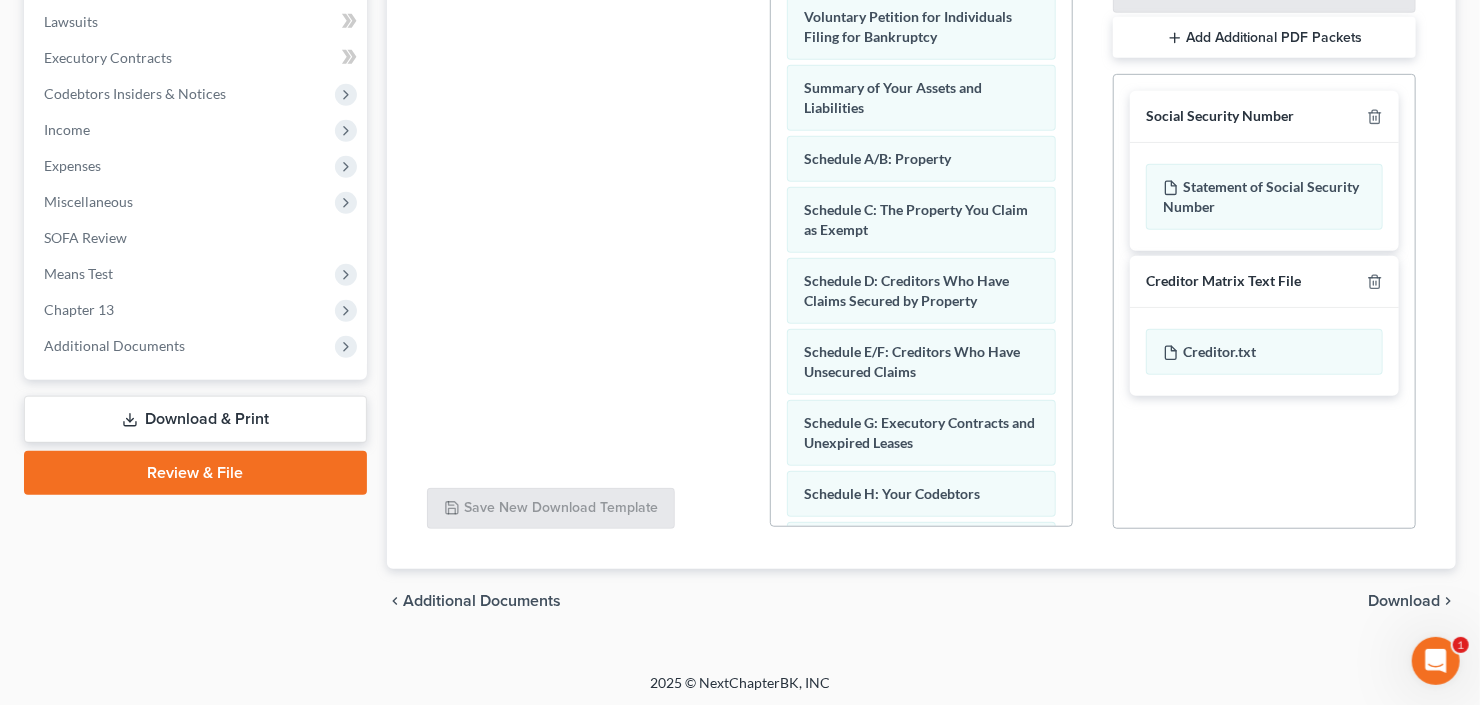 click on "Download" at bounding box center (1404, 601) 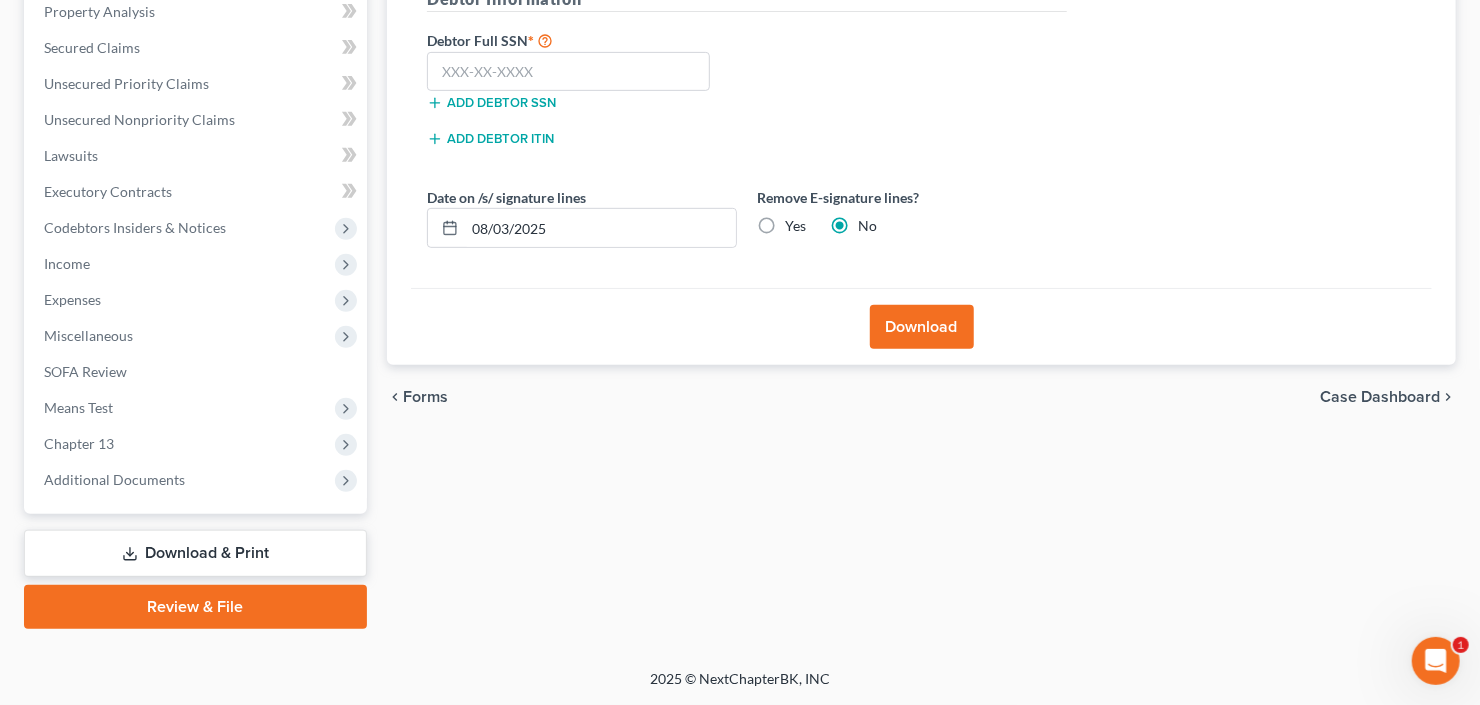 scroll, scrollTop: 390, scrollLeft: 0, axis: vertical 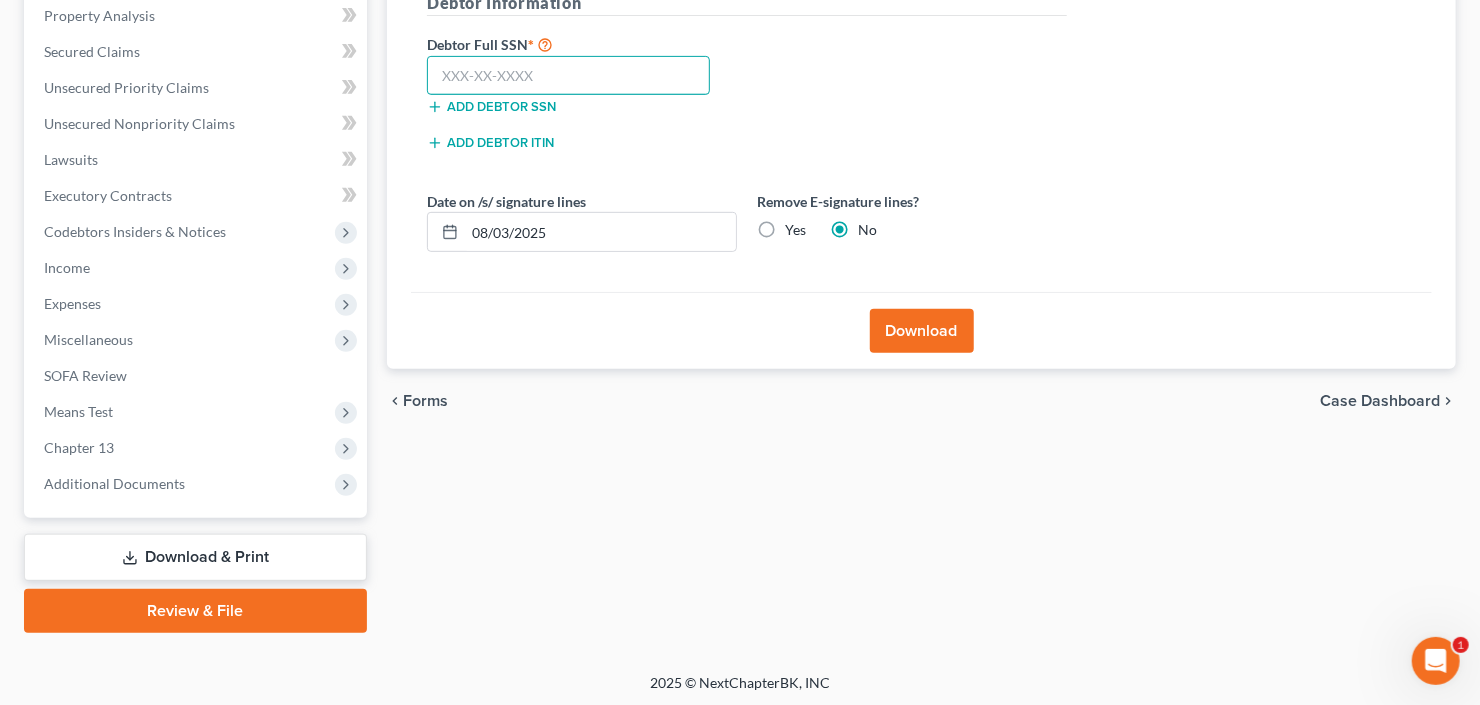 click at bounding box center [568, 76] 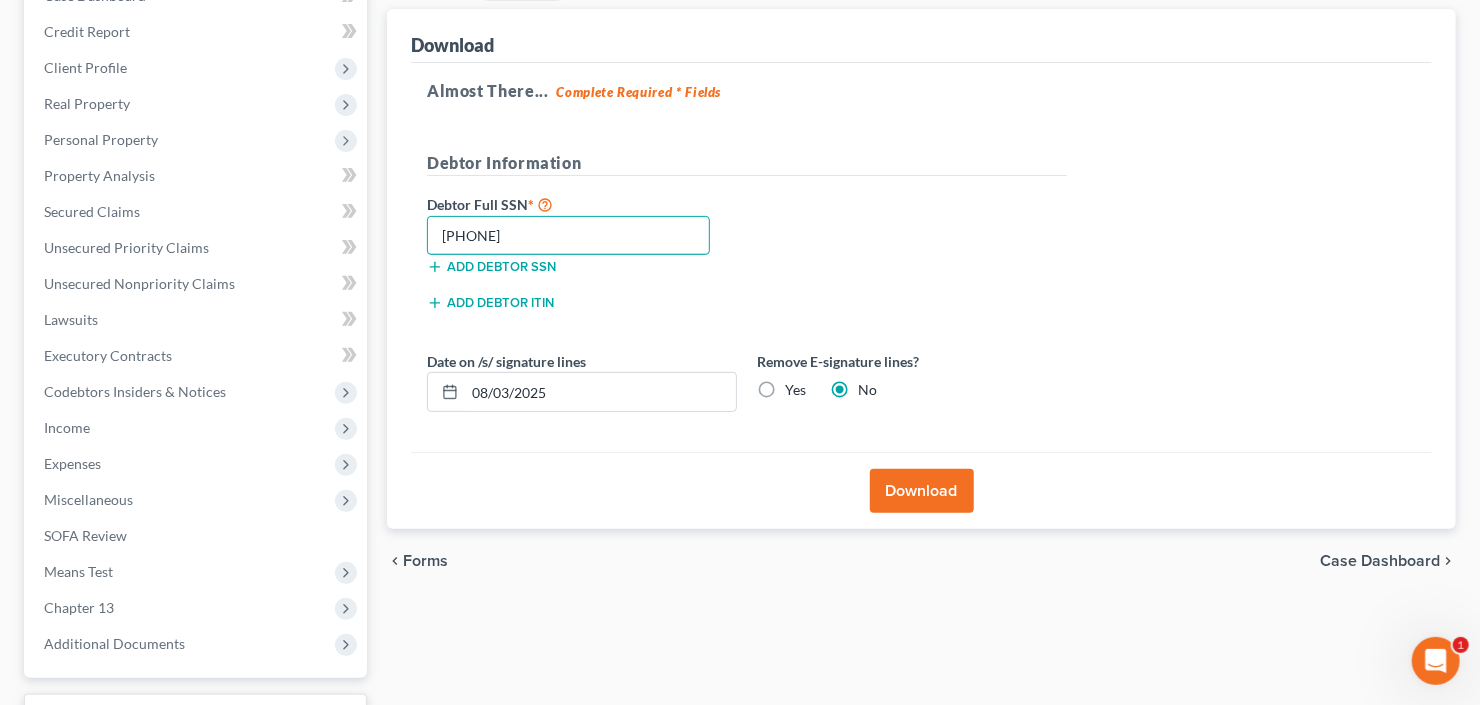 scroll, scrollTop: 70, scrollLeft: 0, axis: vertical 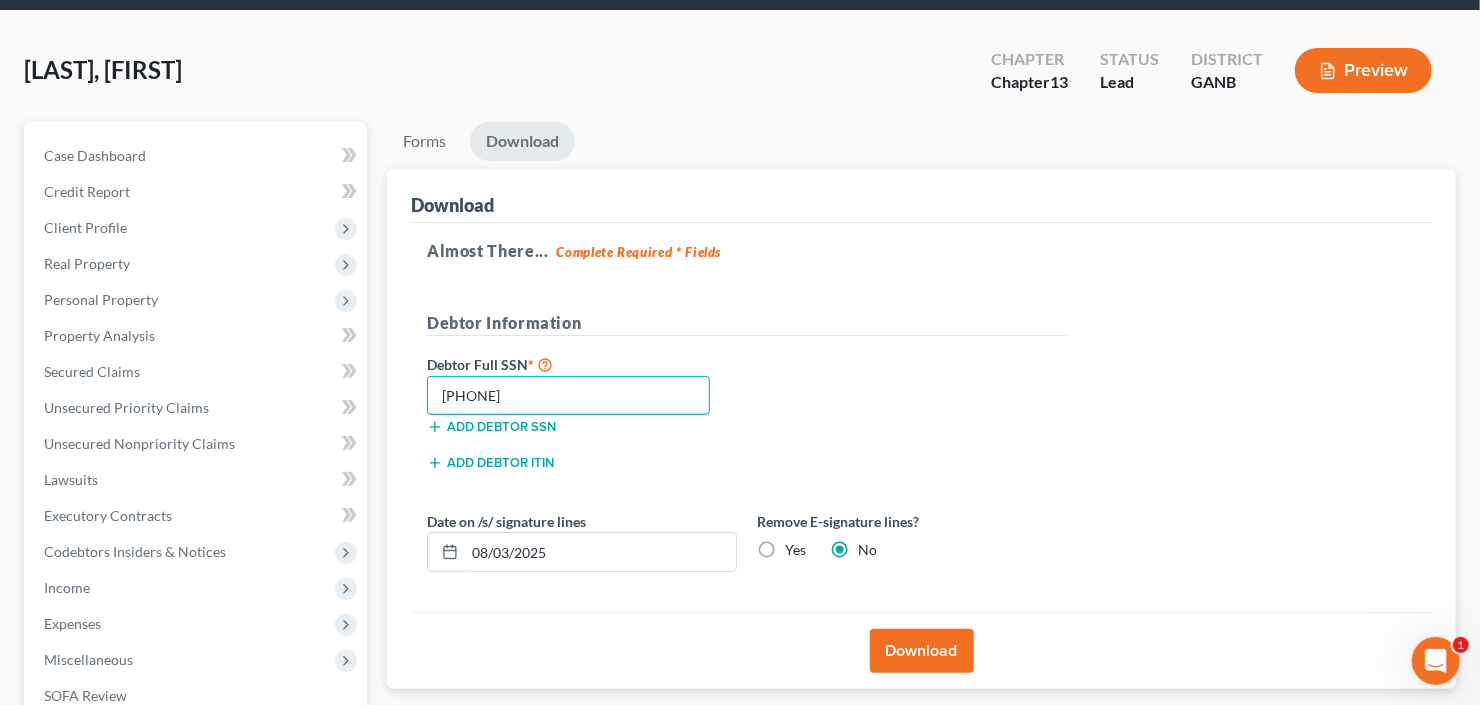 type on "545-45-0660" 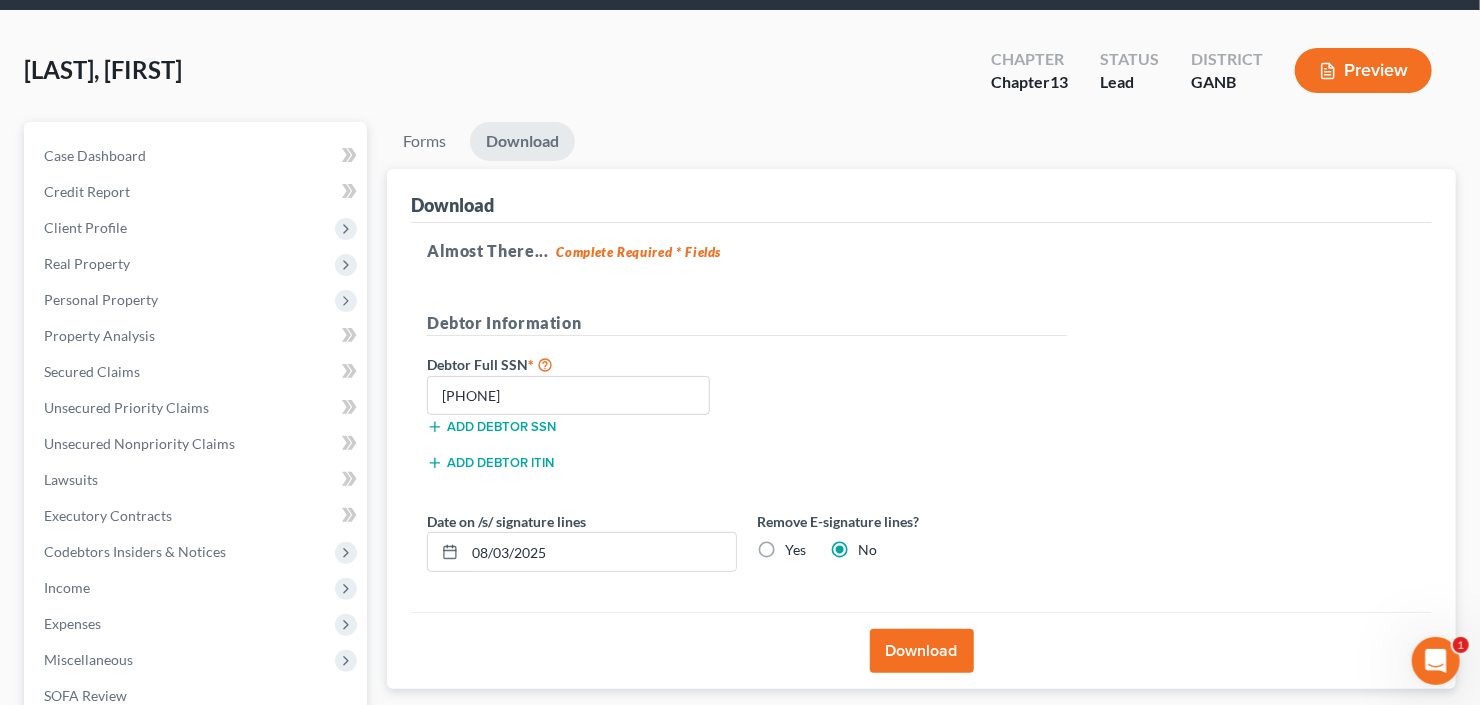 click on "Download" at bounding box center [922, 651] 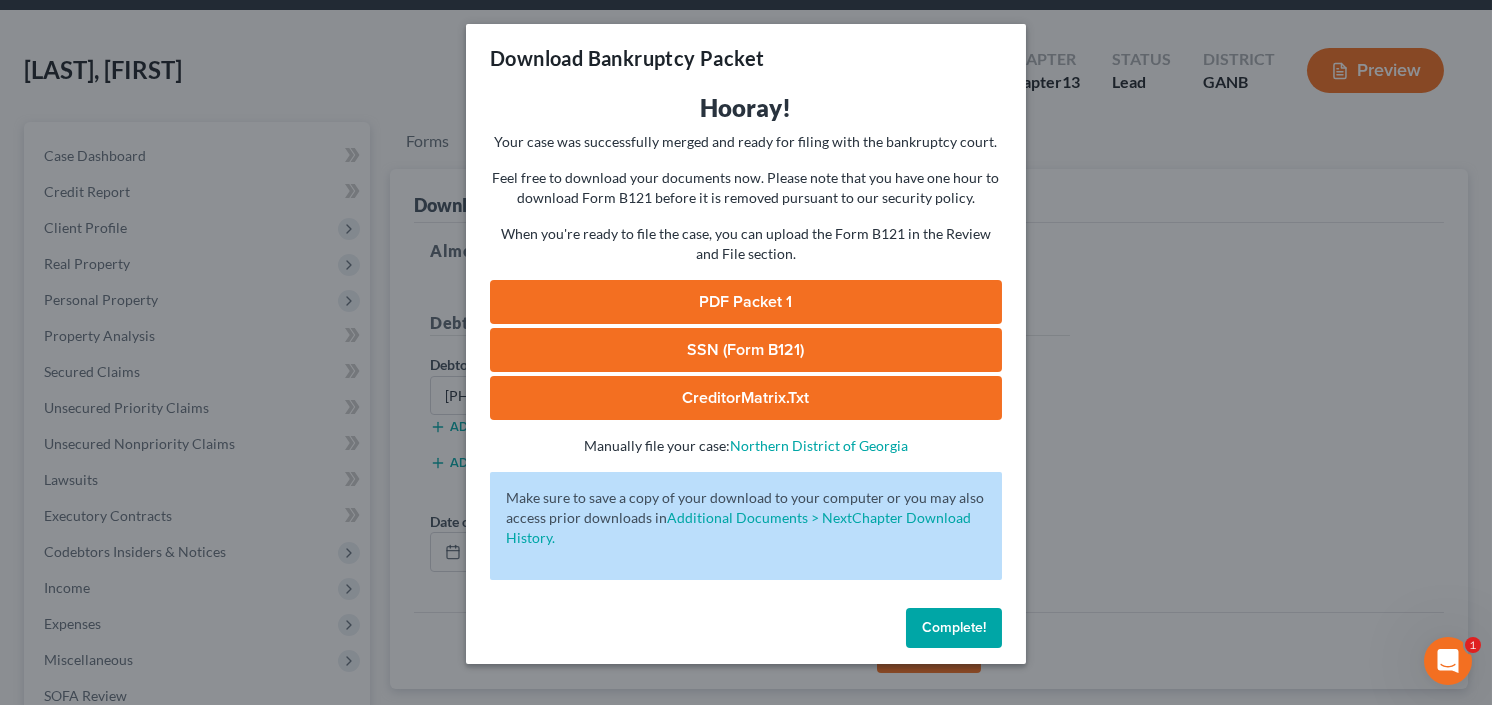 click on "PDF Packet 1" at bounding box center [746, 302] 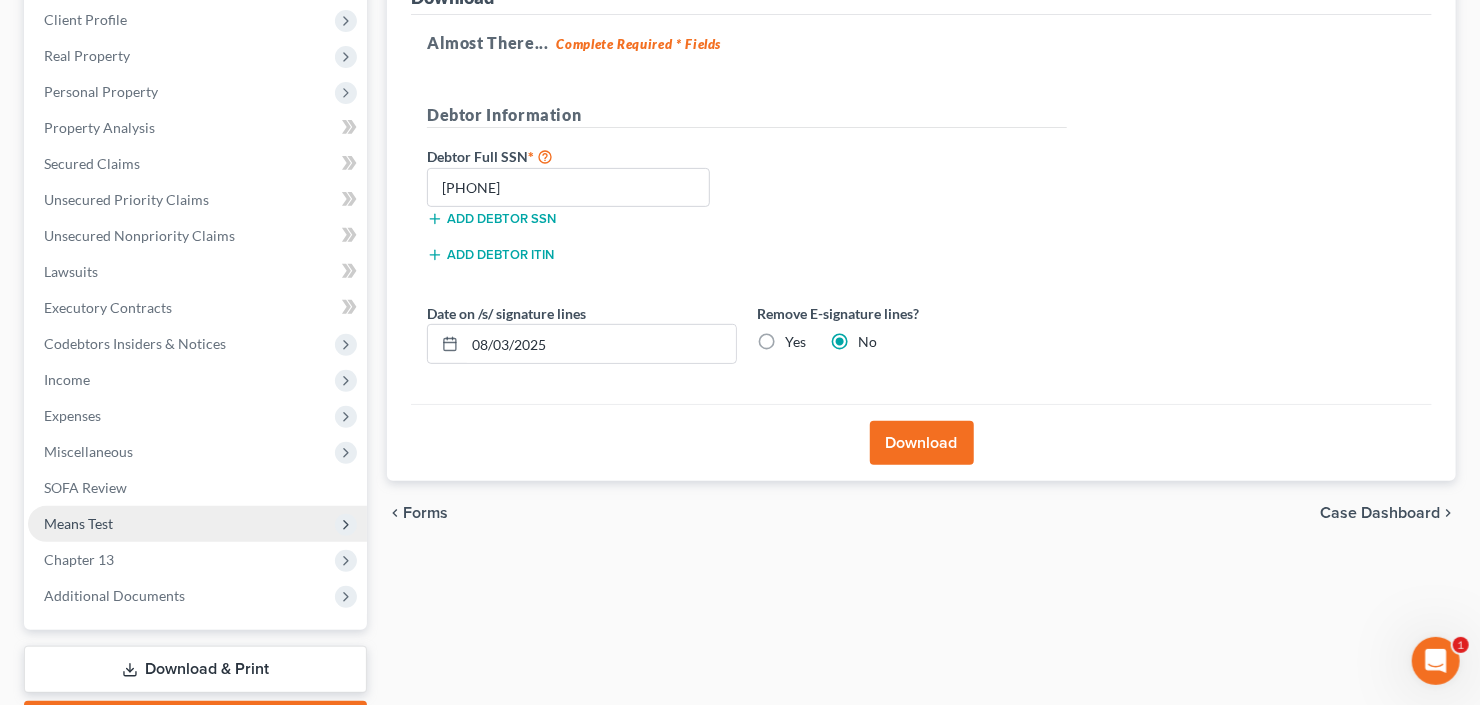 scroll, scrollTop: 390, scrollLeft: 0, axis: vertical 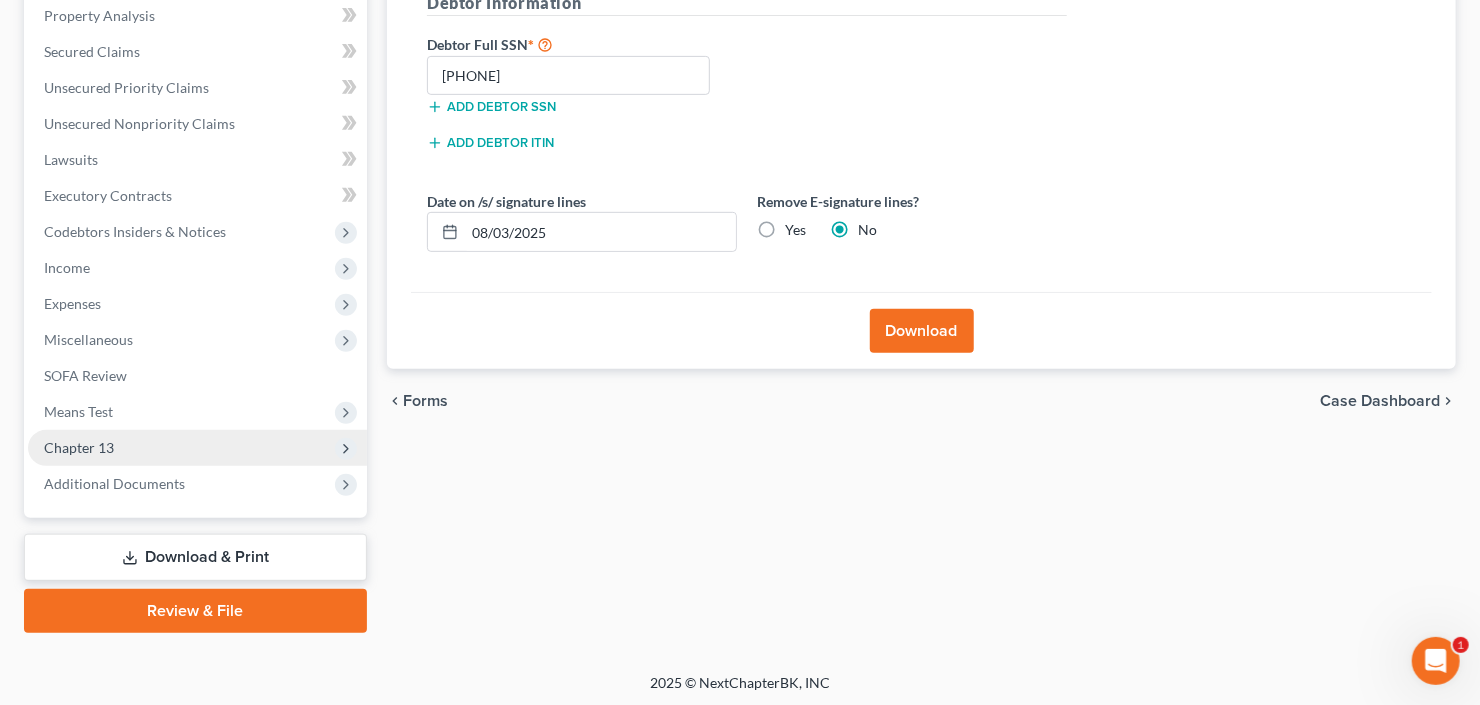 click on "Chapter 13" at bounding box center [79, 447] 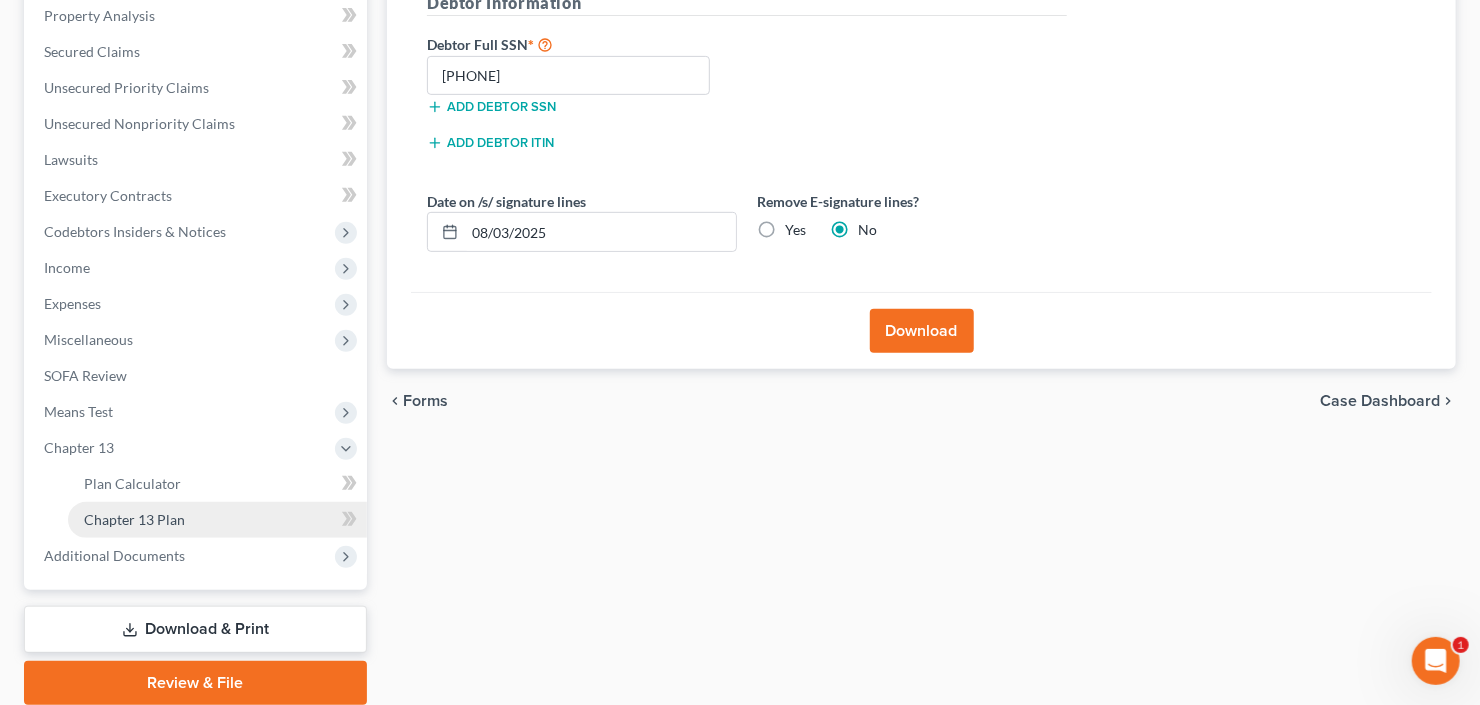 click on "Chapter 13 Plan" at bounding box center (134, 519) 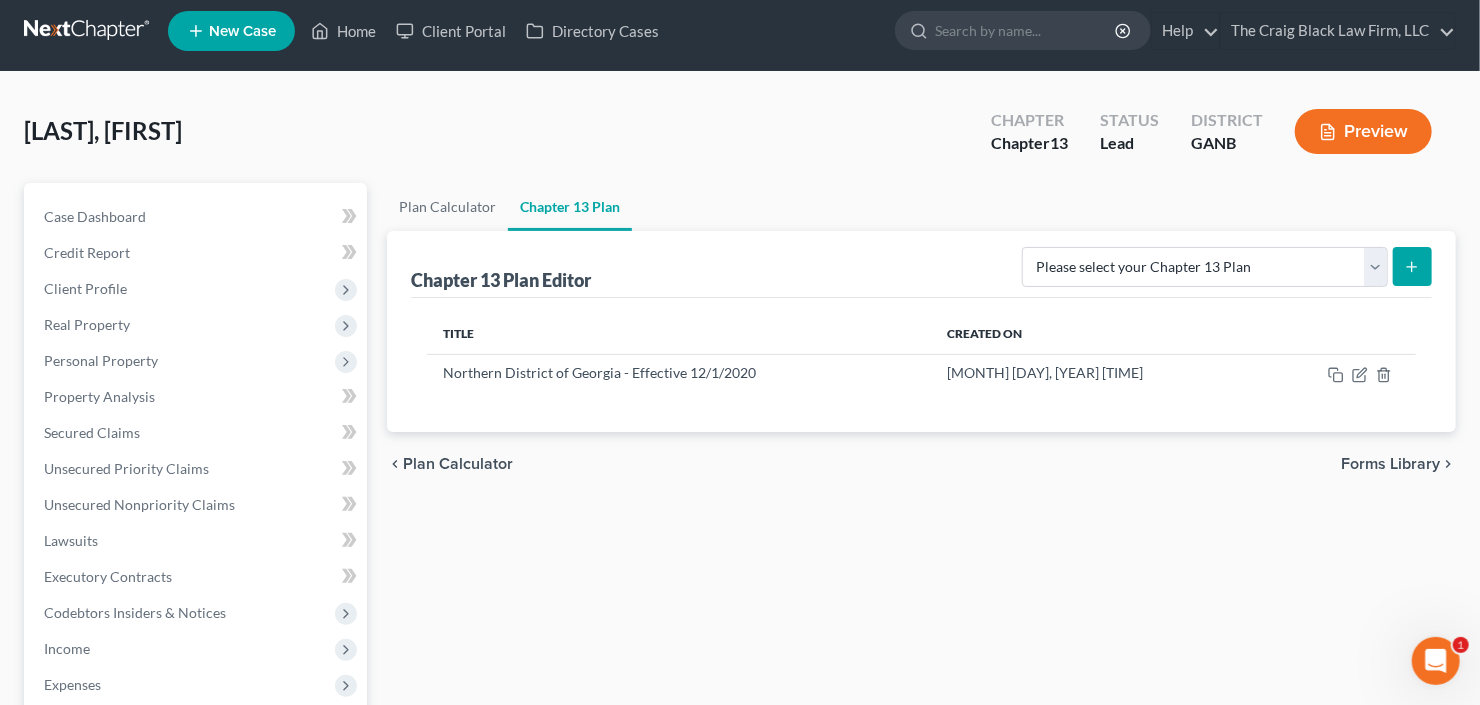 scroll, scrollTop: 0, scrollLeft: 0, axis: both 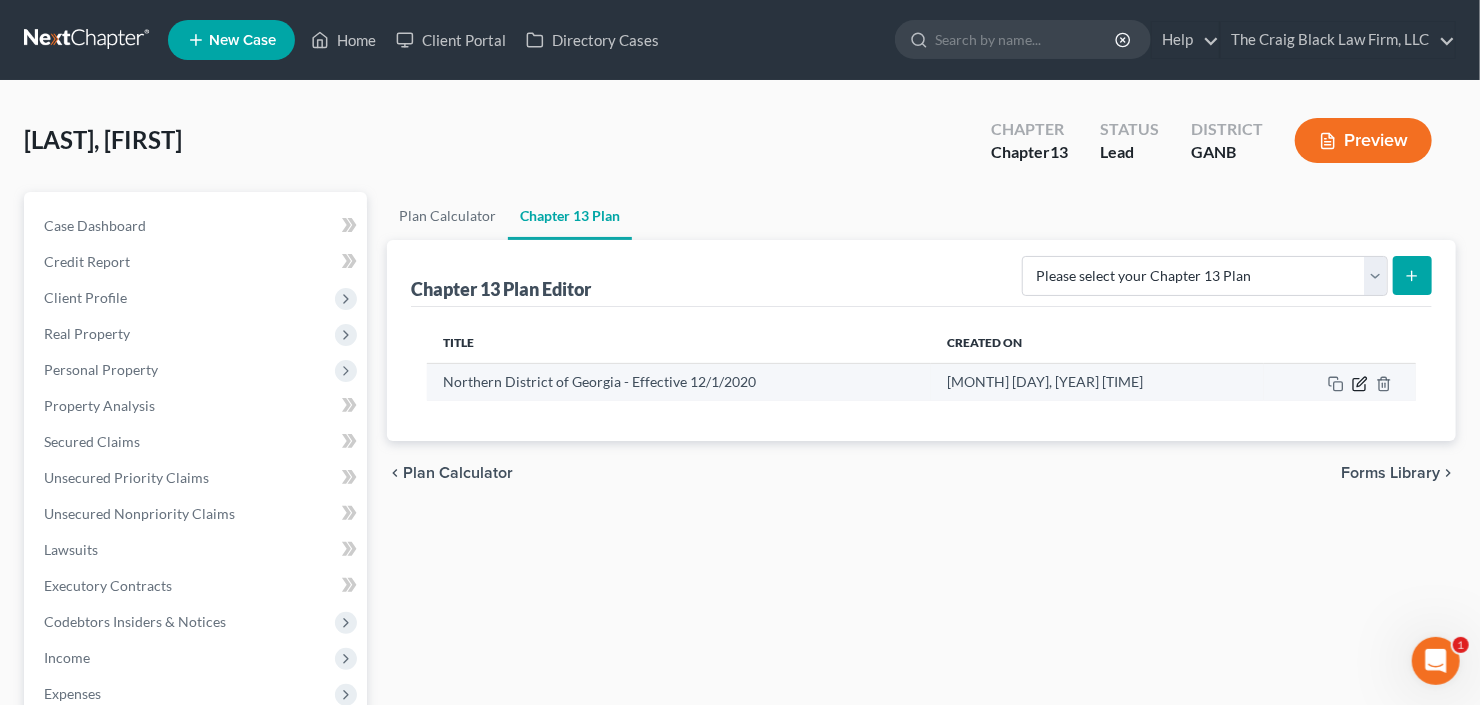 click 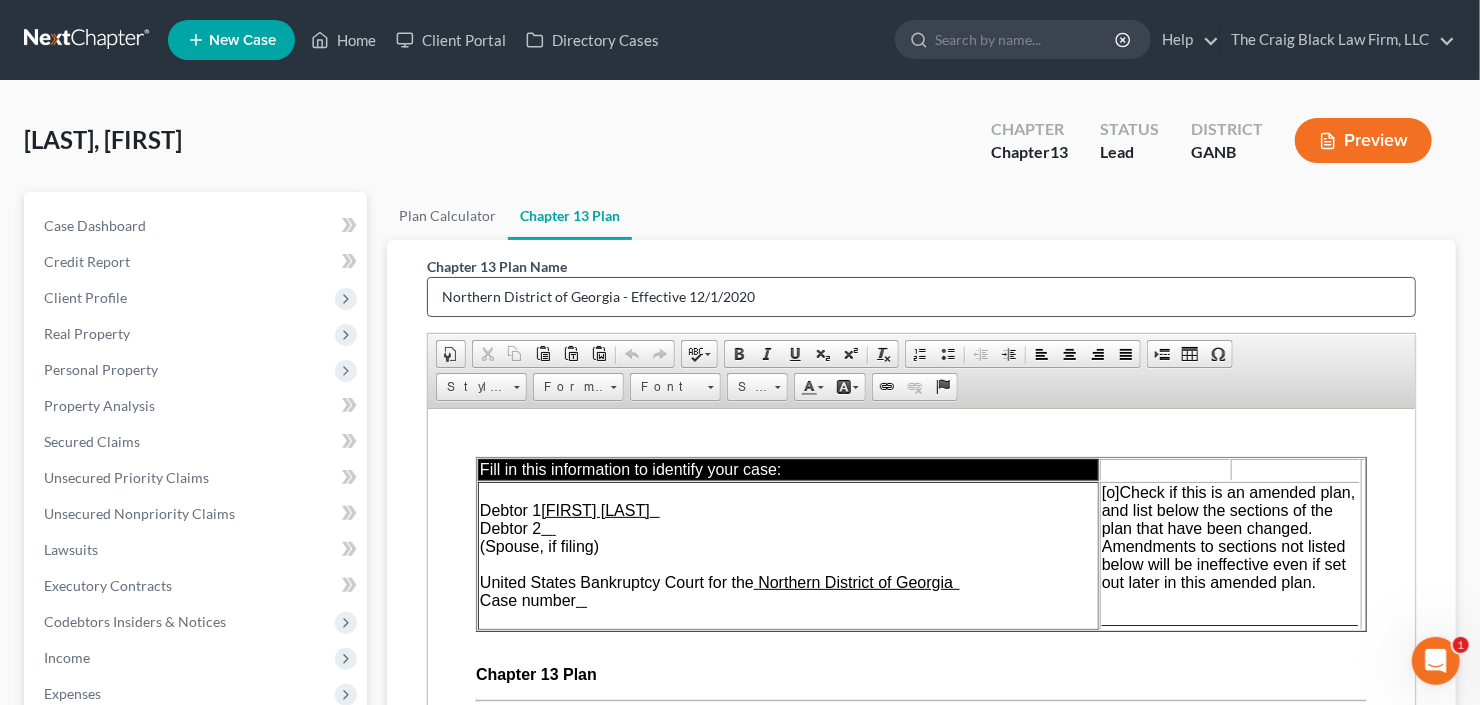 scroll, scrollTop: 0, scrollLeft: 0, axis: both 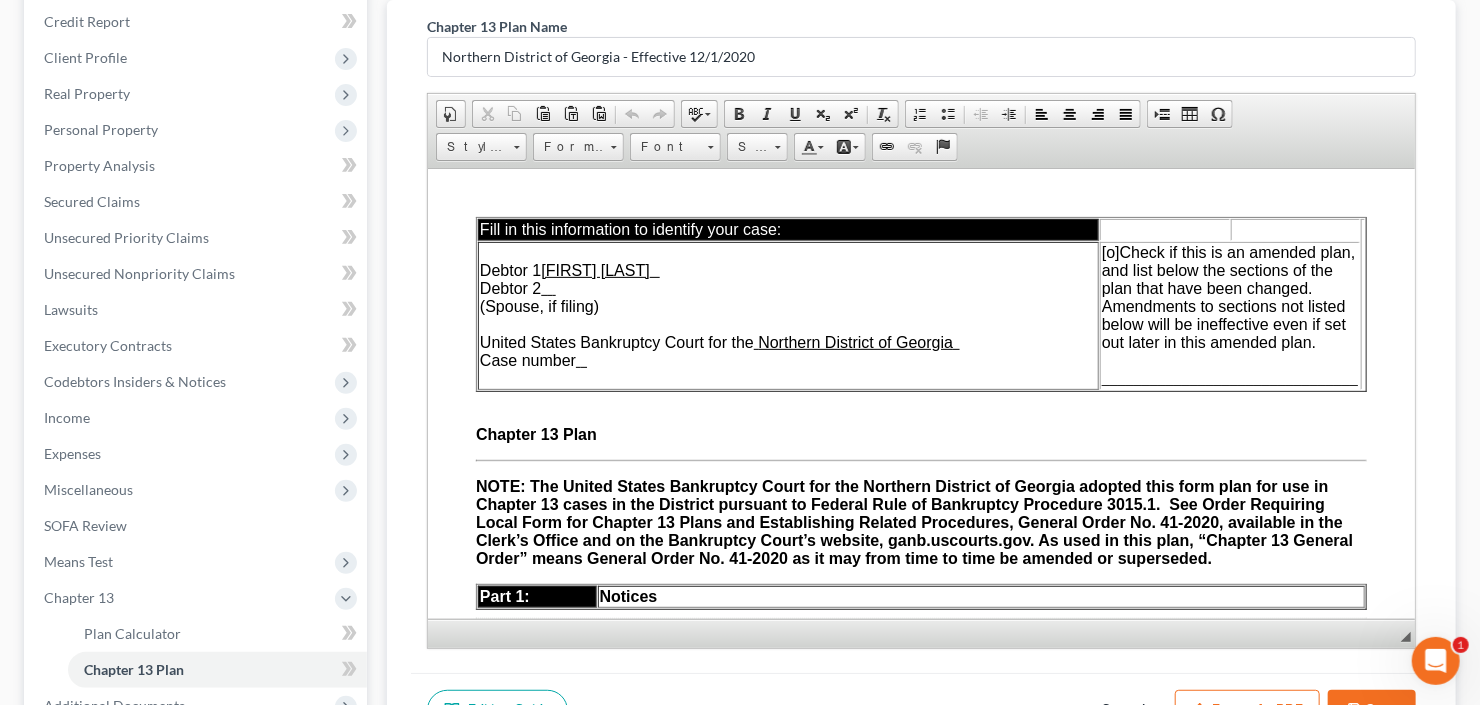 click on "Jerrold    Todd" at bounding box center [594, 269] 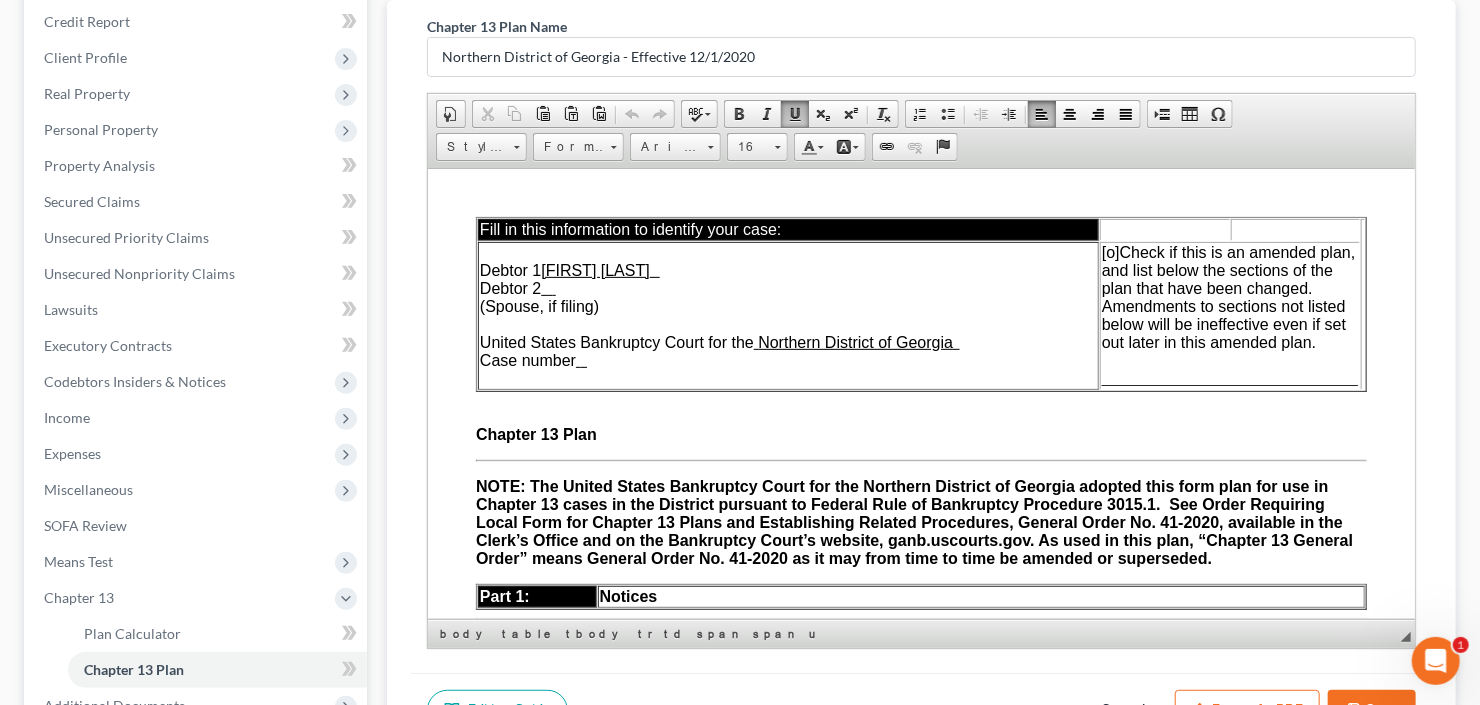 type 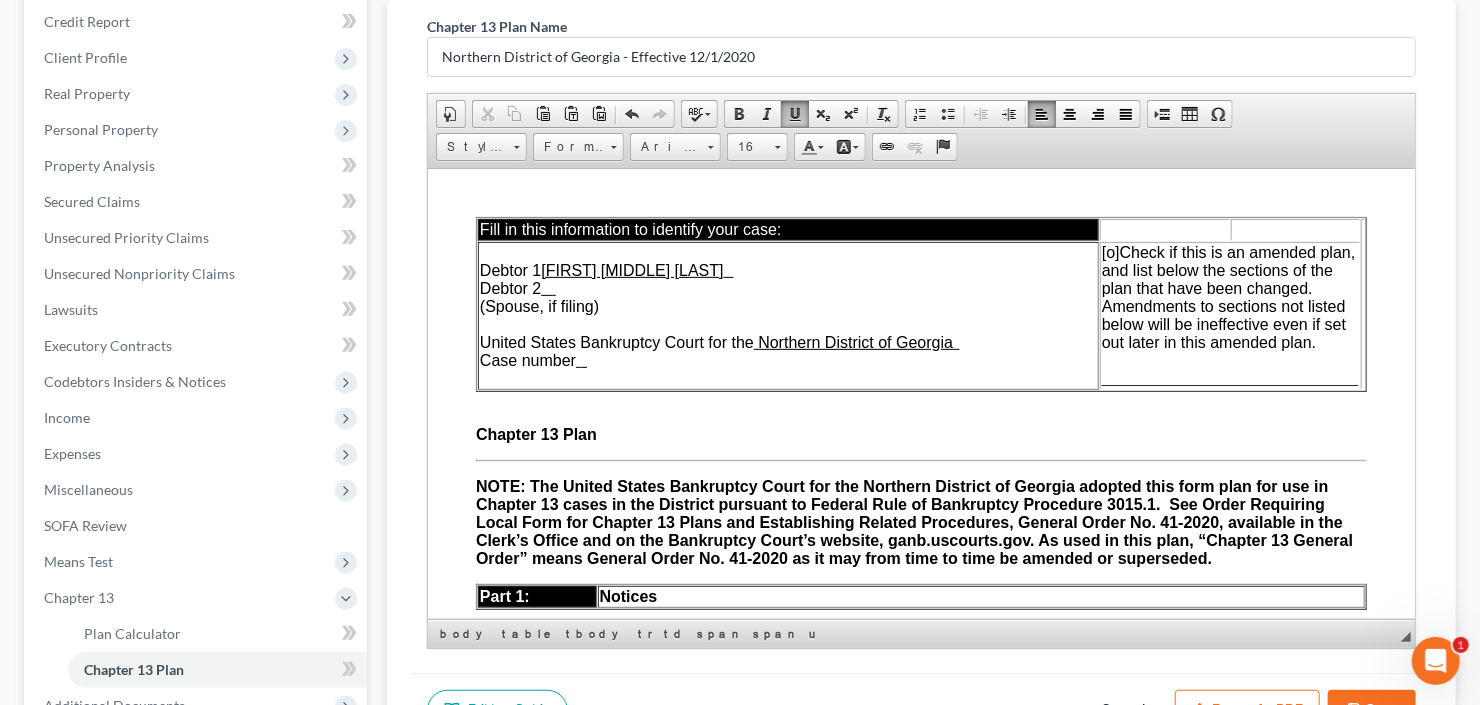 click on "Debtor 1       Jerrold   Anthony  Todd     Debtor 2            (Spouse, if filing) United States Bankruptcy Court for the    Northern District of Georgia    Case number" at bounding box center (787, 315) 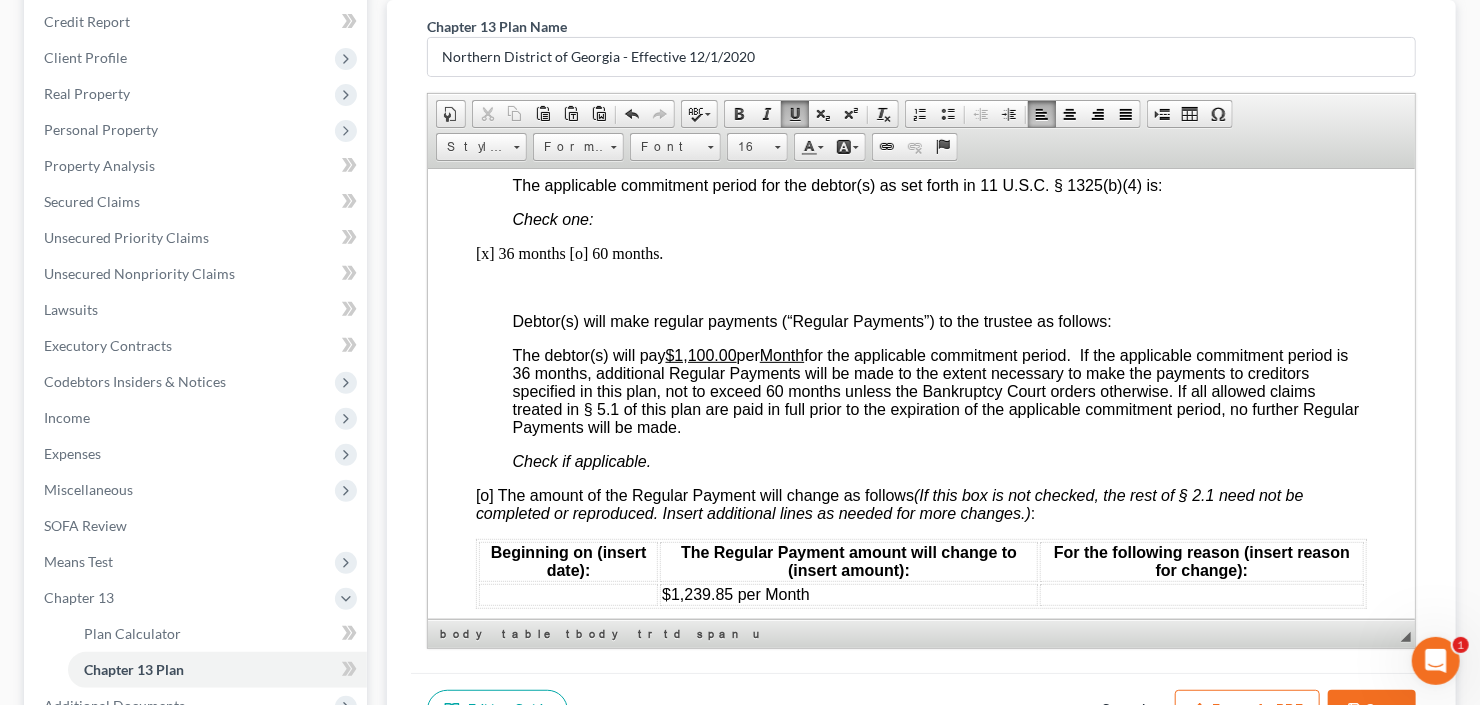 scroll, scrollTop: 1600, scrollLeft: 0, axis: vertical 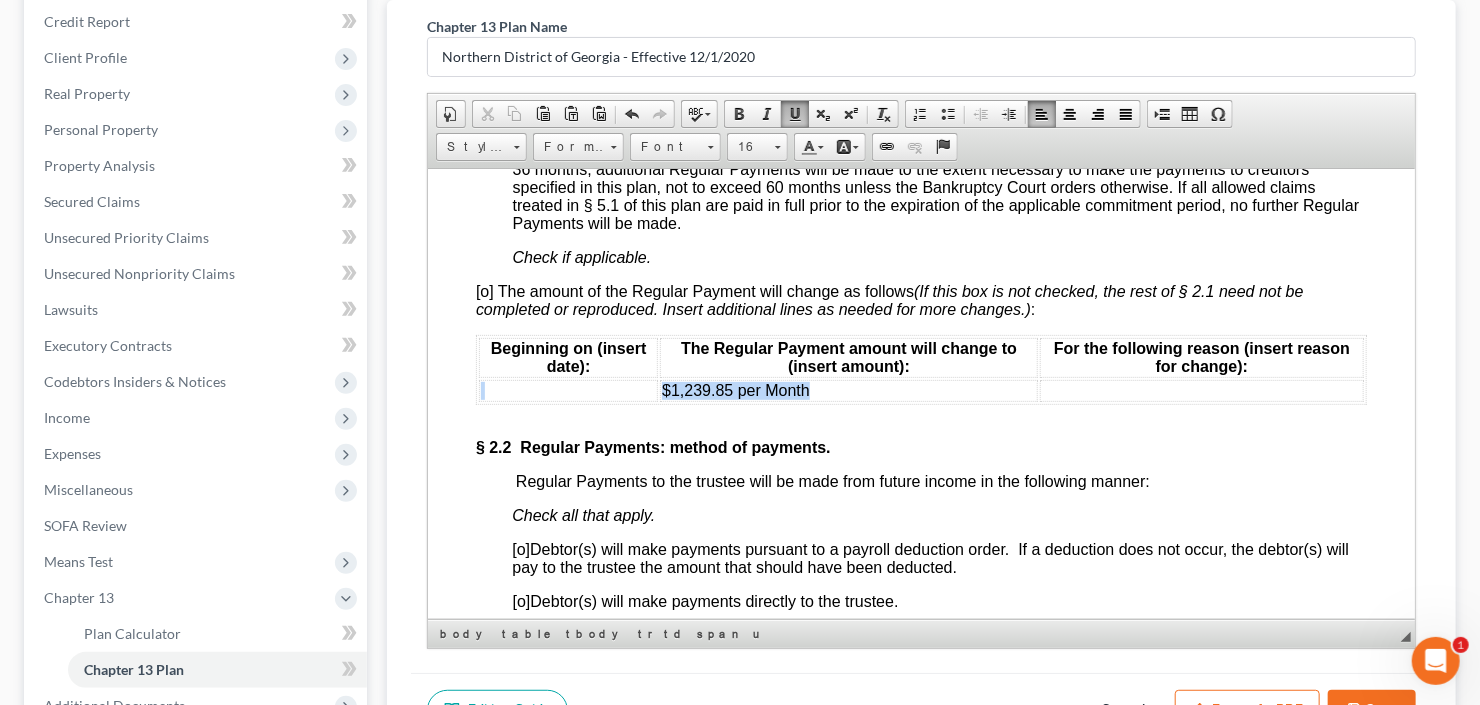 drag, startPoint x: 805, startPoint y: 402, endPoint x: 649, endPoint y: 412, distance: 156.32019 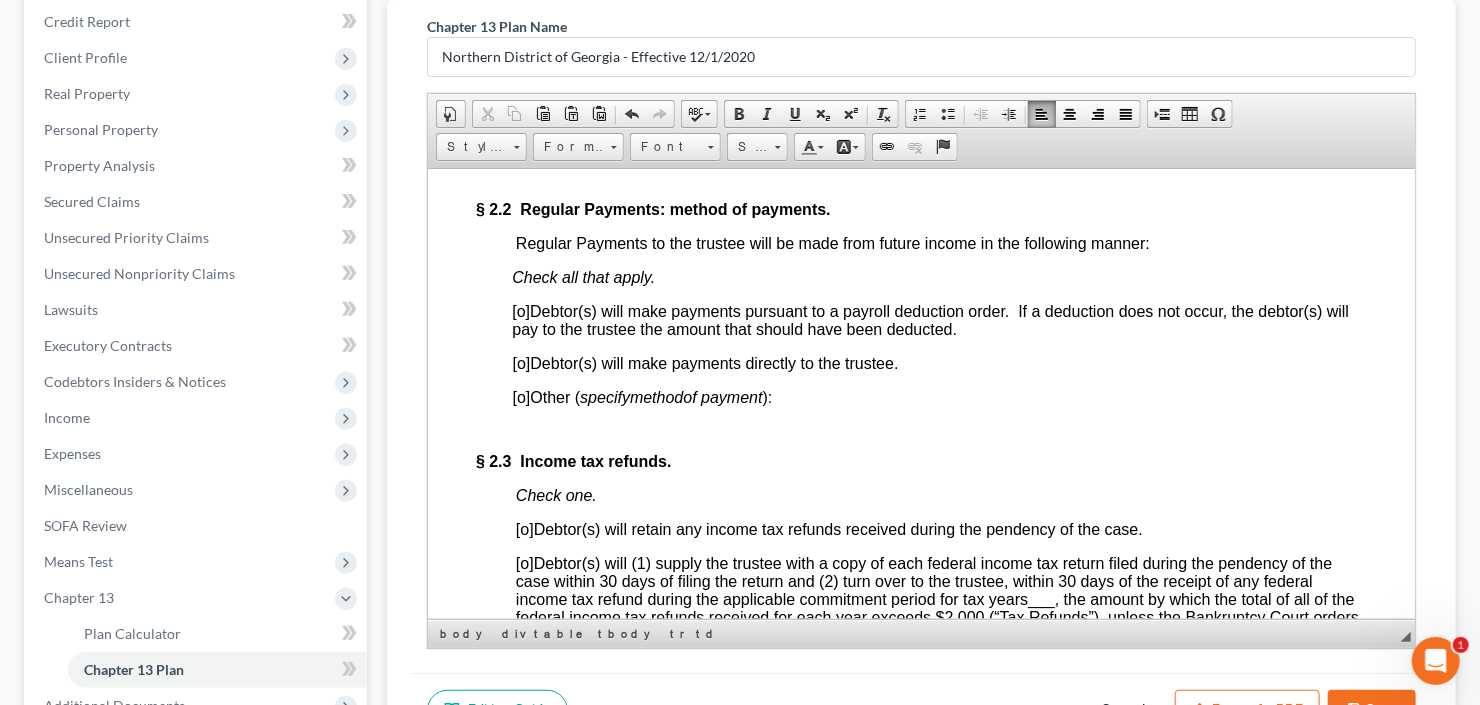 scroll, scrollTop: 1840, scrollLeft: 0, axis: vertical 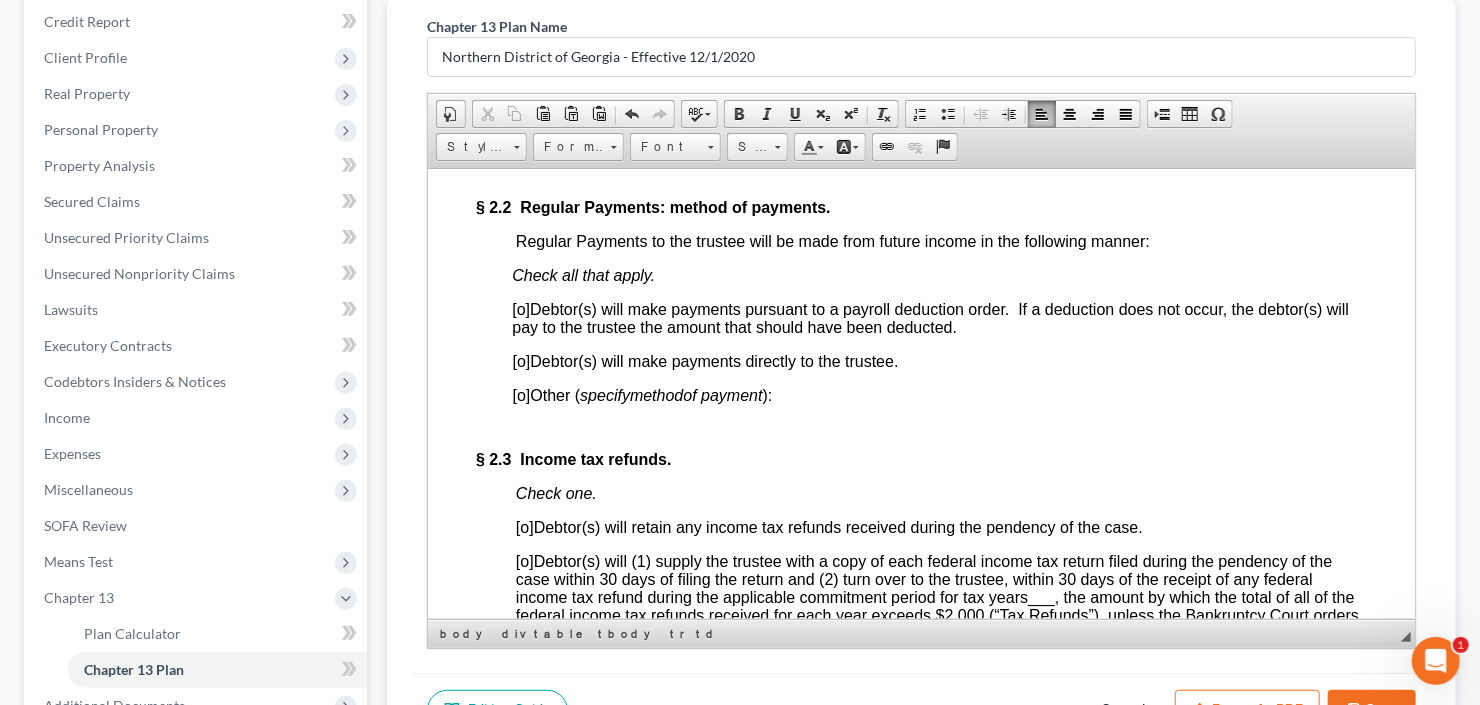 click on "[o]" at bounding box center [521, 360] 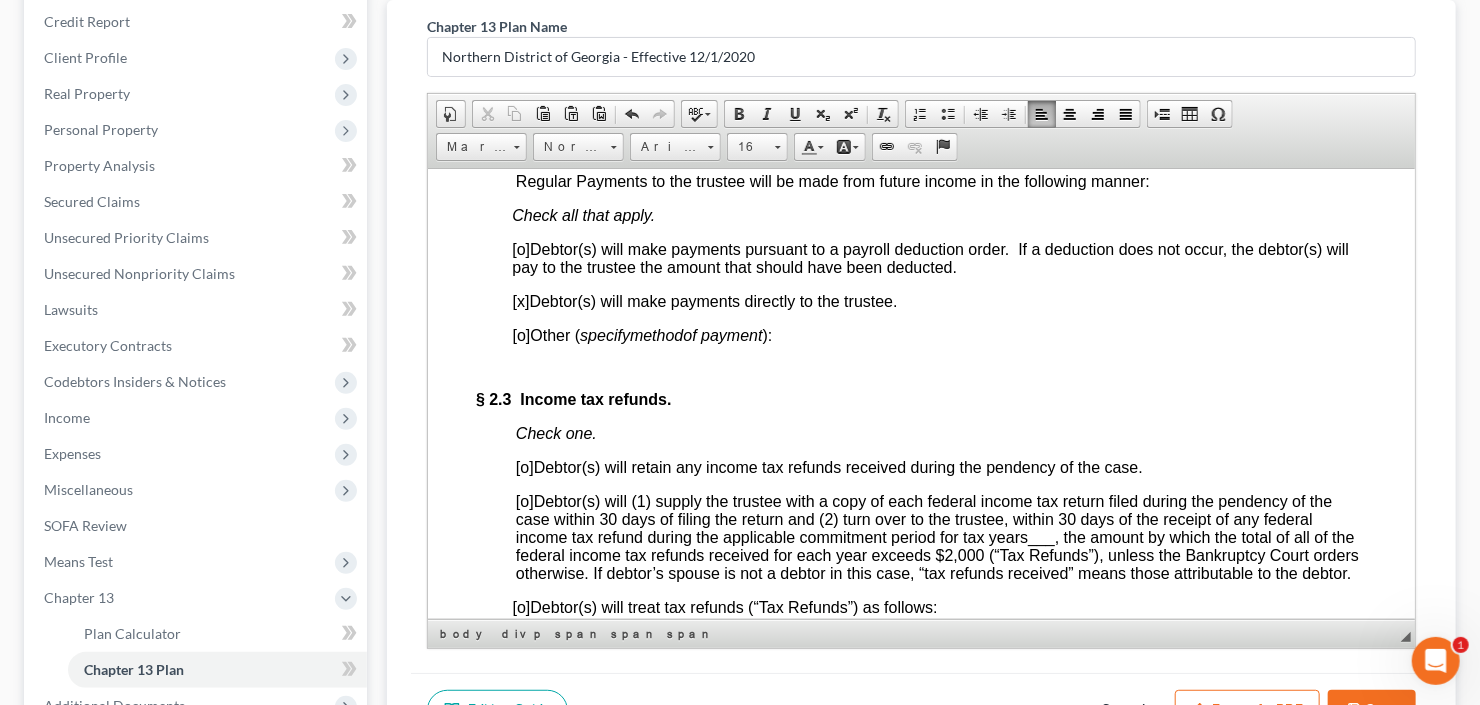 scroll, scrollTop: 2000, scrollLeft: 0, axis: vertical 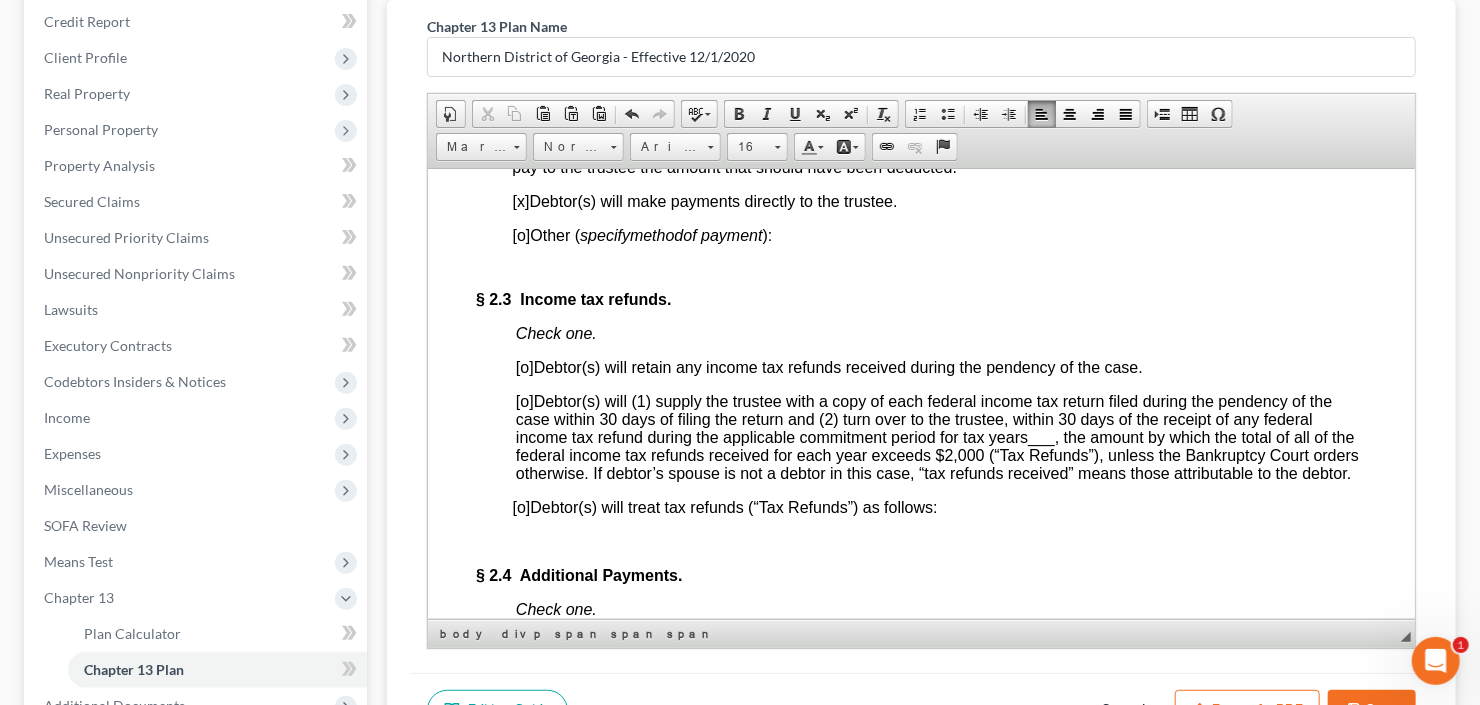 click on "[o]" at bounding box center (524, 366) 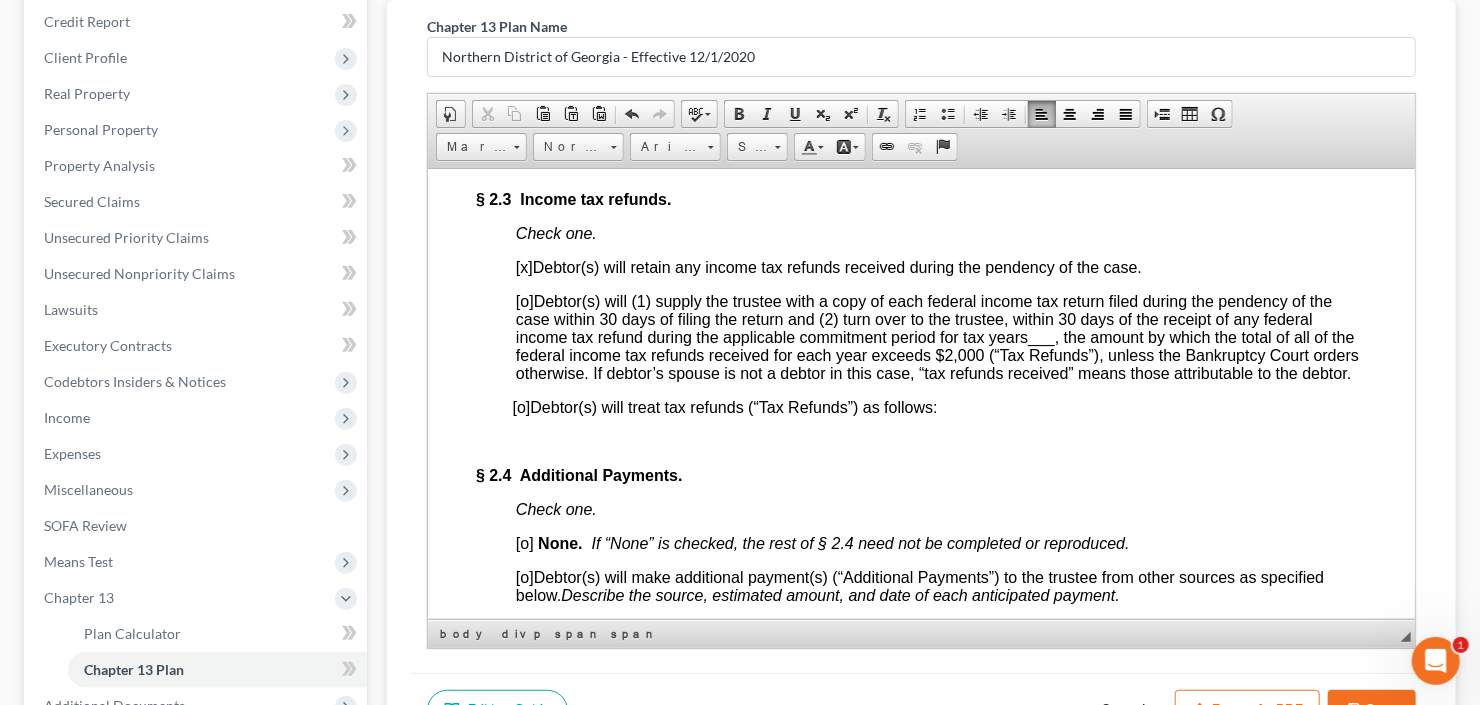 scroll, scrollTop: 2160, scrollLeft: 0, axis: vertical 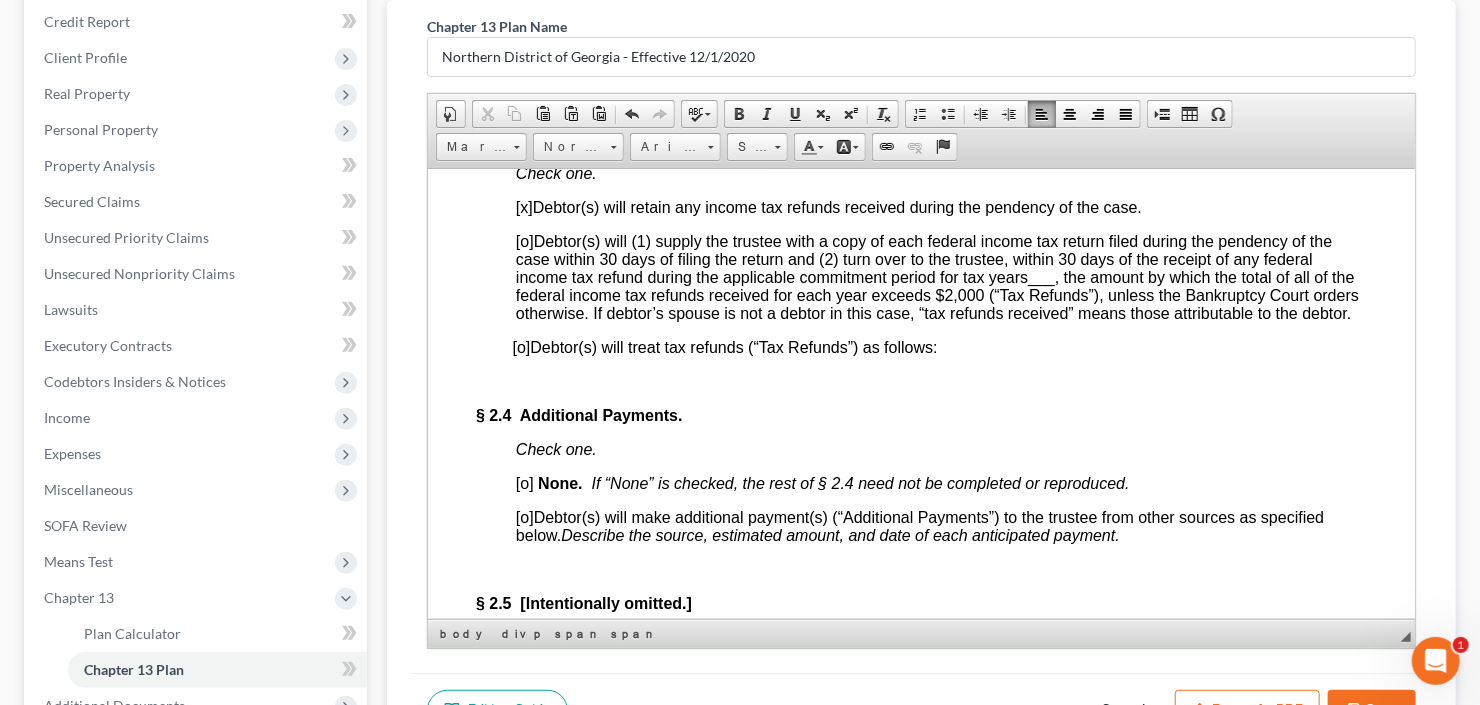 click on "[o]" at bounding box center (524, 482) 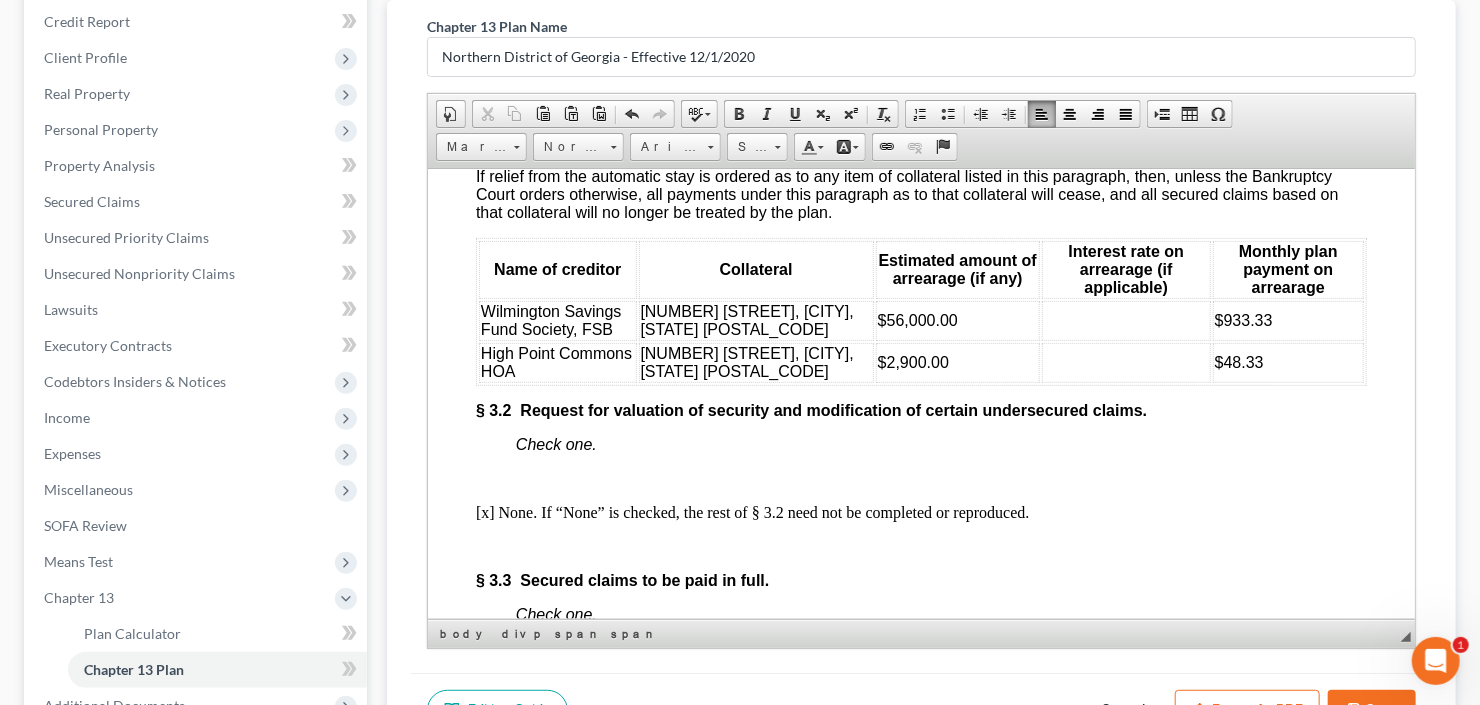 scroll, scrollTop: 3120, scrollLeft: 0, axis: vertical 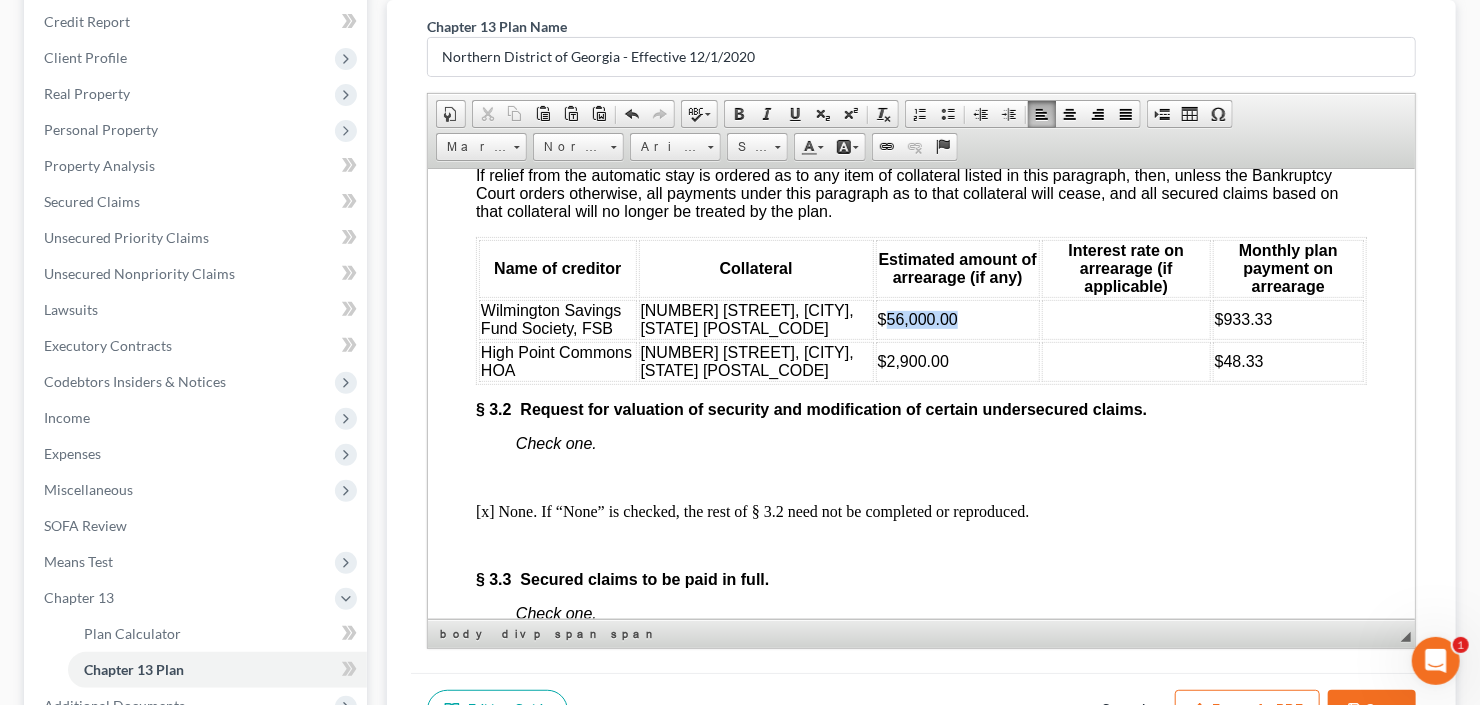 drag, startPoint x: 839, startPoint y: 388, endPoint x: 914, endPoint y: 387, distance: 75.00667 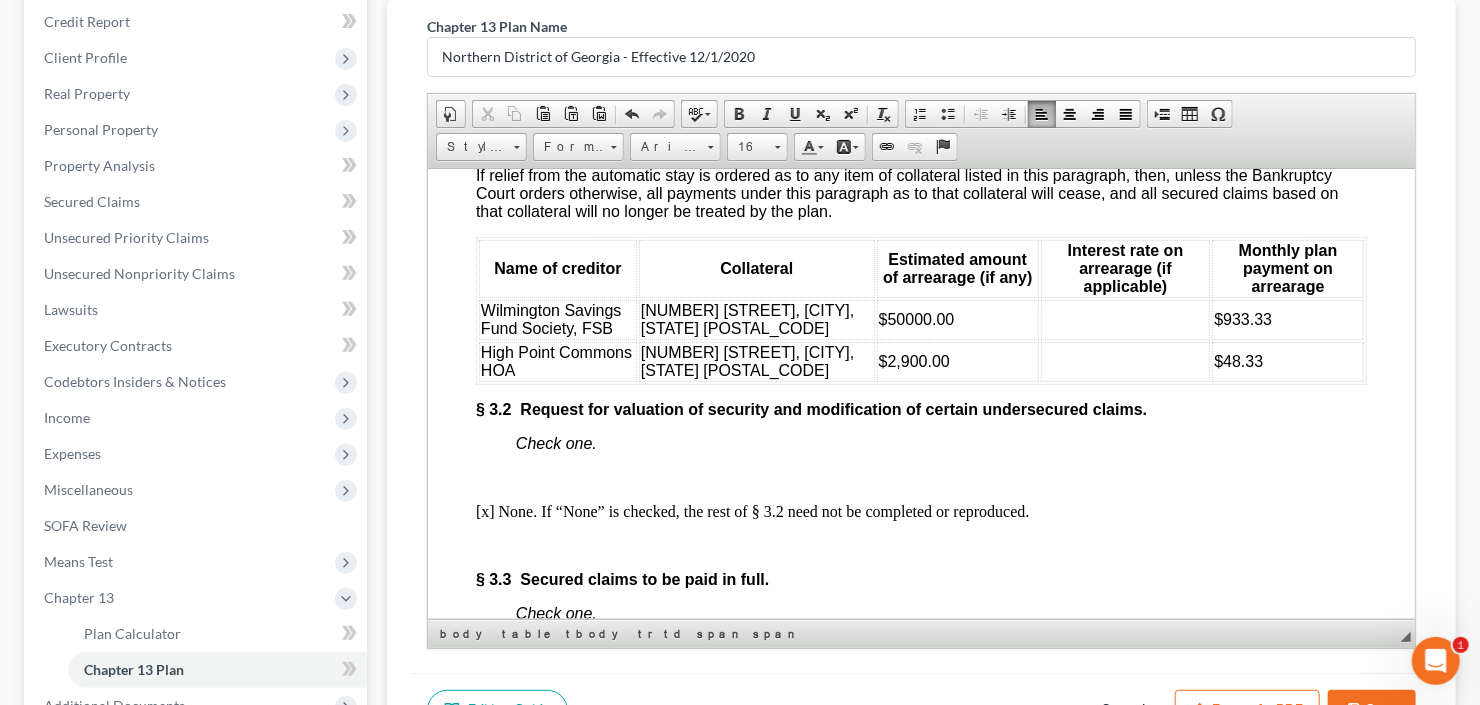 click on "$50000.00" at bounding box center (916, 318) 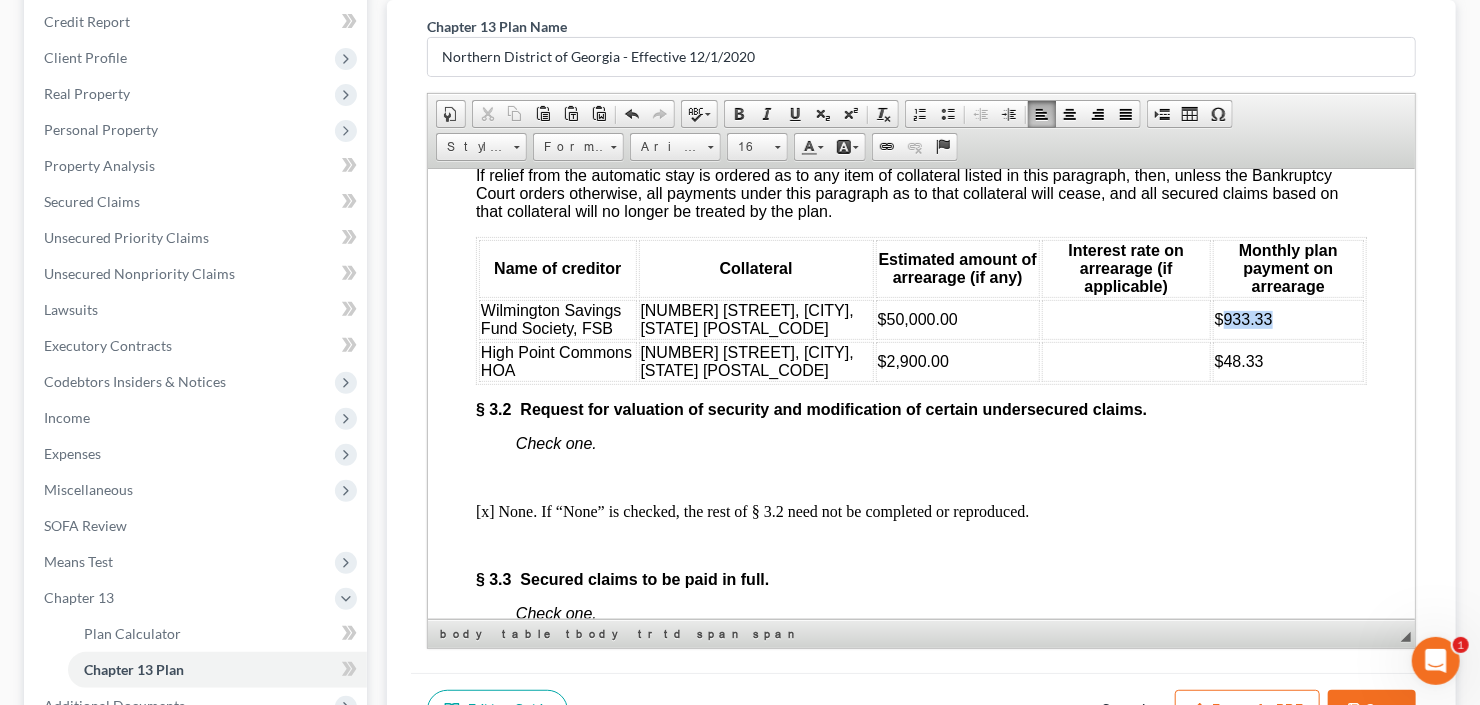 drag, startPoint x: 1199, startPoint y: 387, endPoint x: 1262, endPoint y: 385, distance: 63.03174 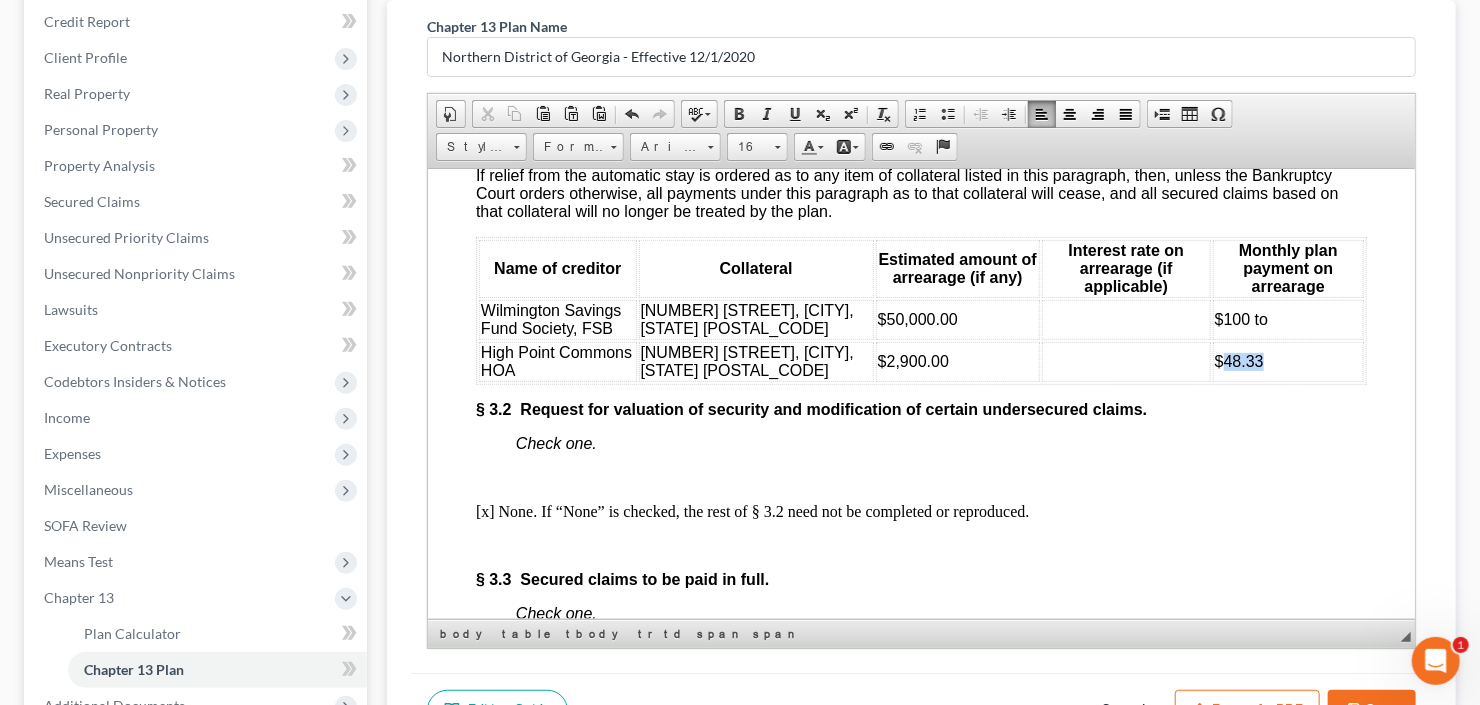 drag, startPoint x: 1209, startPoint y: 429, endPoint x: 1244, endPoint y: 429, distance: 35 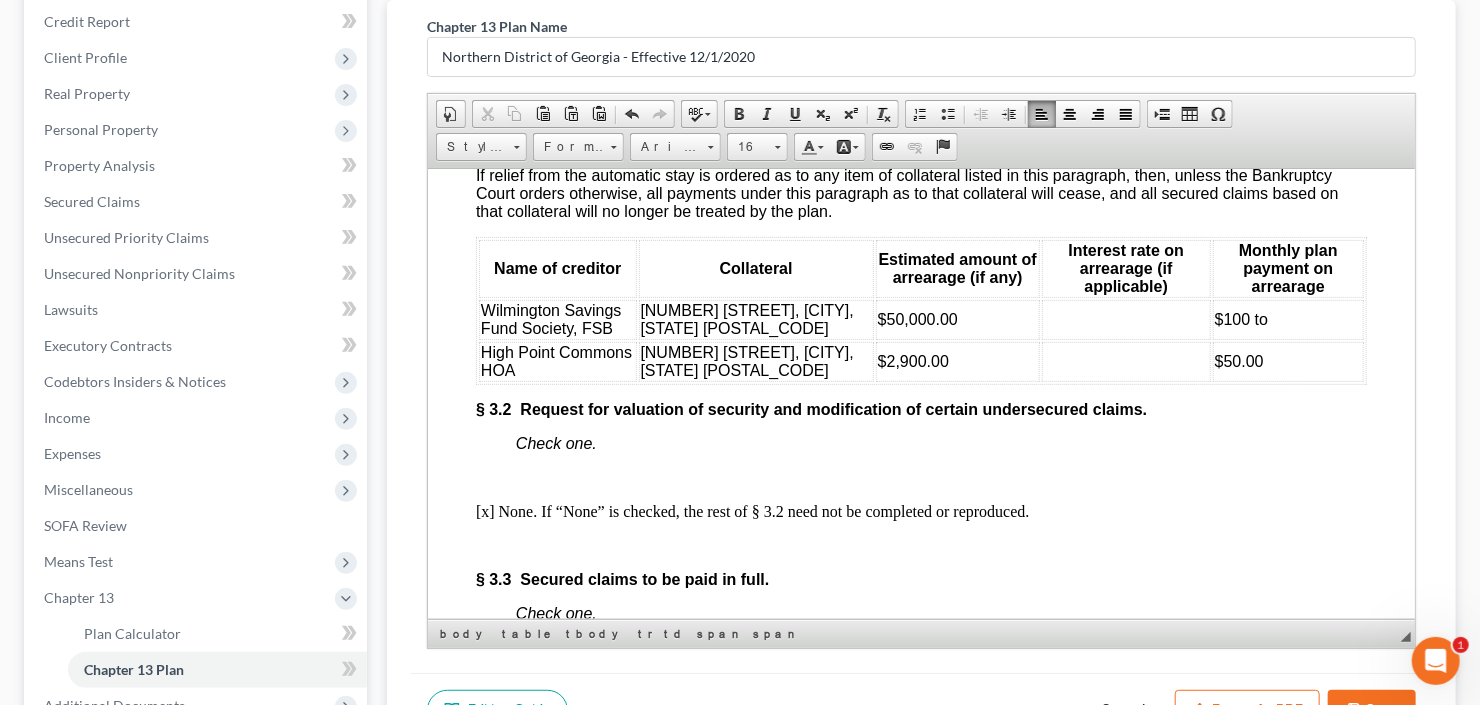 click on "$100 to" at bounding box center (1287, 319) 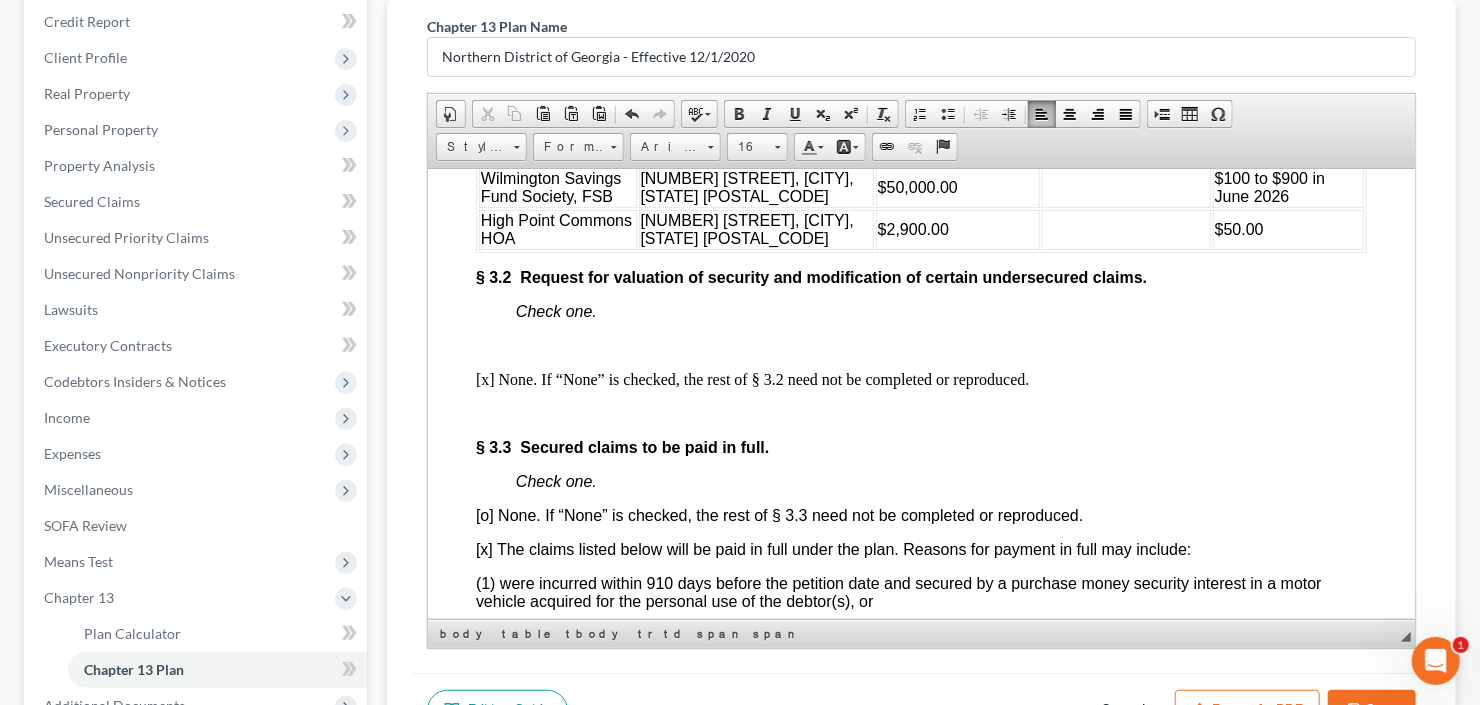 scroll, scrollTop: 3200, scrollLeft: 0, axis: vertical 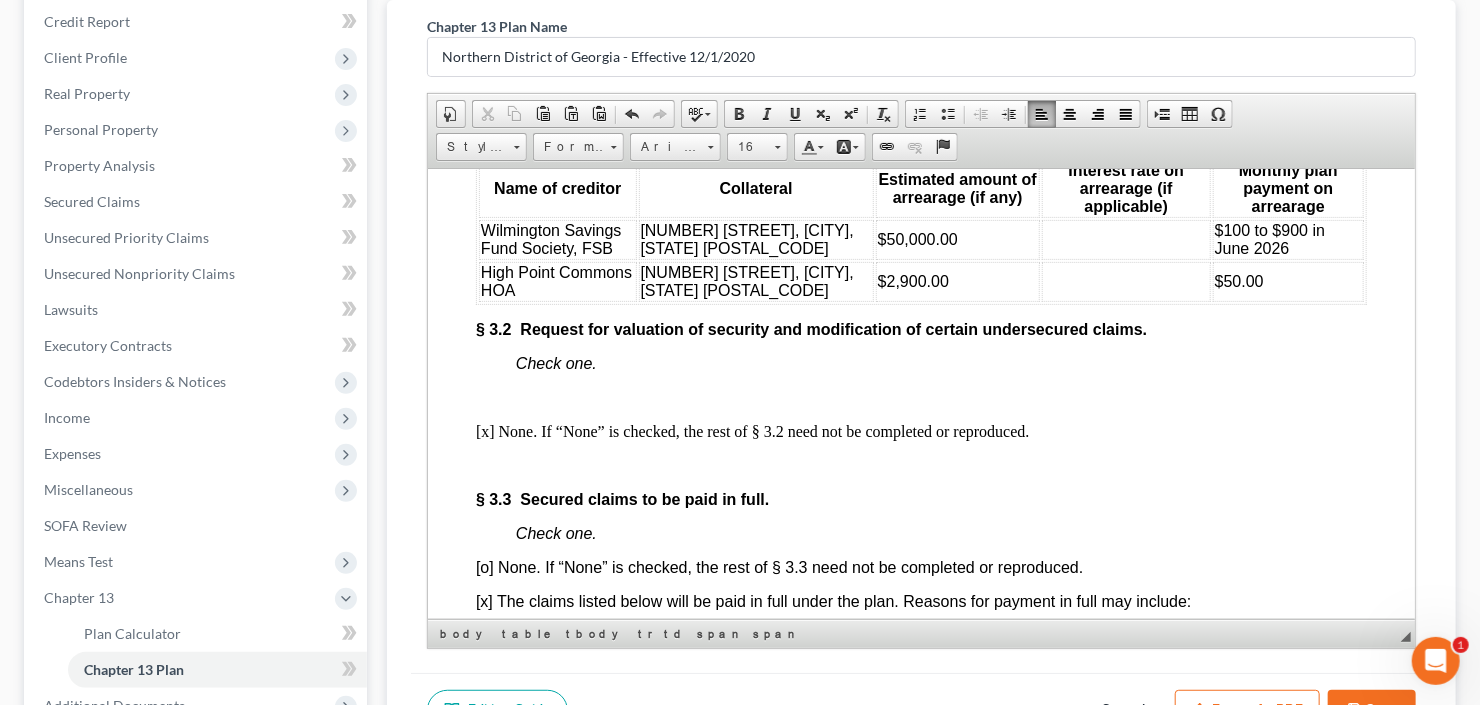 click on "$100 to $900 in June 2026" at bounding box center (1269, 238) 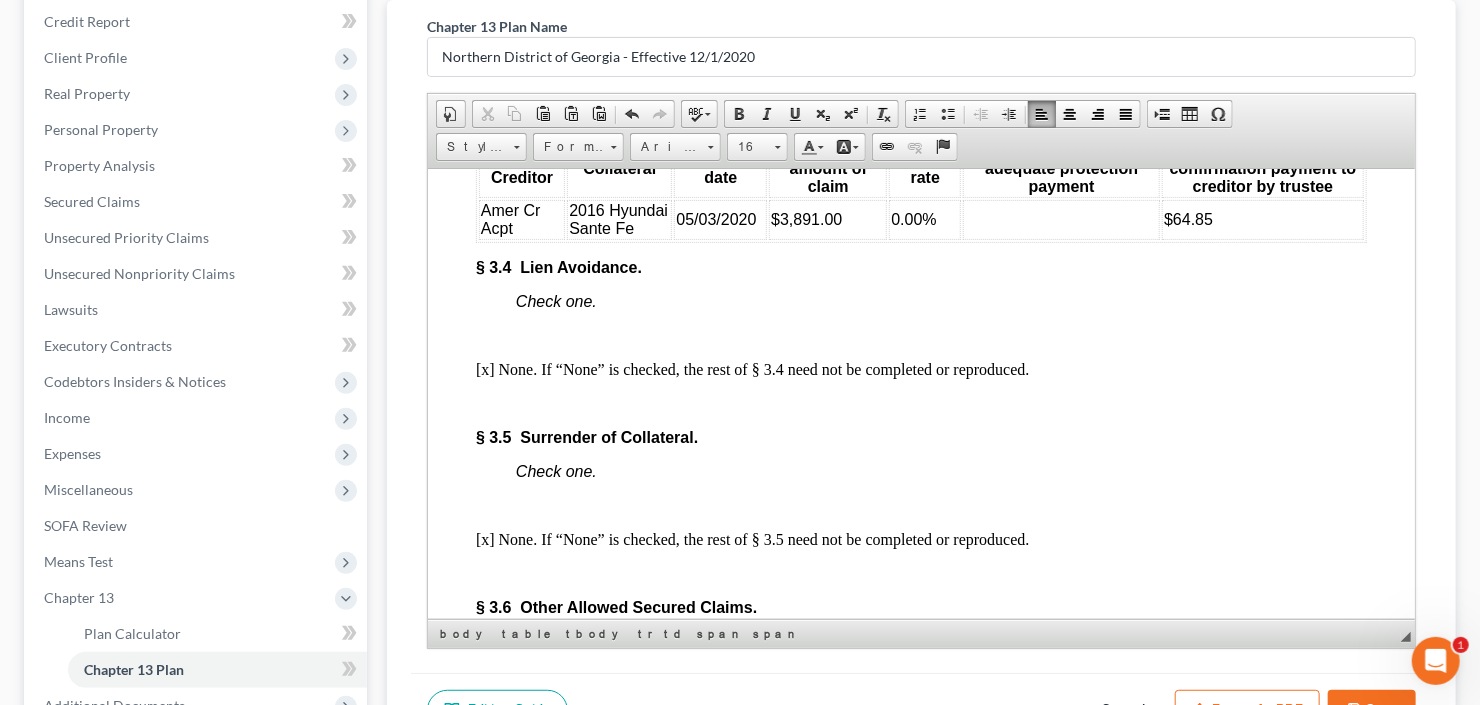 scroll, scrollTop: 4080, scrollLeft: 0, axis: vertical 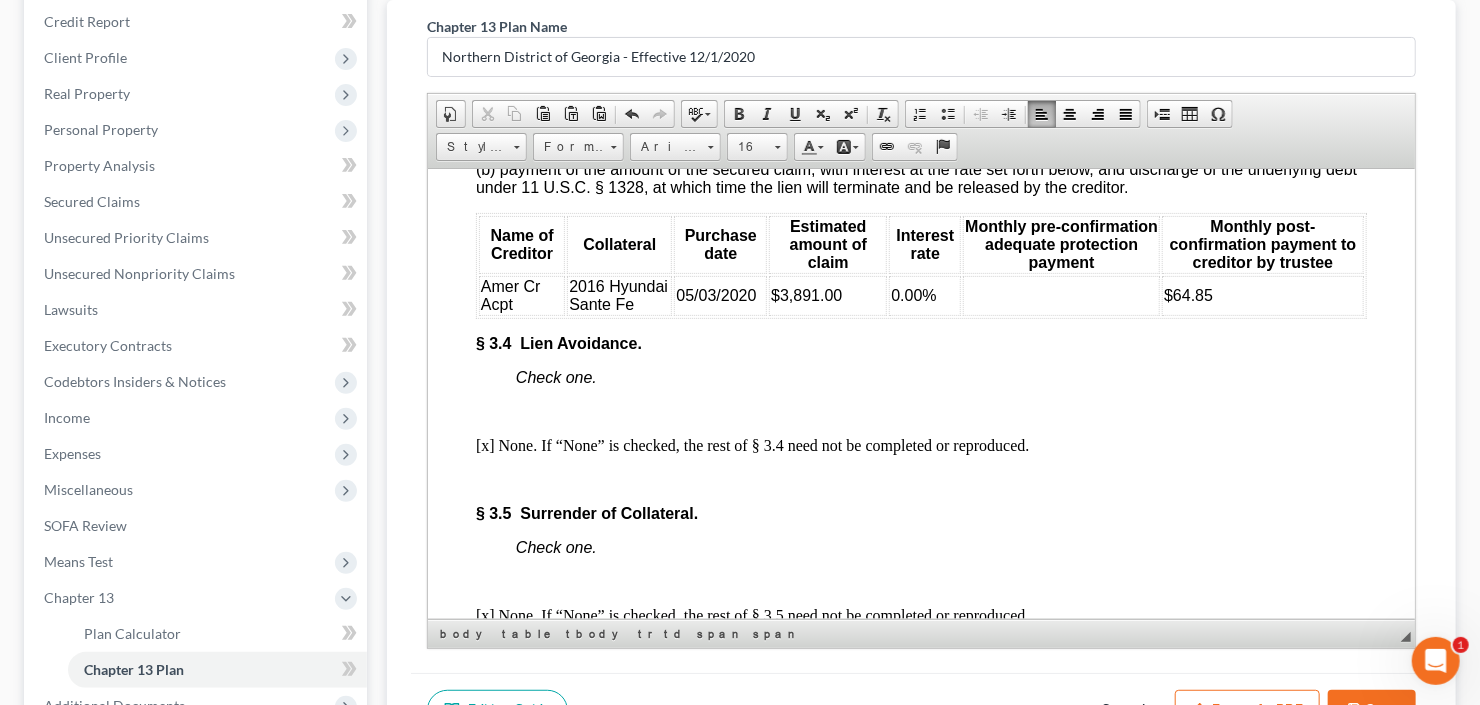 click at bounding box center [1060, 295] 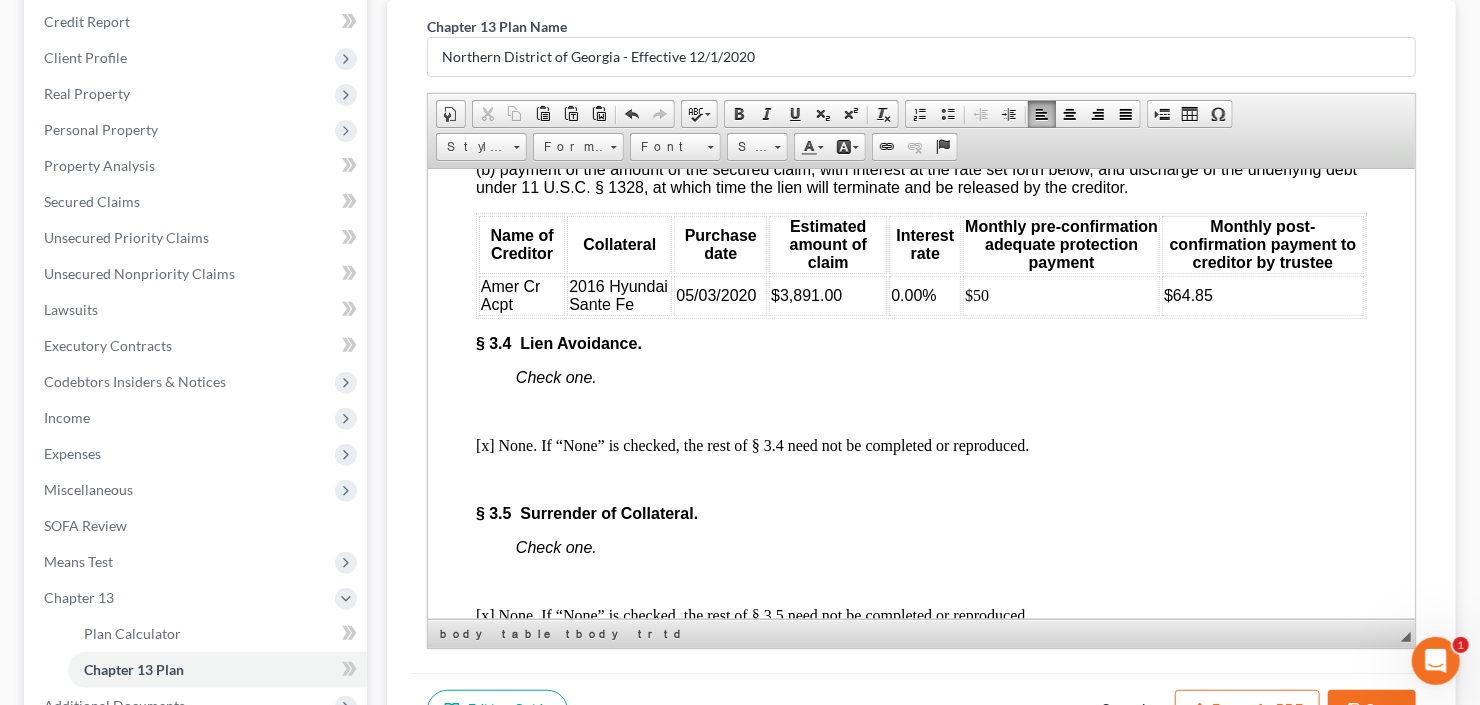 click on "0.00%" at bounding box center [912, 294] 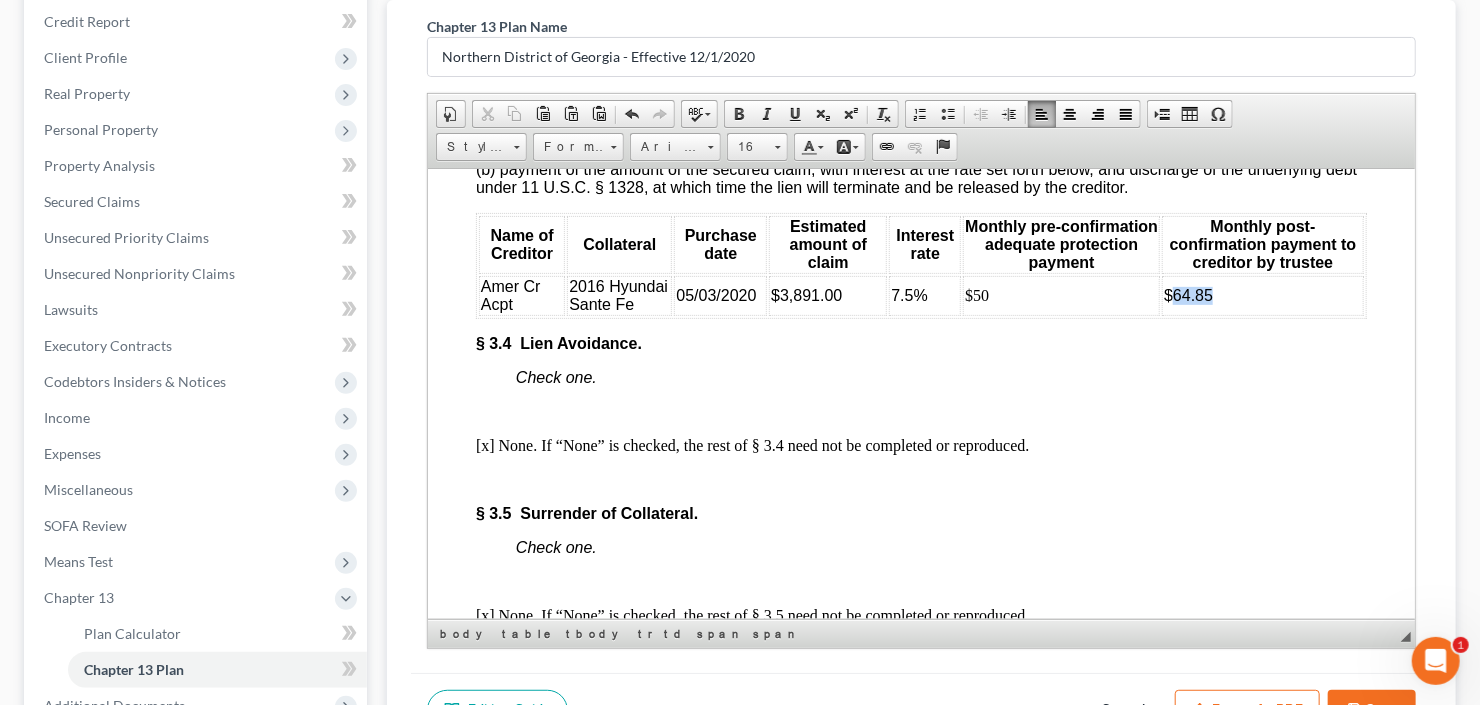 drag, startPoint x: 1164, startPoint y: 366, endPoint x: 1206, endPoint y: 364, distance: 42.047592 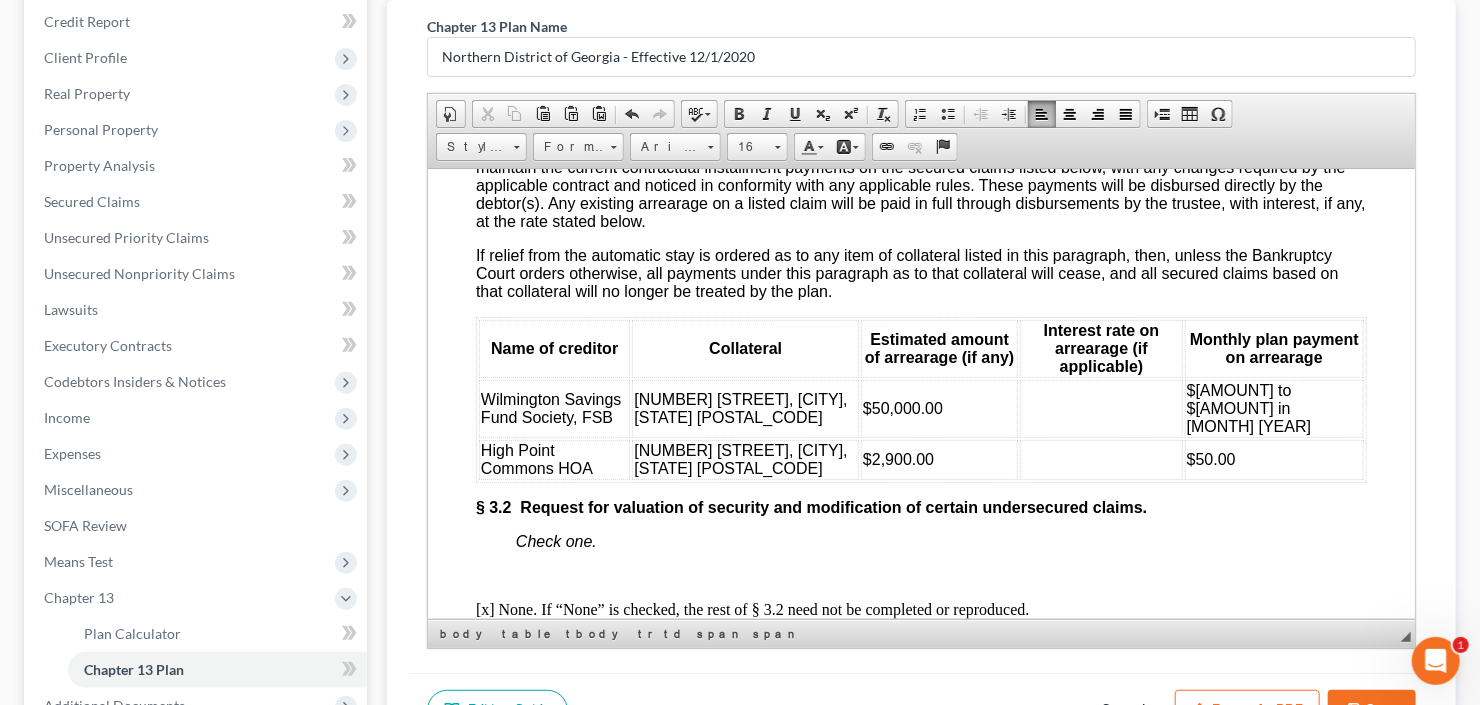 scroll, scrollTop: 3120, scrollLeft: 0, axis: vertical 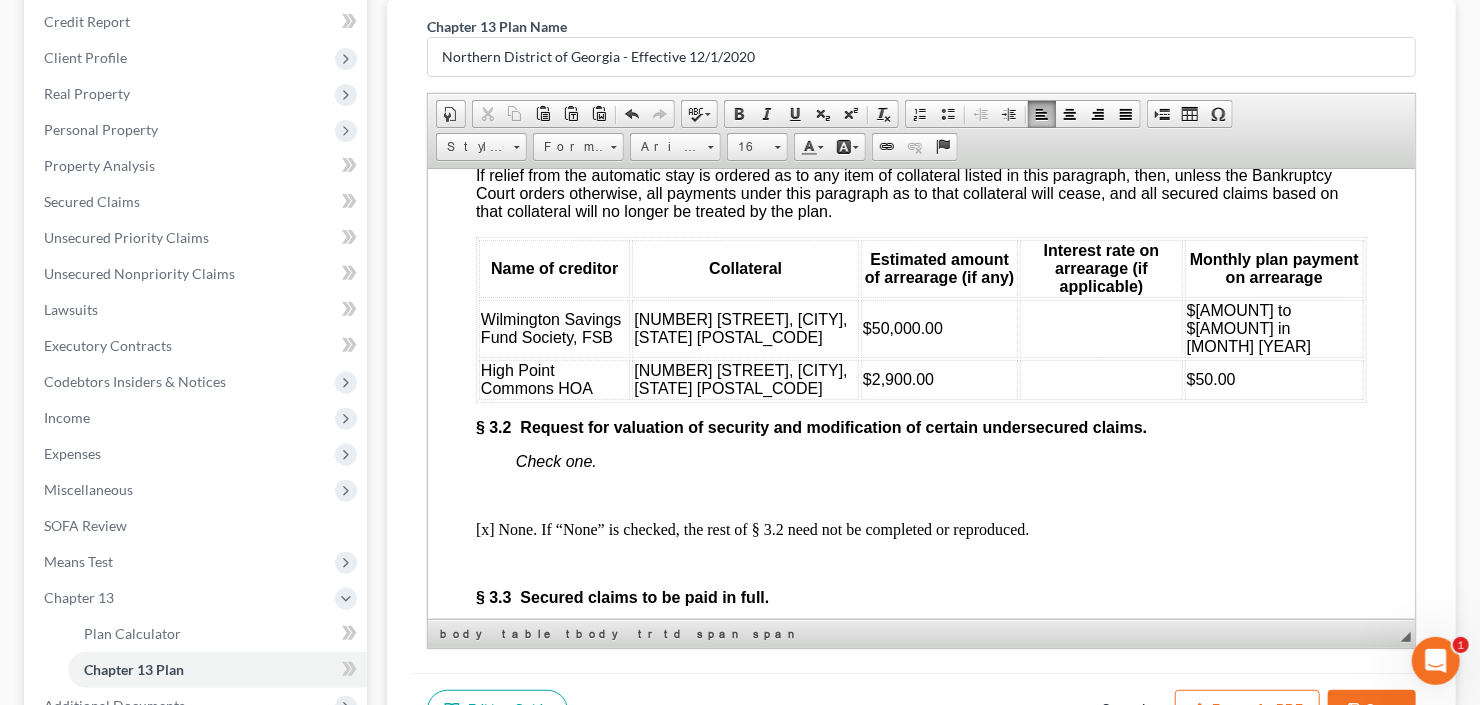 click on "$300 to $900 in June 2026" at bounding box center (1248, 327) 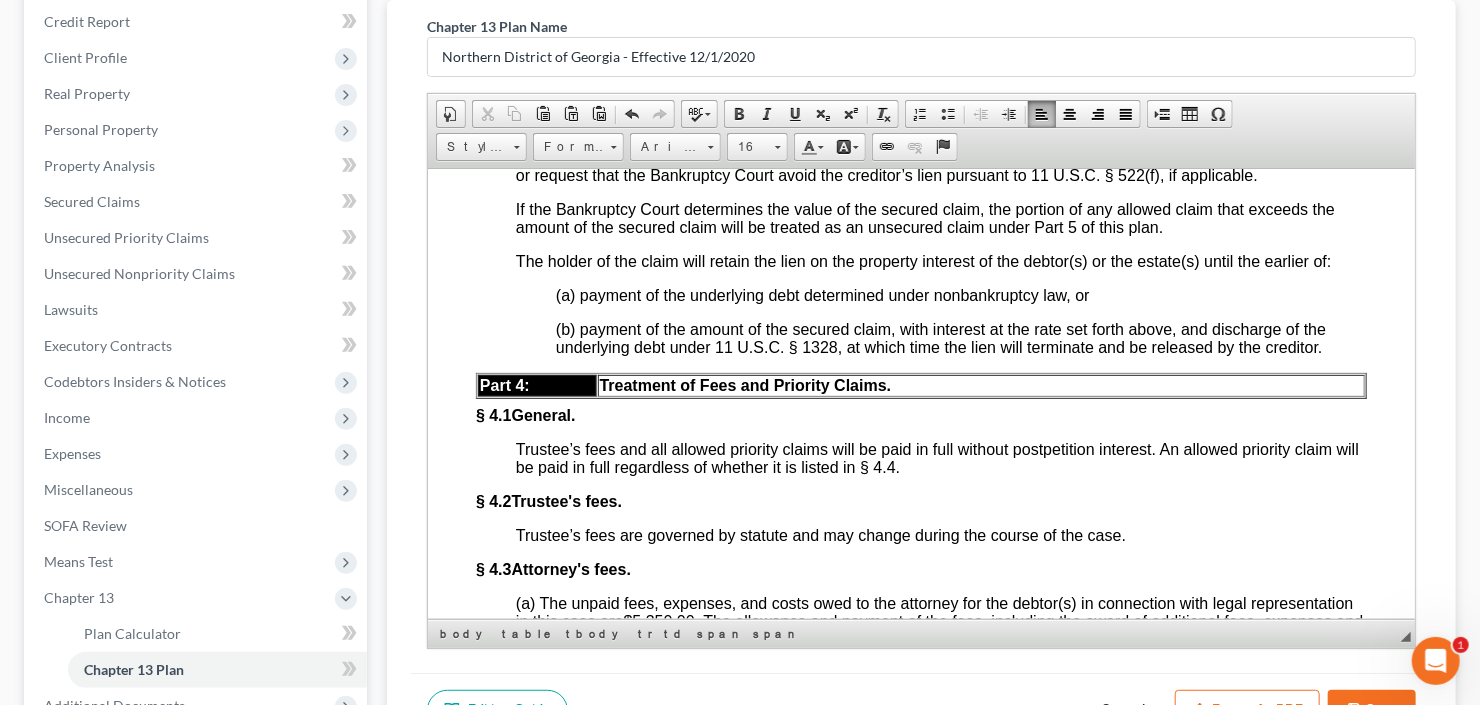 scroll, scrollTop: 4640, scrollLeft: 0, axis: vertical 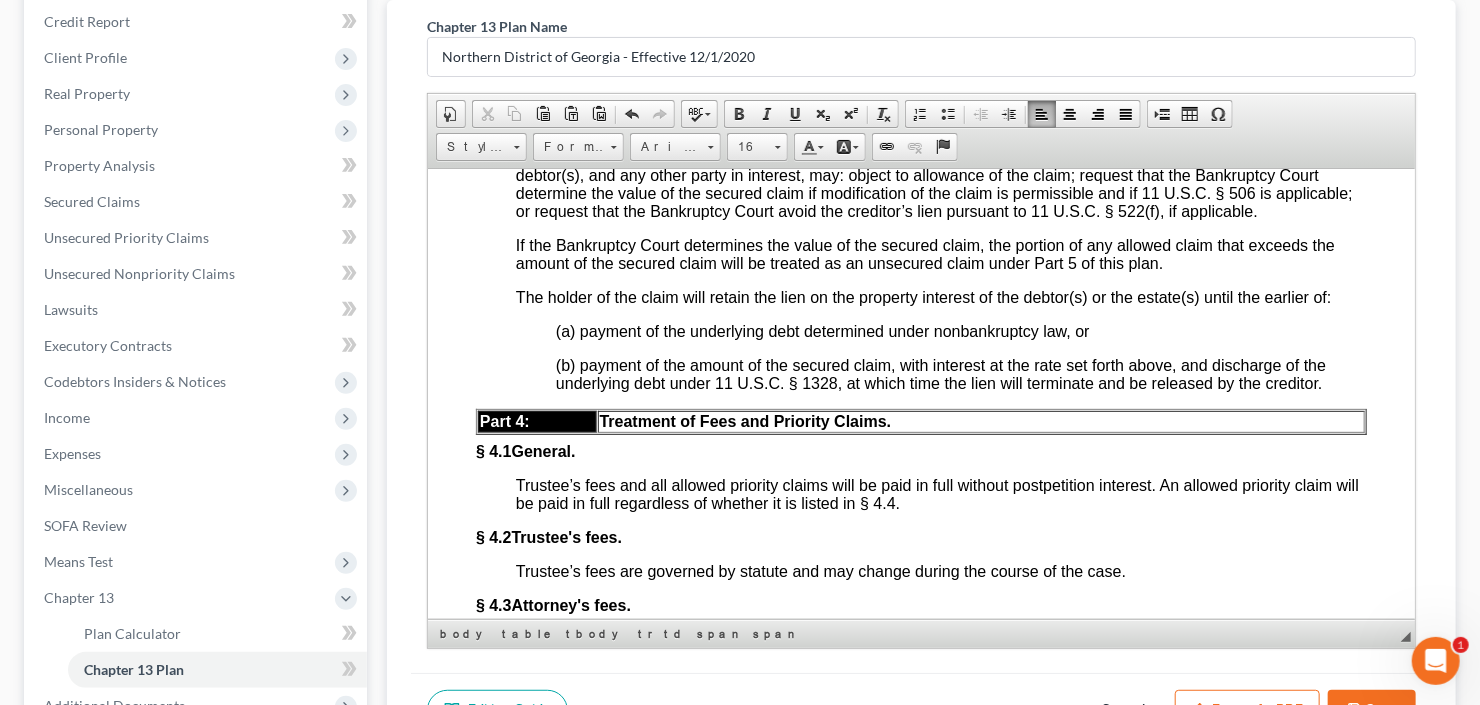 click on "___" at bounding box center (747, 156) 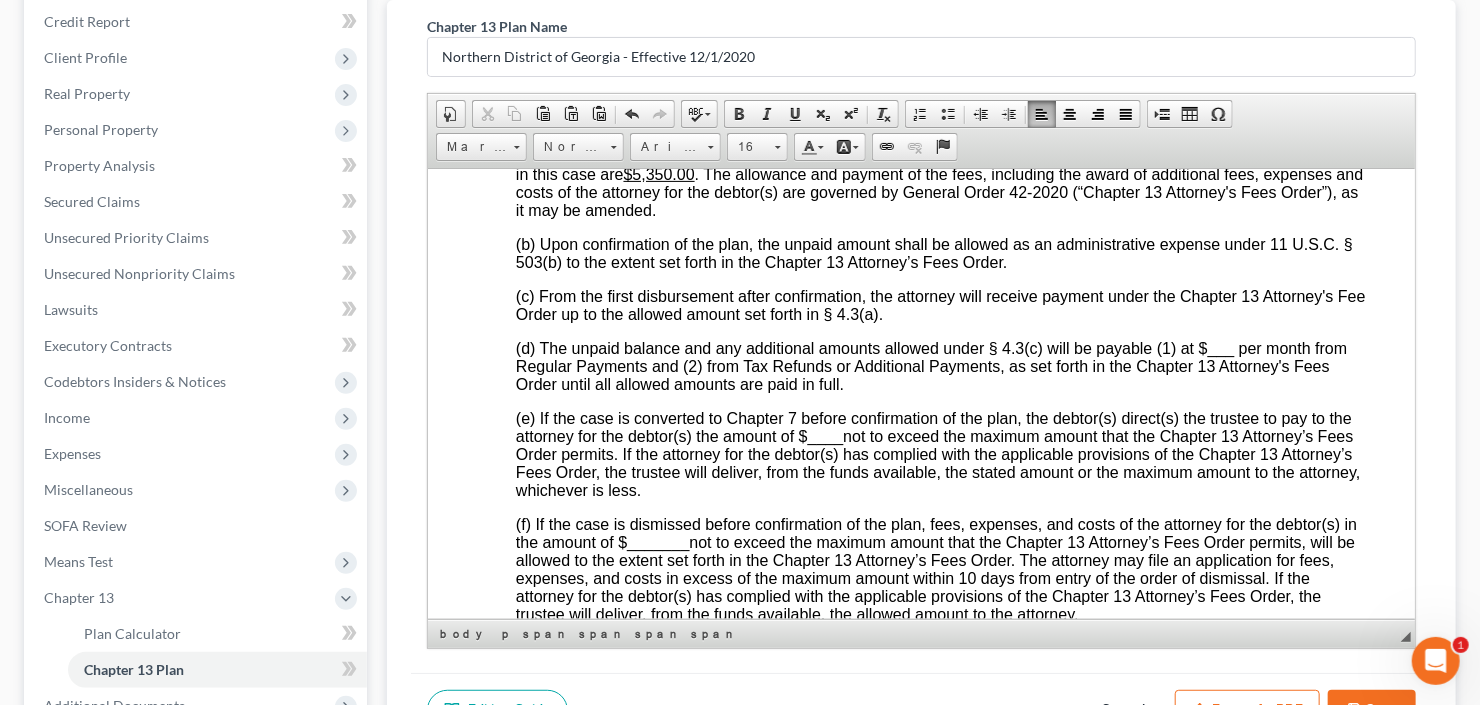 scroll, scrollTop: 5200, scrollLeft: 0, axis: vertical 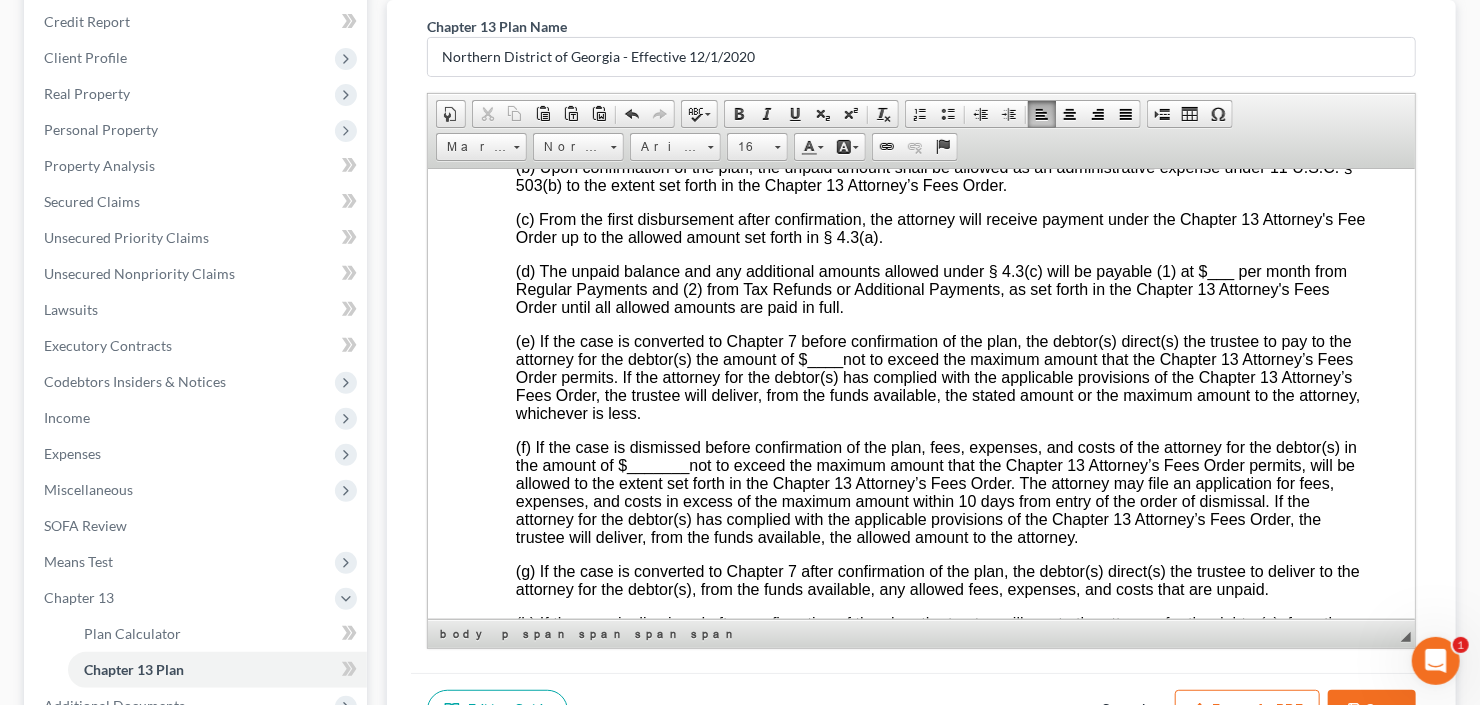 click on "___" at bounding box center [1220, 270] 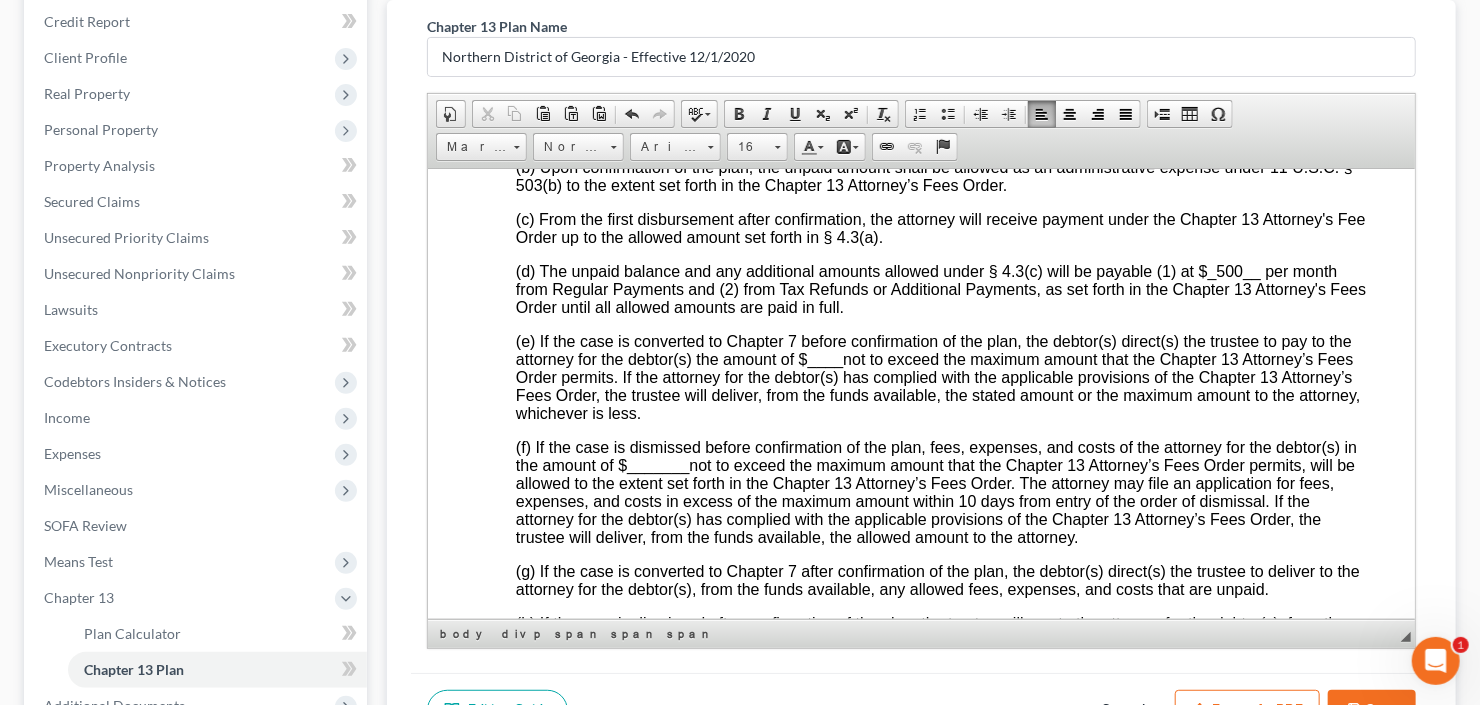 click on "____" at bounding box center (825, 358) 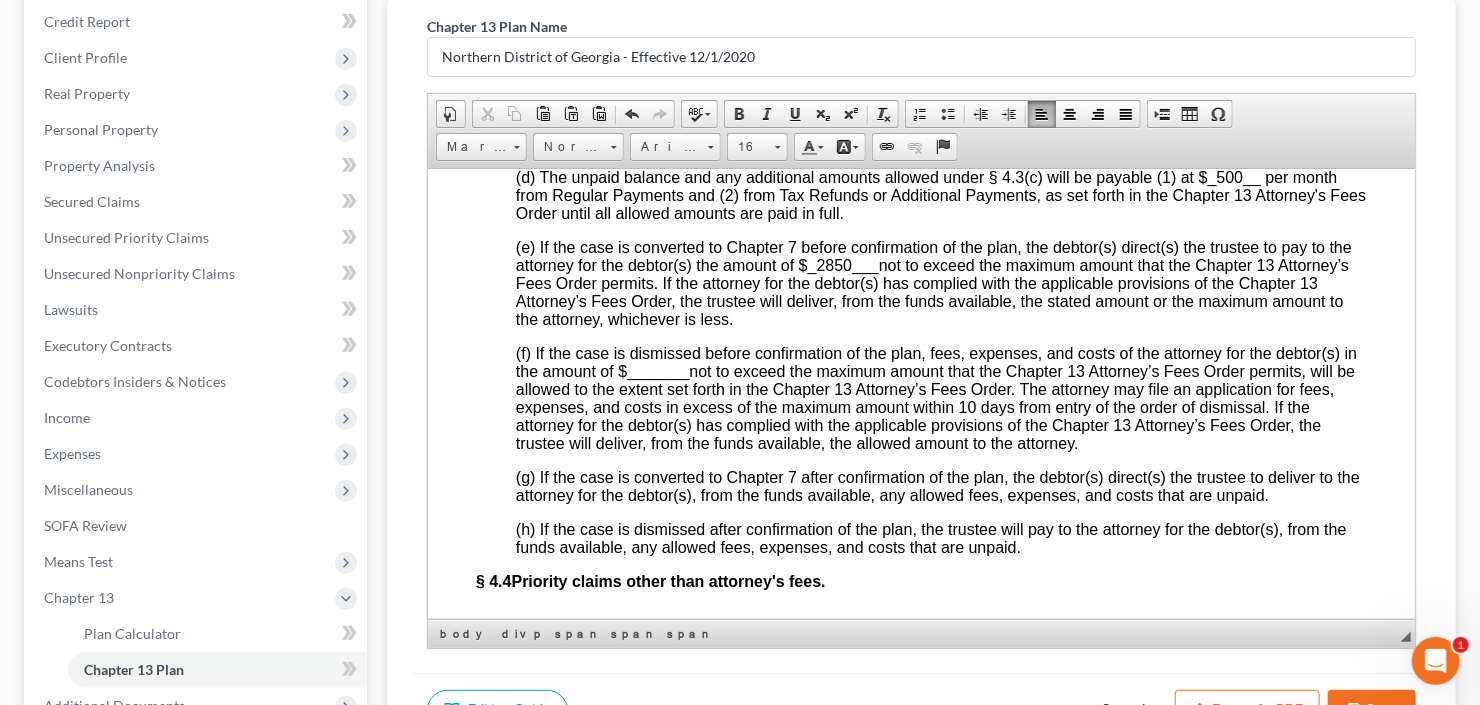 scroll, scrollTop: 5440, scrollLeft: 0, axis: vertical 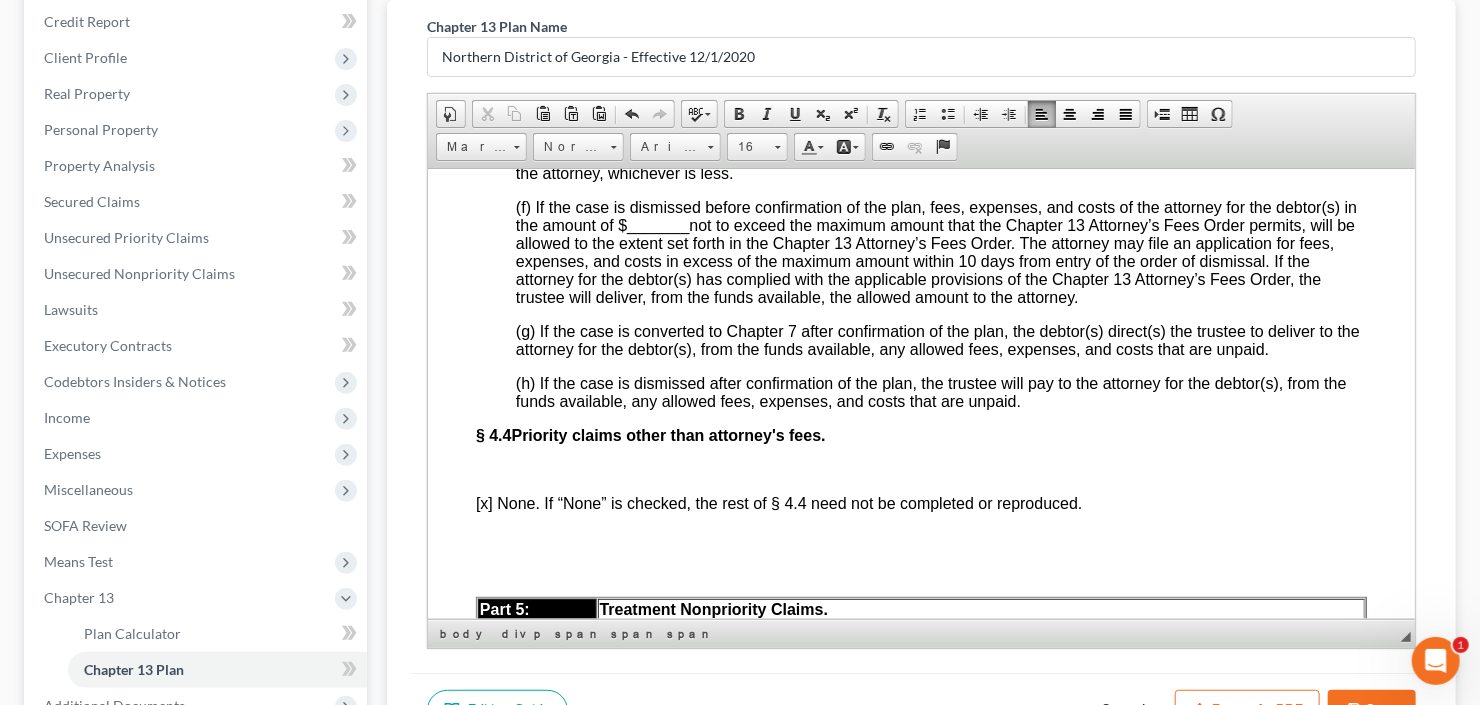 click on "_______" at bounding box center [657, 224] 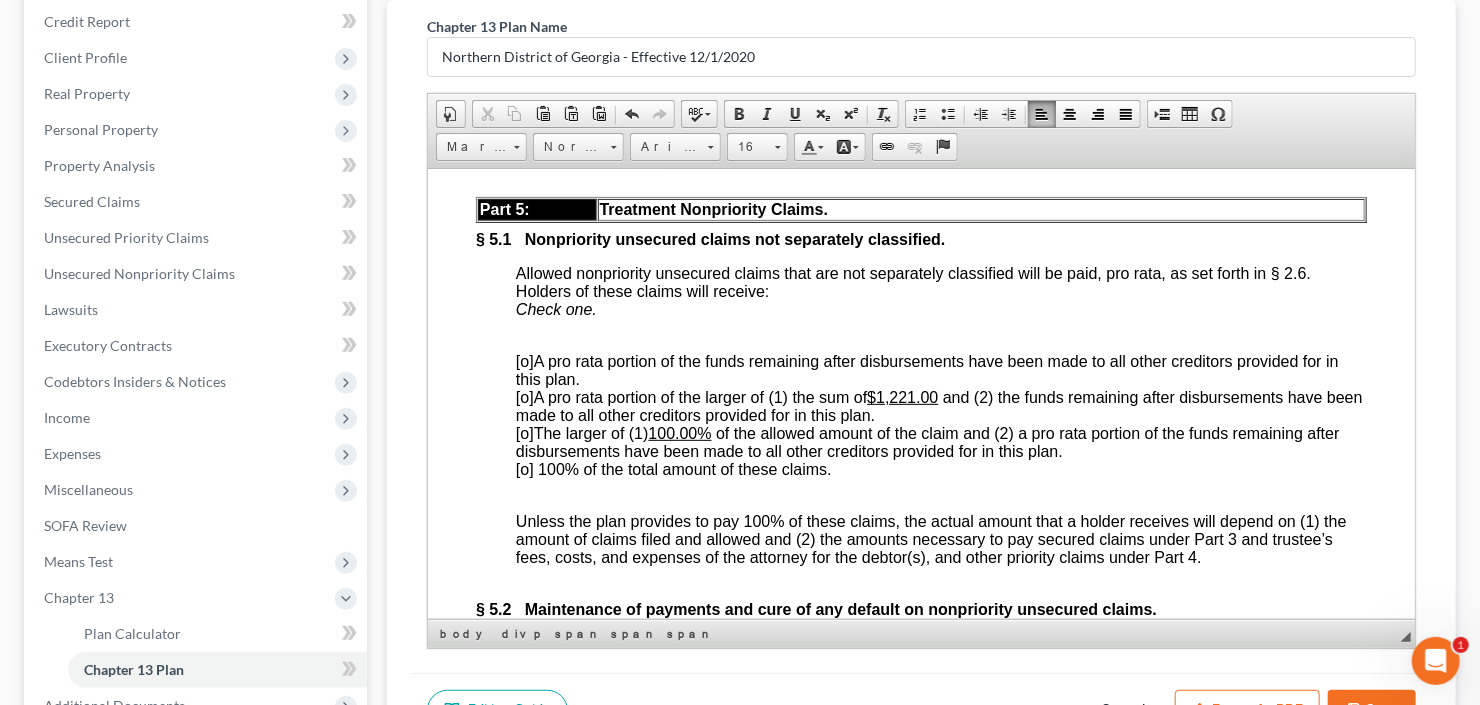 scroll, scrollTop: 6000, scrollLeft: 0, axis: vertical 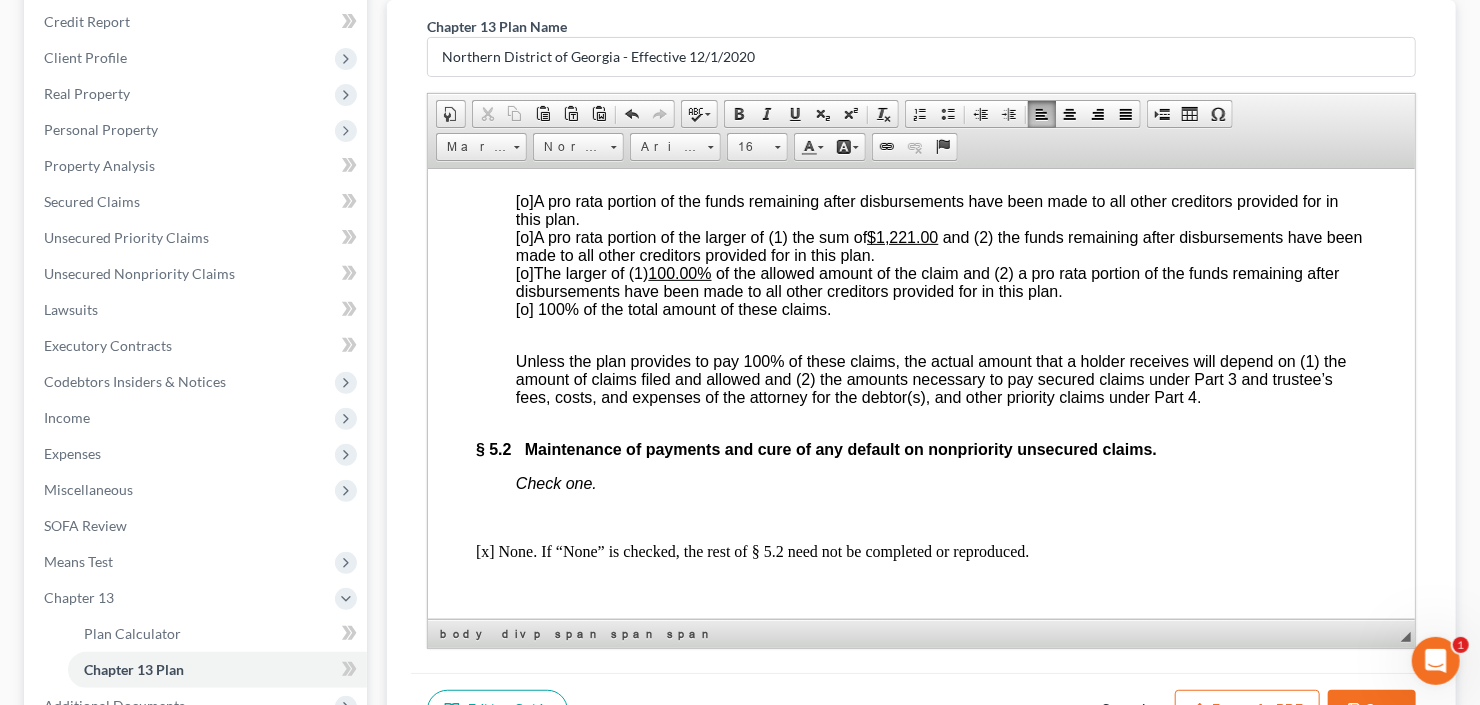 click on "[o]   100% of the total amount of these claims." at bounding box center (673, 308) 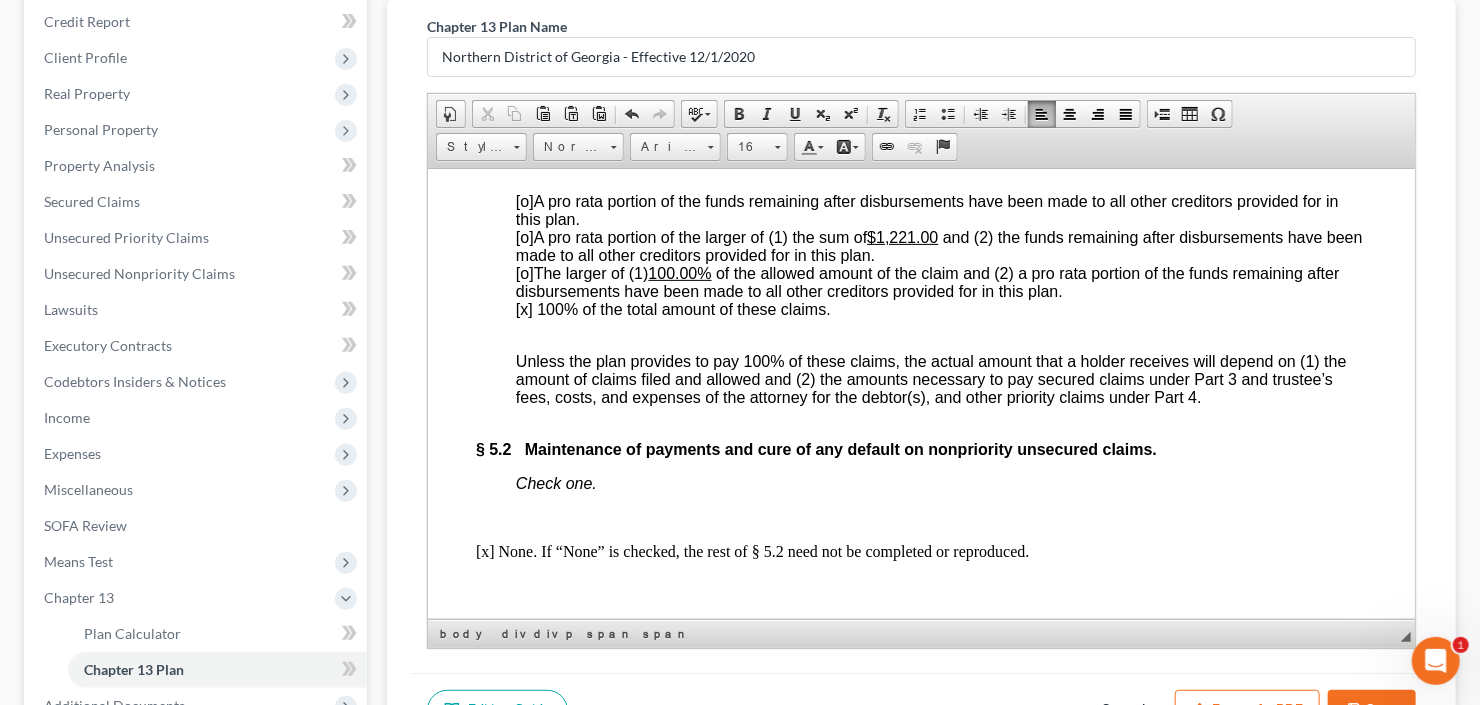click on "100.00%" at bounding box center (679, 272) 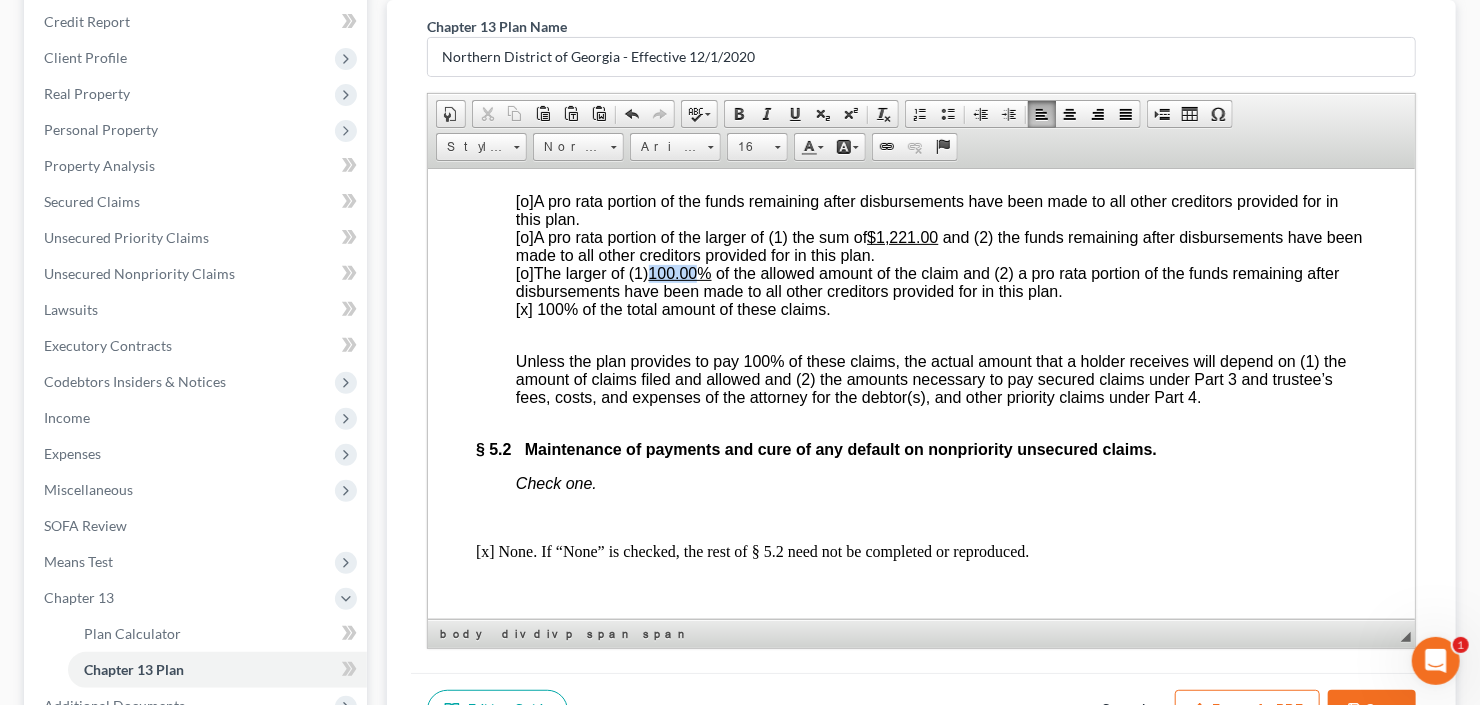 drag, startPoint x: 657, startPoint y: 425, endPoint x: 684, endPoint y: 425, distance: 27 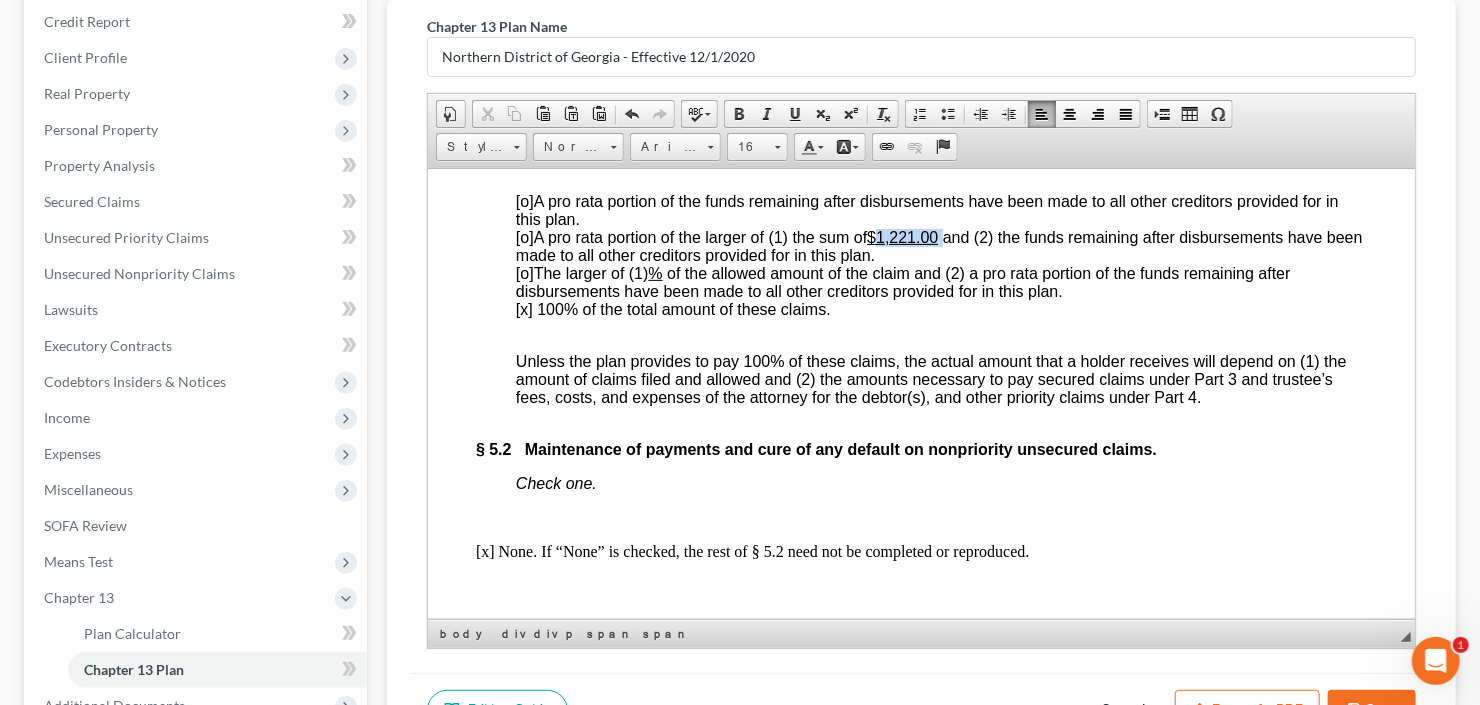 drag, startPoint x: 886, startPoint y: 382, endPoint x: 948, endPoint y: 382, distance: 62 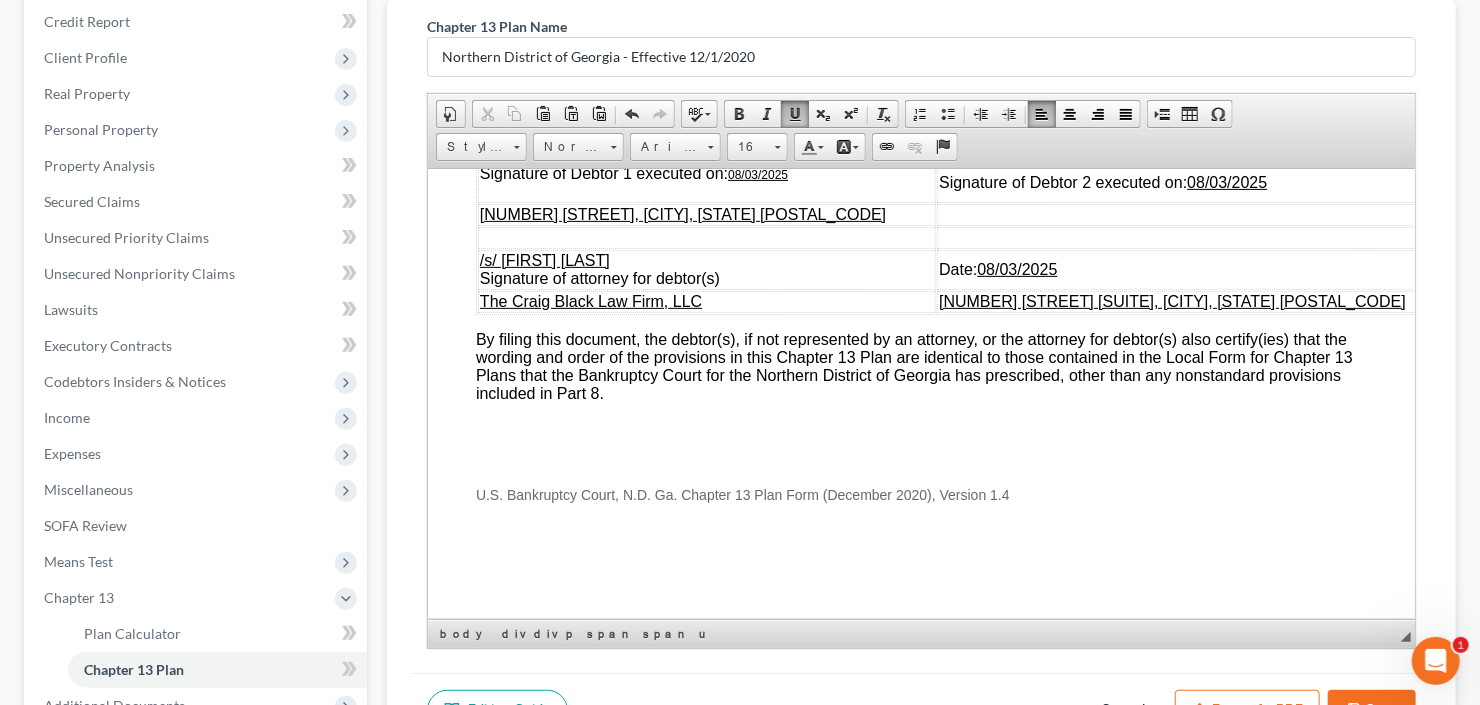 scroll, scrollTop: 7693, scrollLeft: 0, axis: vertical 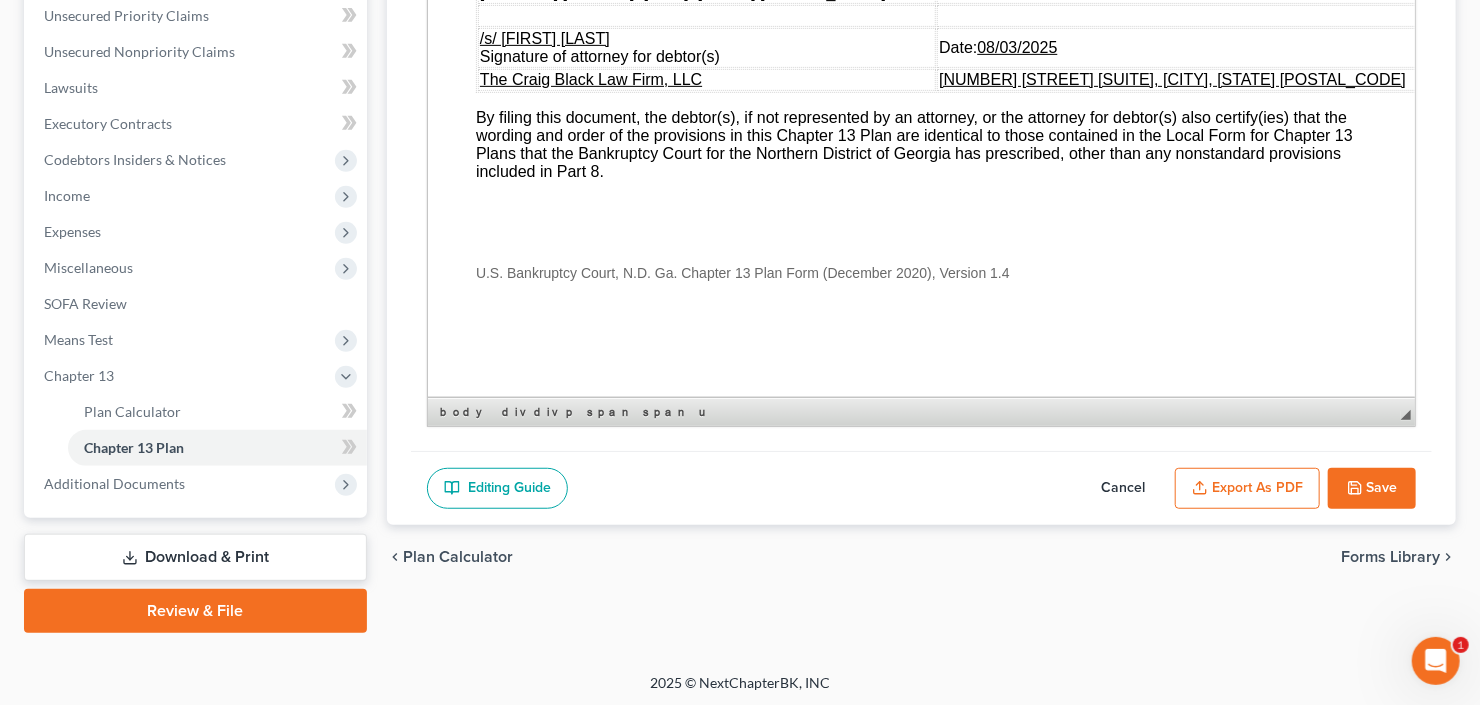 click on "Export as PDF" at bounding box center (1247, 489) 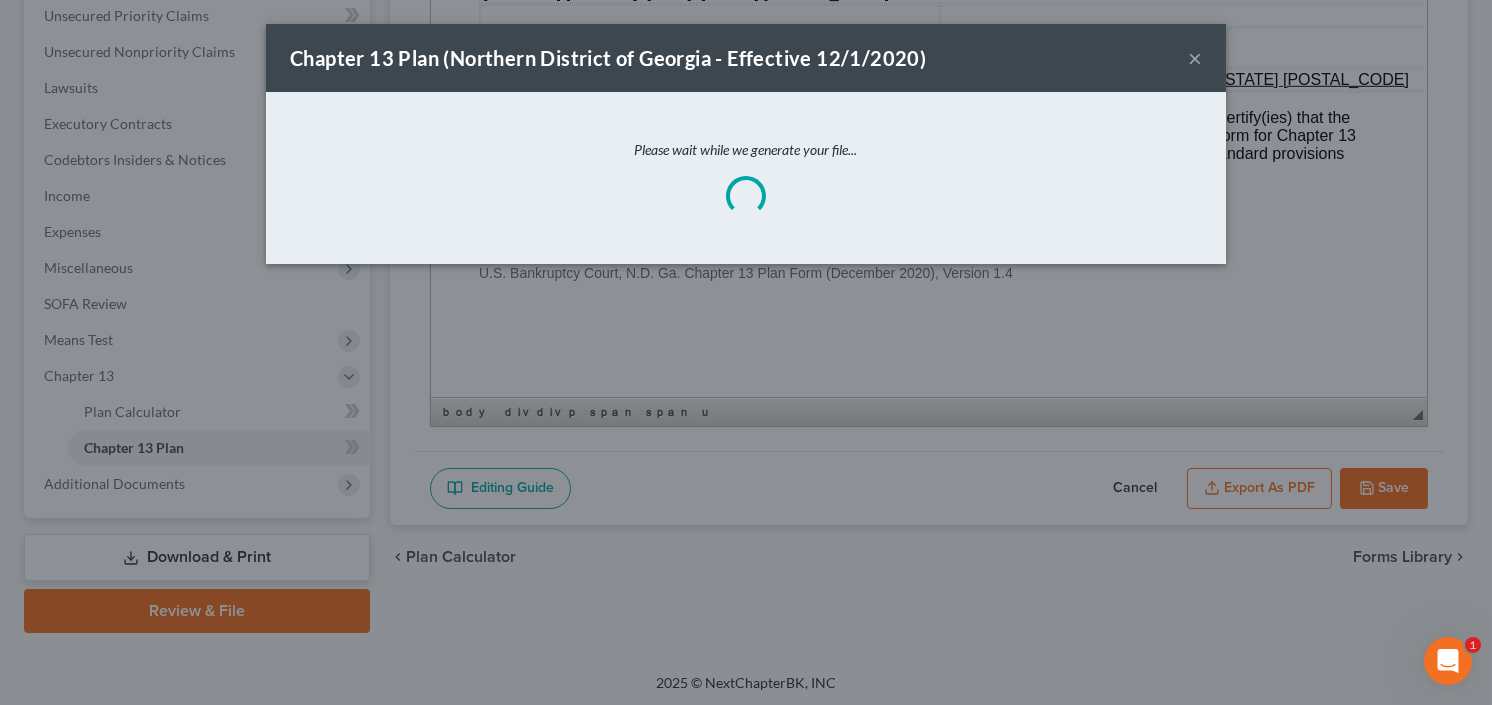 scroll, scrollTop: 7674, scrollLeft: 0, axis: vertical 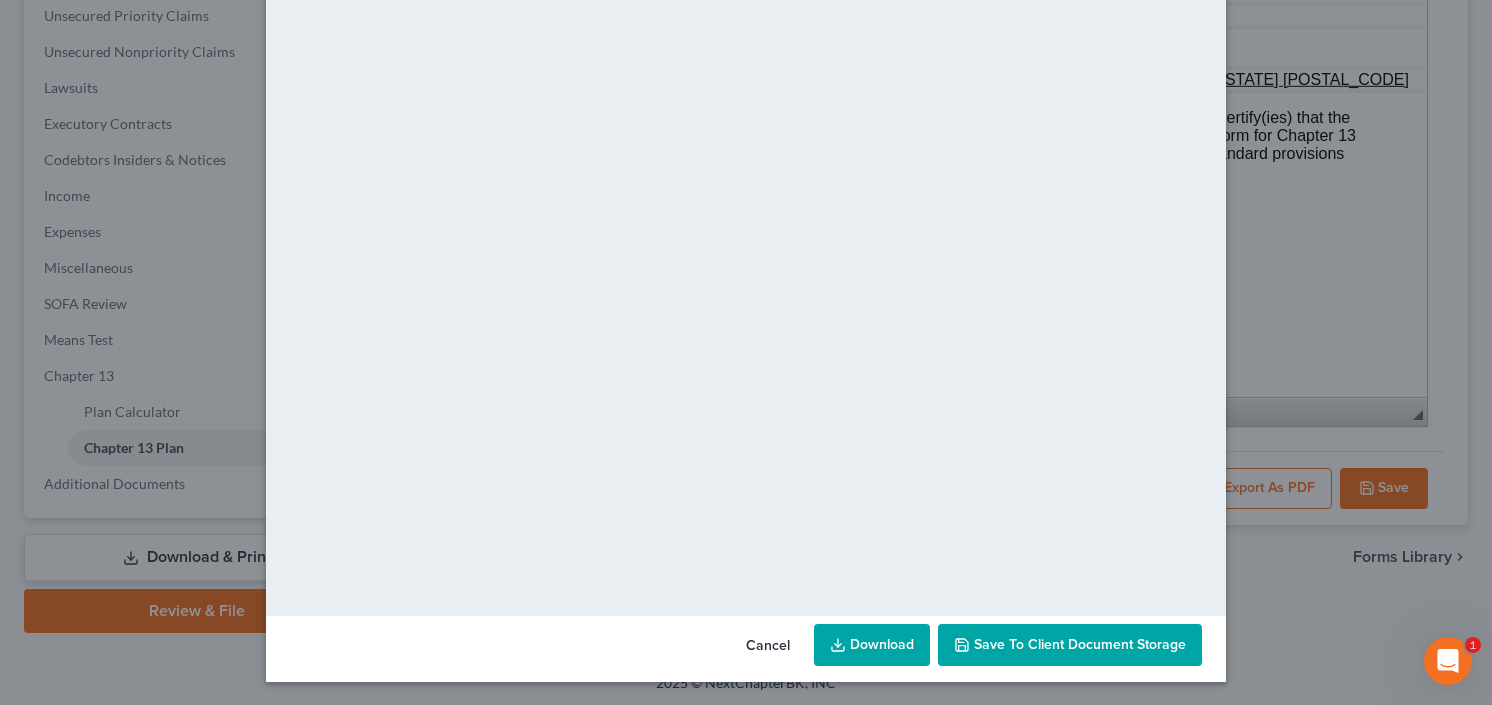 click on "Download" at bounding box center [872, 645] 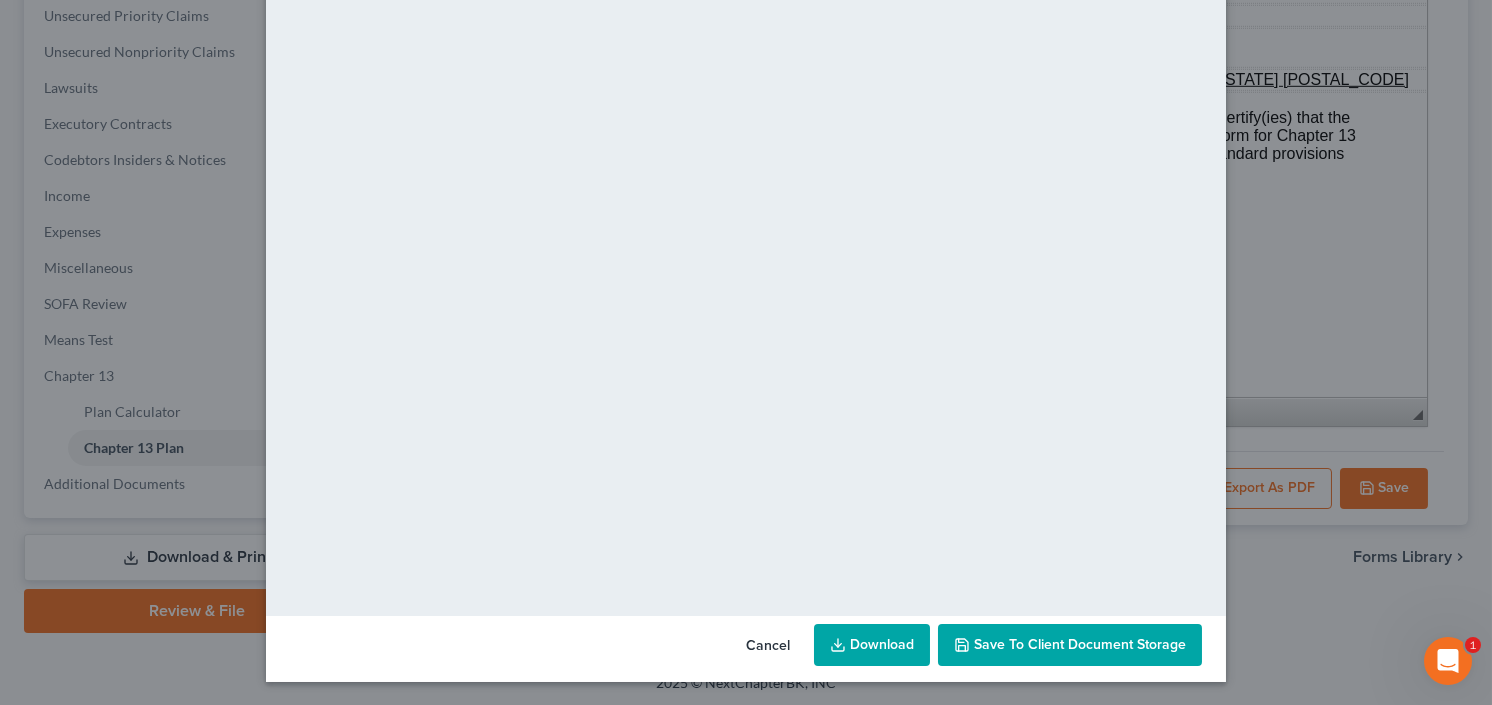 click on "Save to Client Document Storage" at bounding box center (1080, 644) 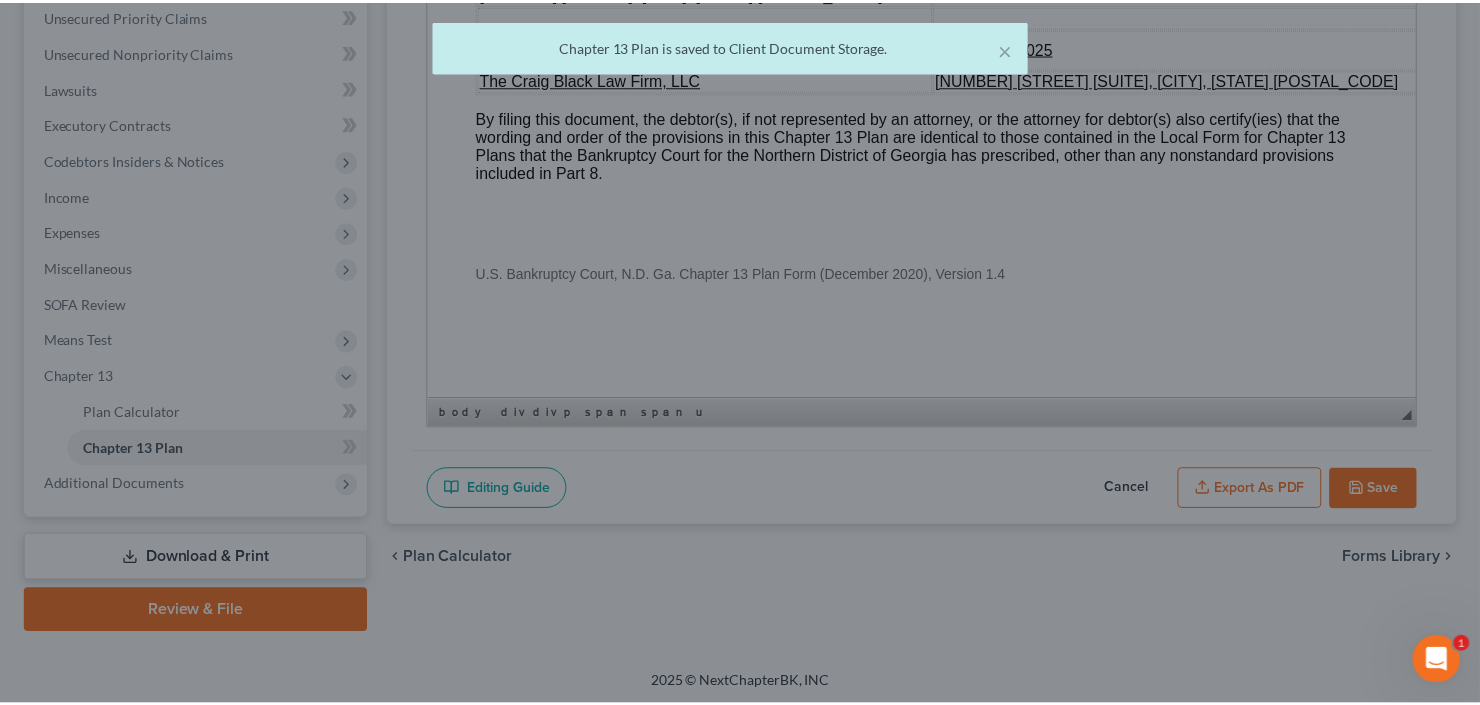 scroll, scrollTop: 7693, scrollLeft: 0, axis: vertical 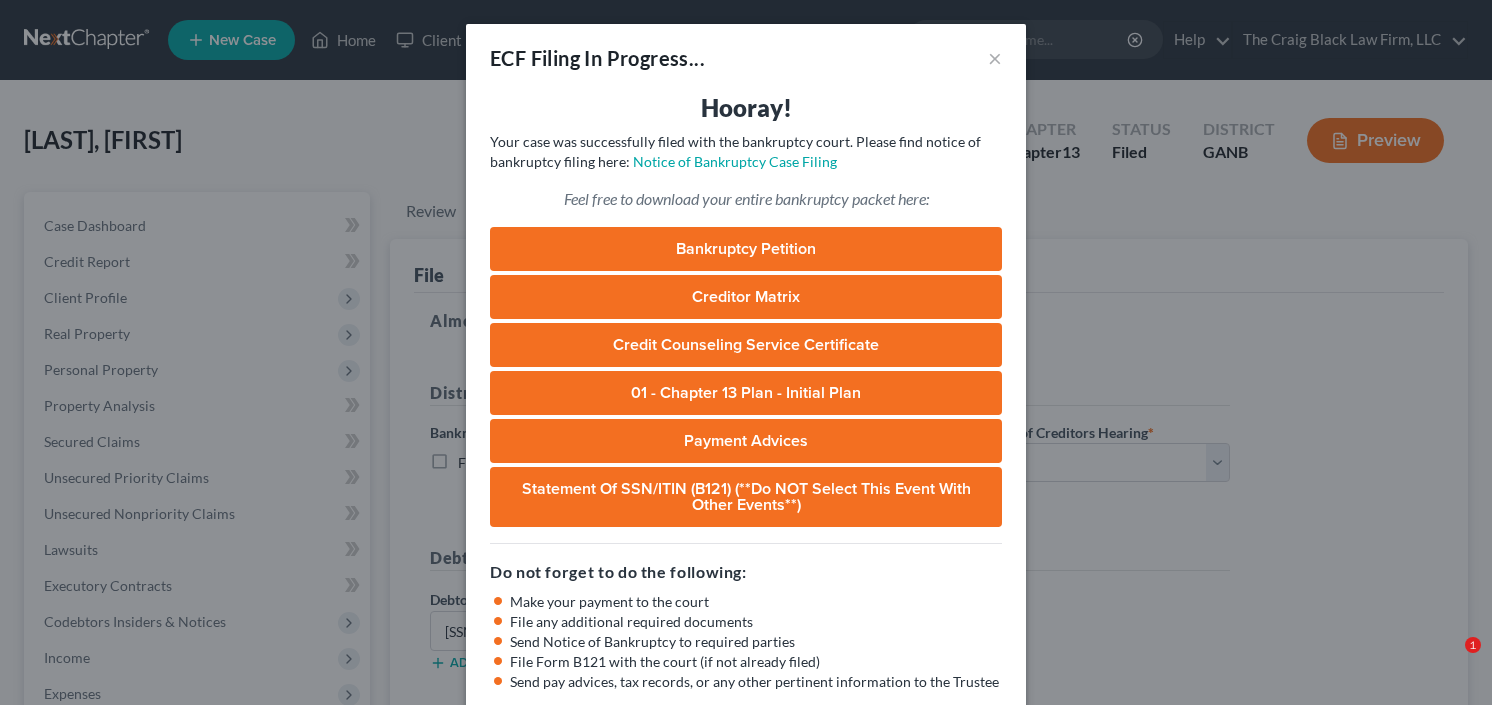 select on "0" 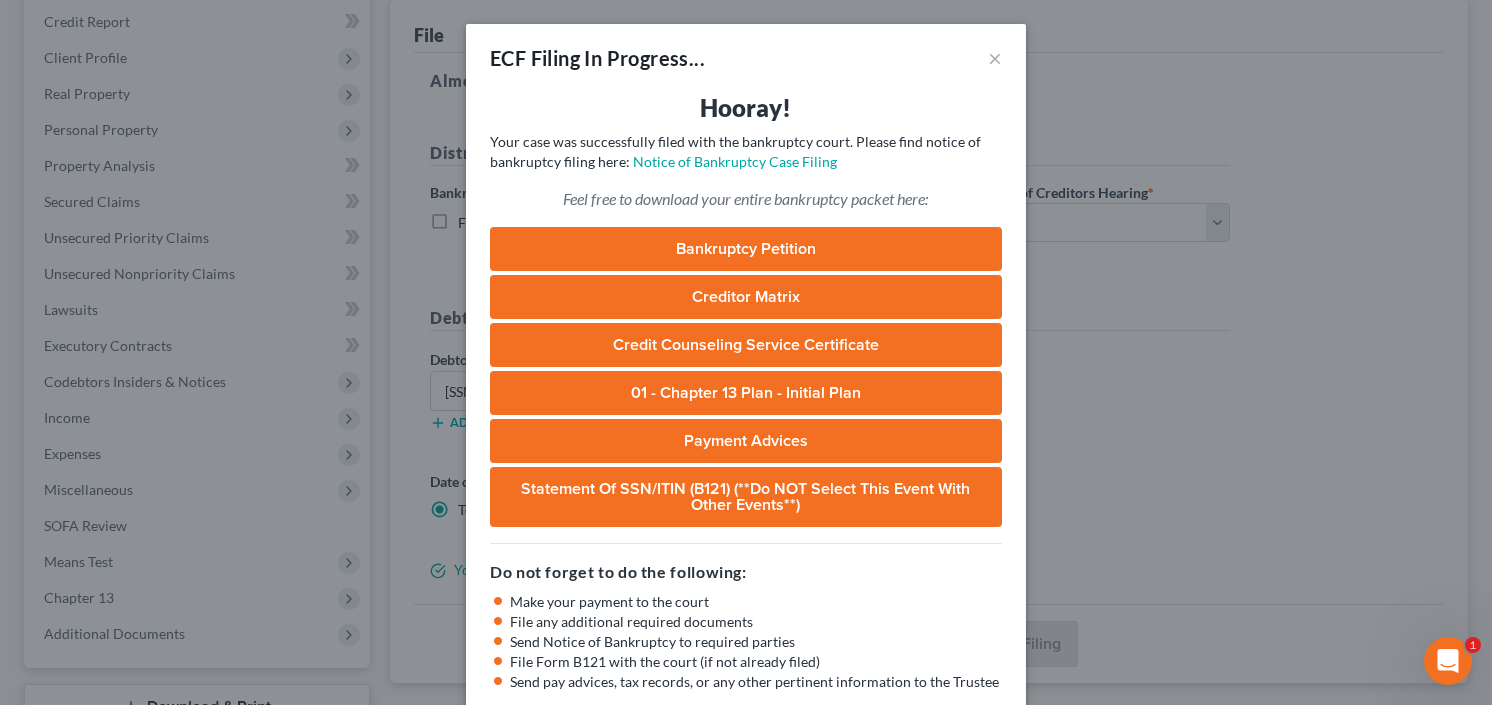 scroll, scrollTop: 0, scrollLeft: 0, axis: both 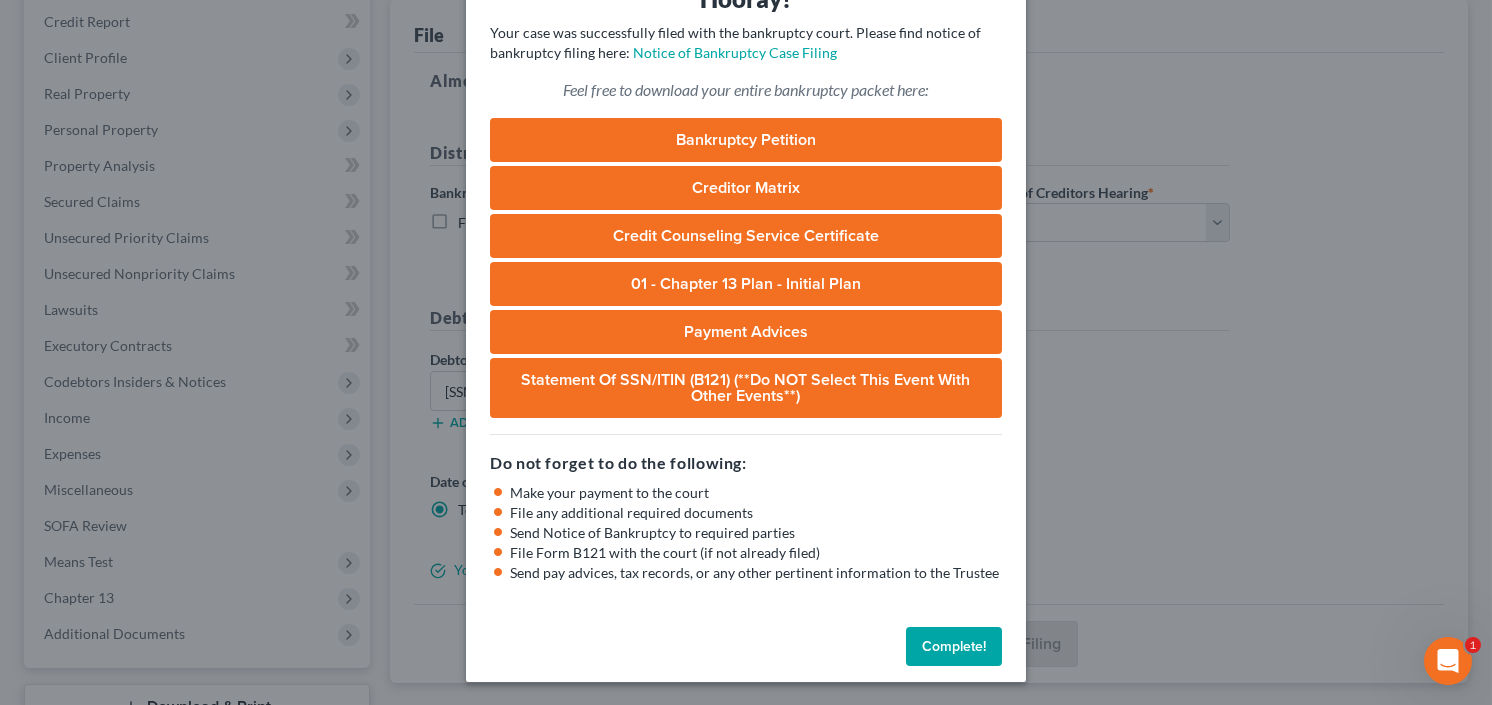 click on "Complete!" at bounding box center [954, 647] 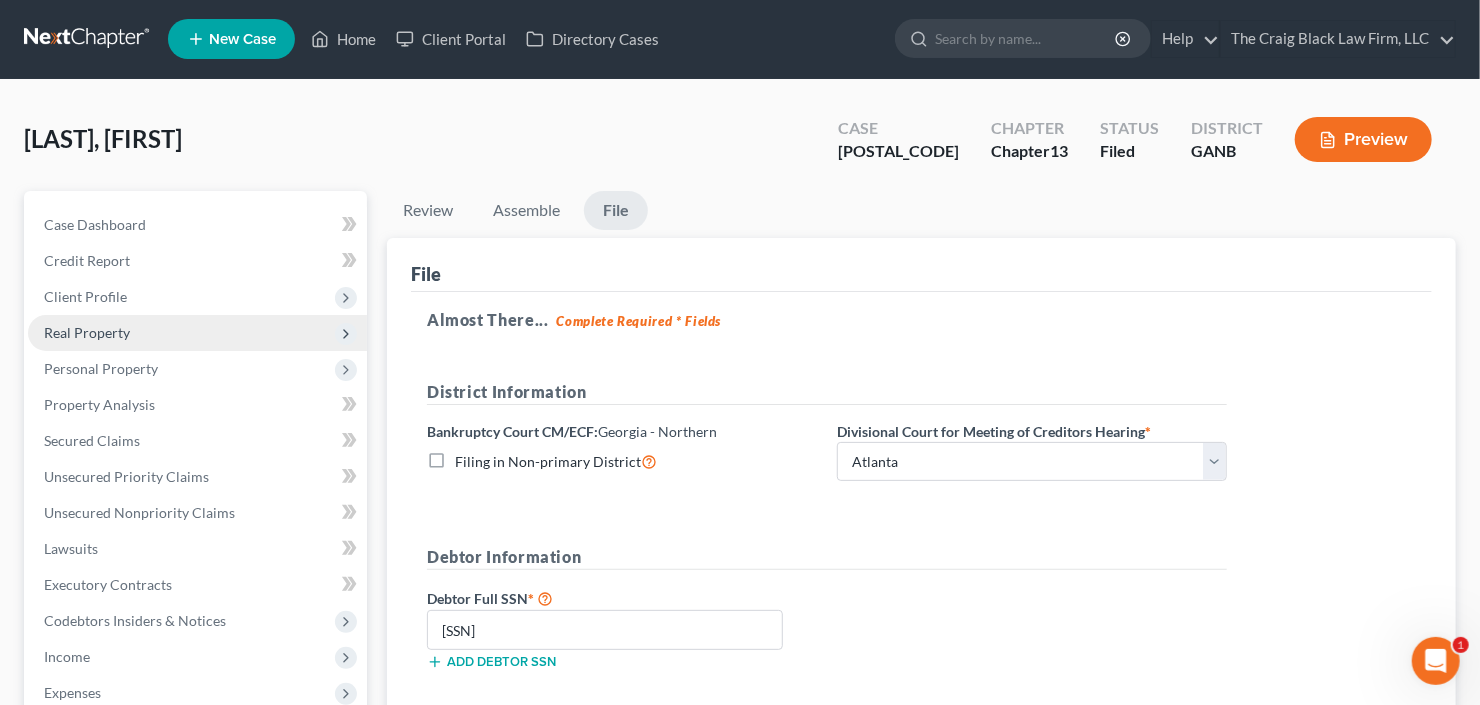 scroll, scrollTop: 0, scrollLeft: 0, axis: both 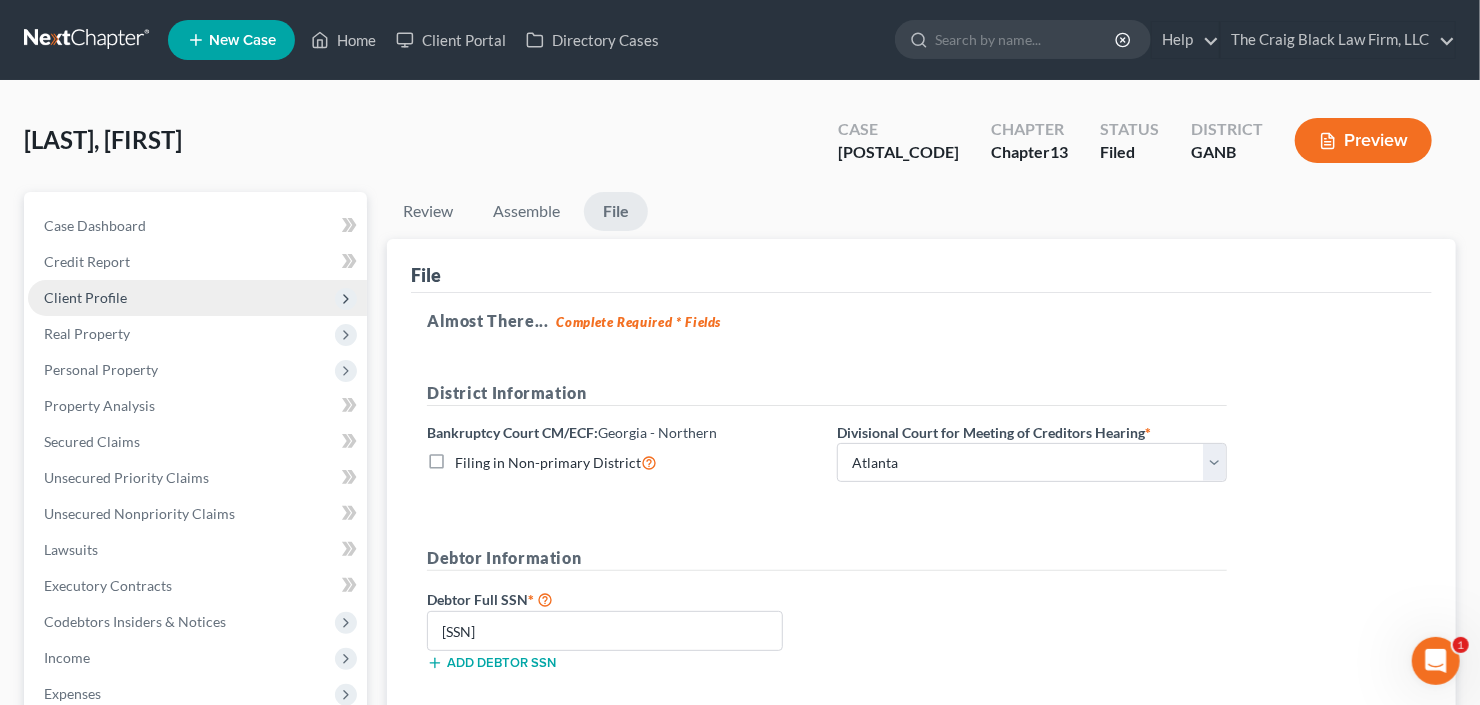click on "Client Profile" at bounding box center (197, 298) 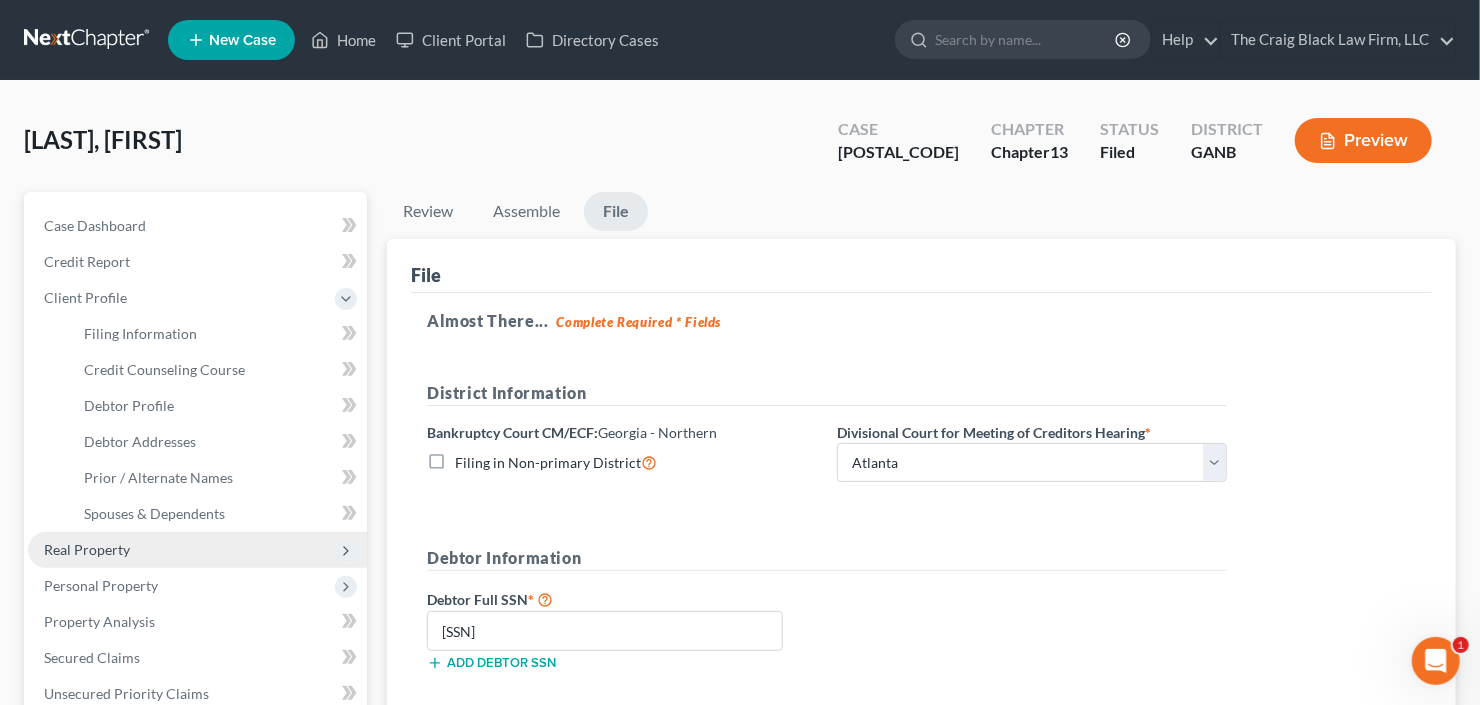 click on "Real Property" at bounding box center (197, 550) 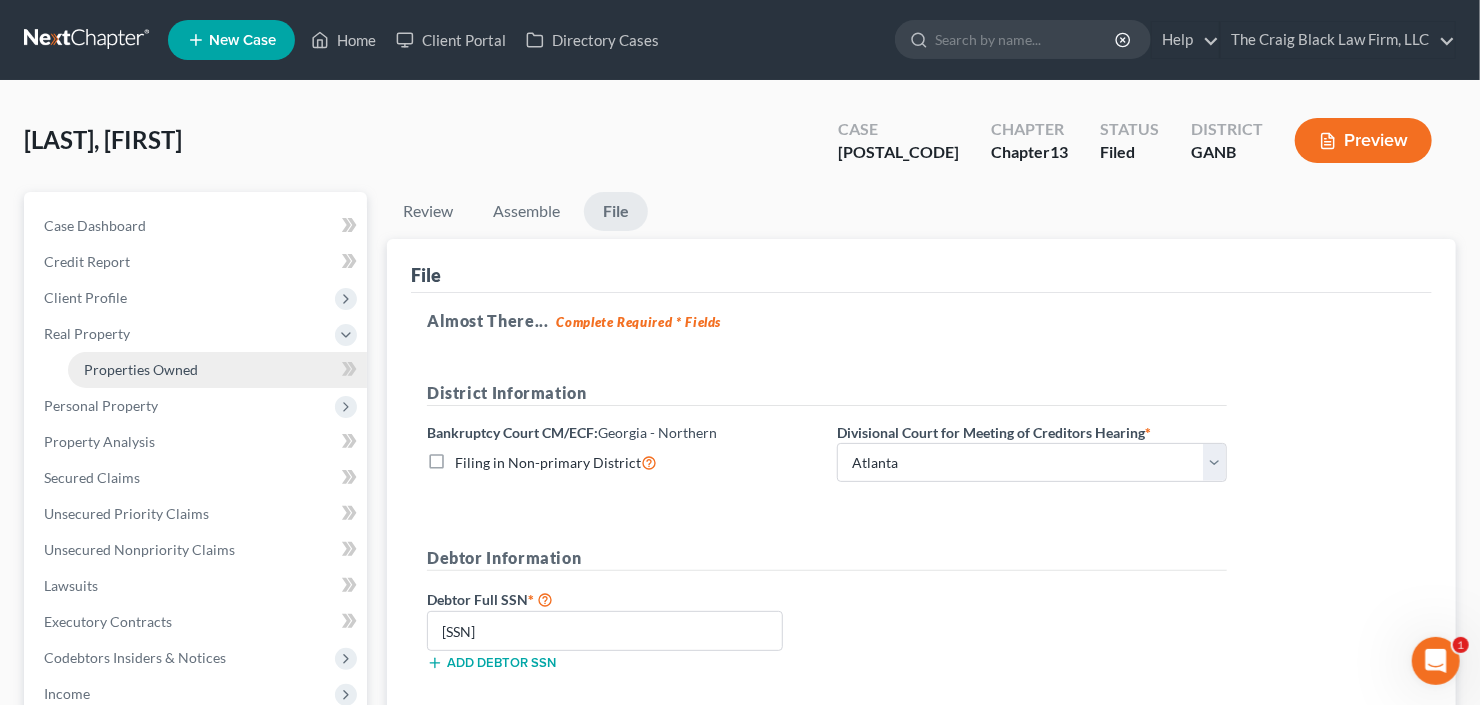 click on "Properties Owned" at bounding box center (141, 369) 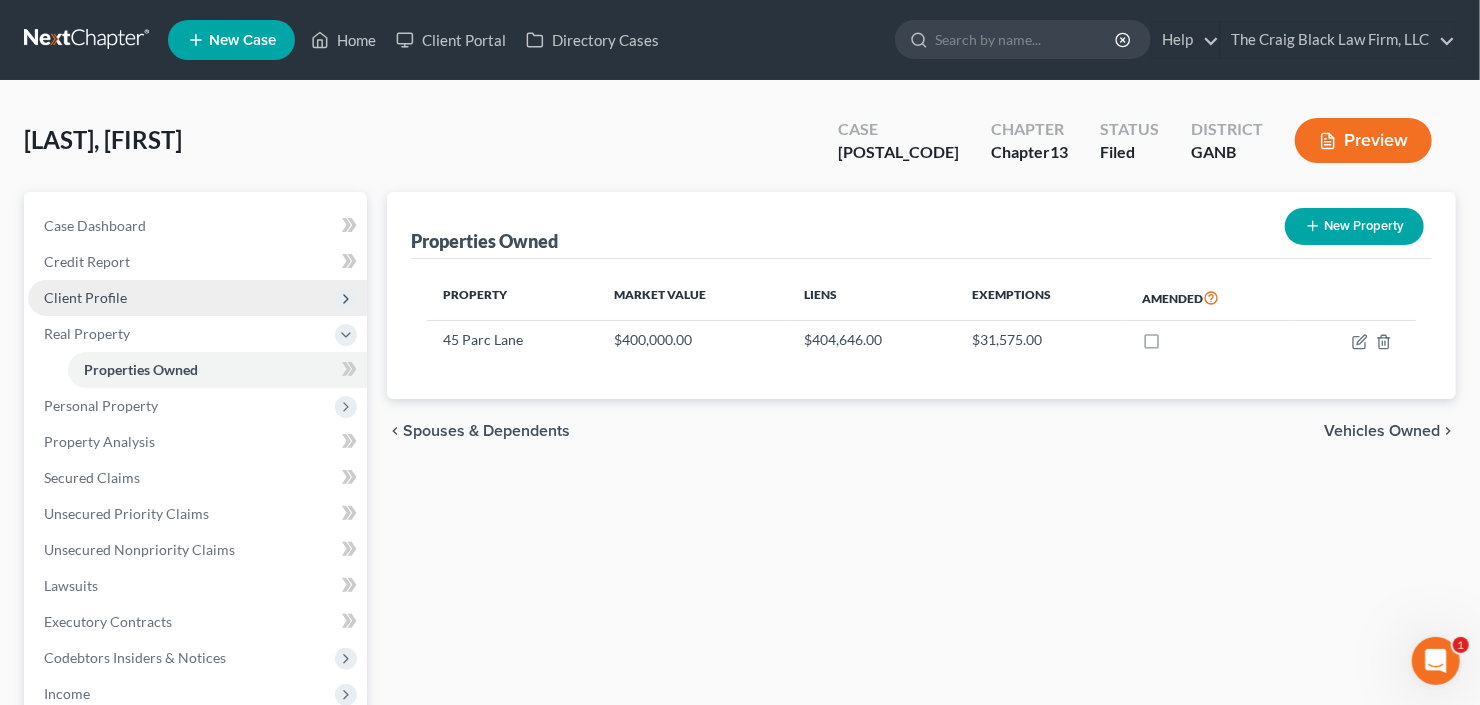 click on "Client Profile" at bounding box center (197, 298) 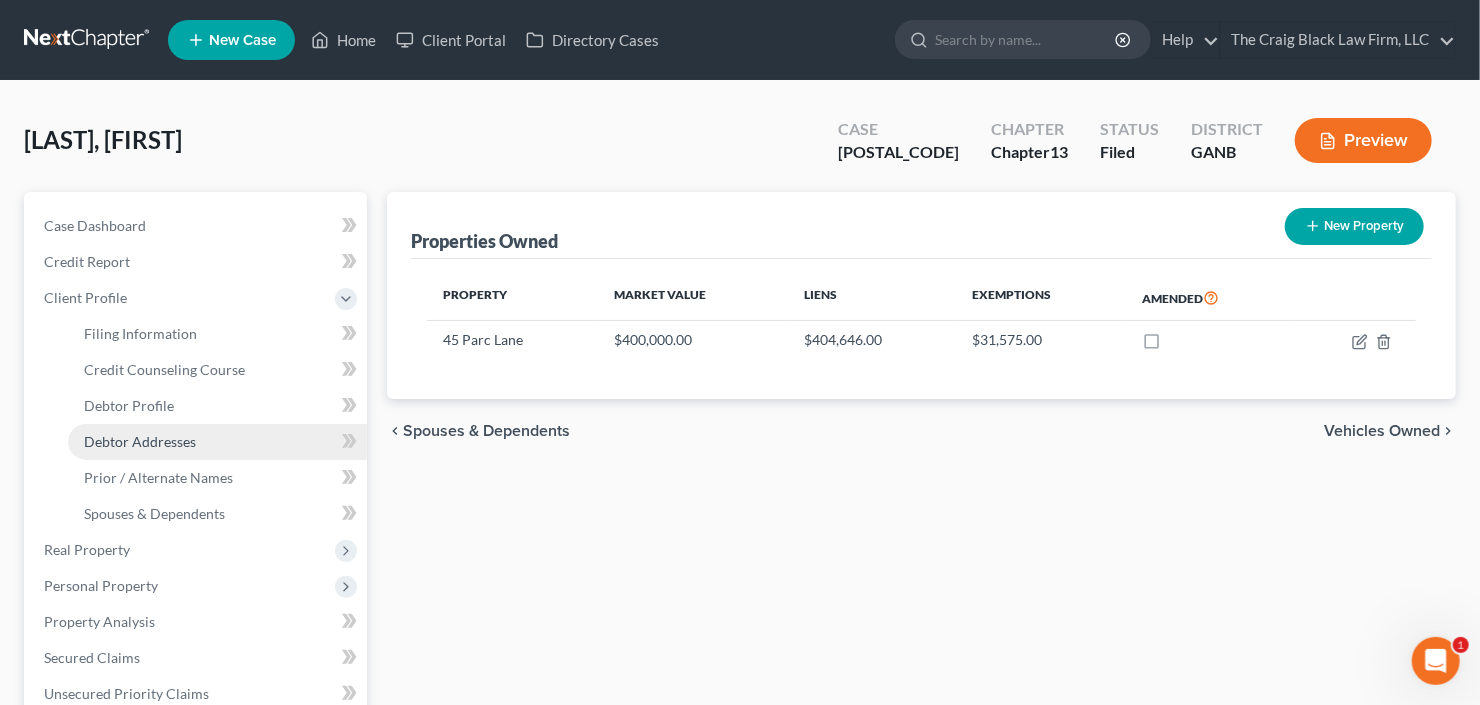 click on "Debtor Addresses" at bounding box center [140, 441] 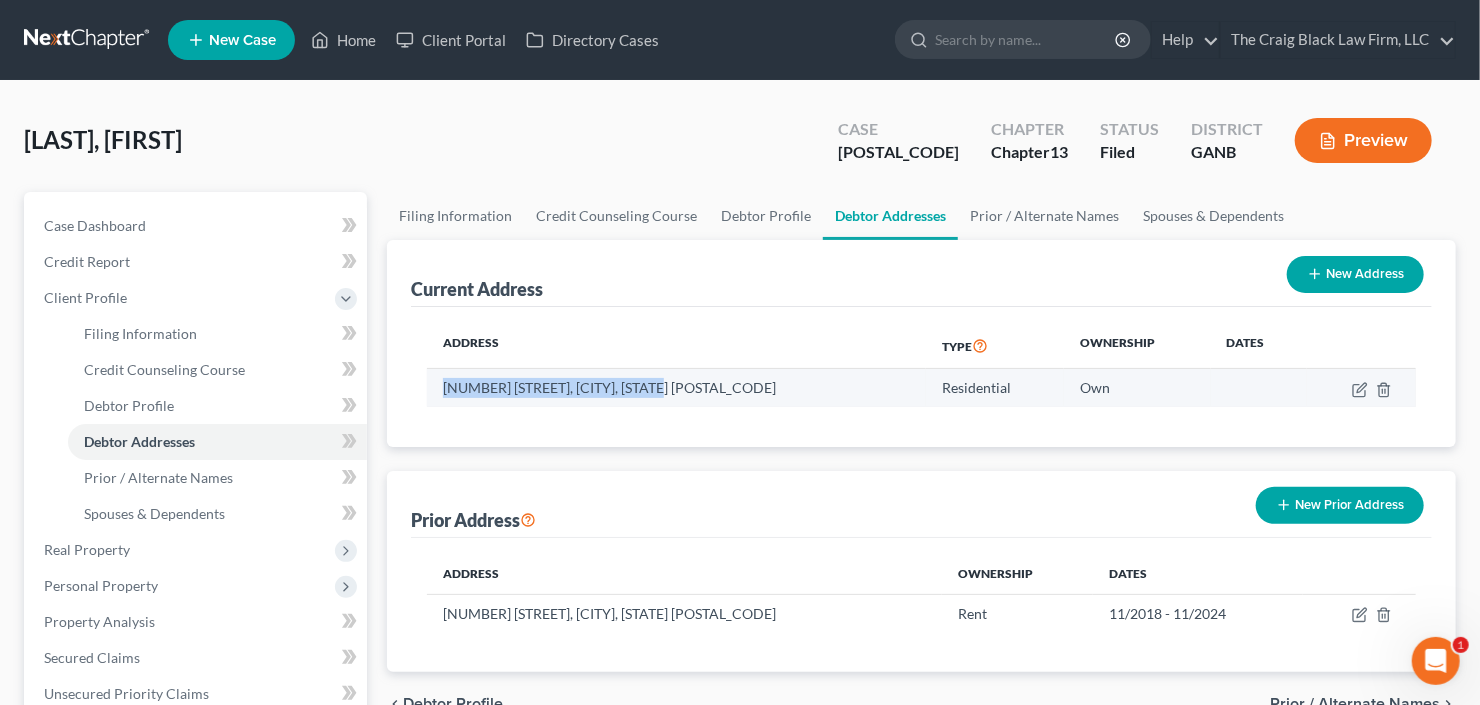drag, startPoint x: 684, startPoint y: 389, endPoint x: 443, endPoint y: 382, distance: 241.10164 